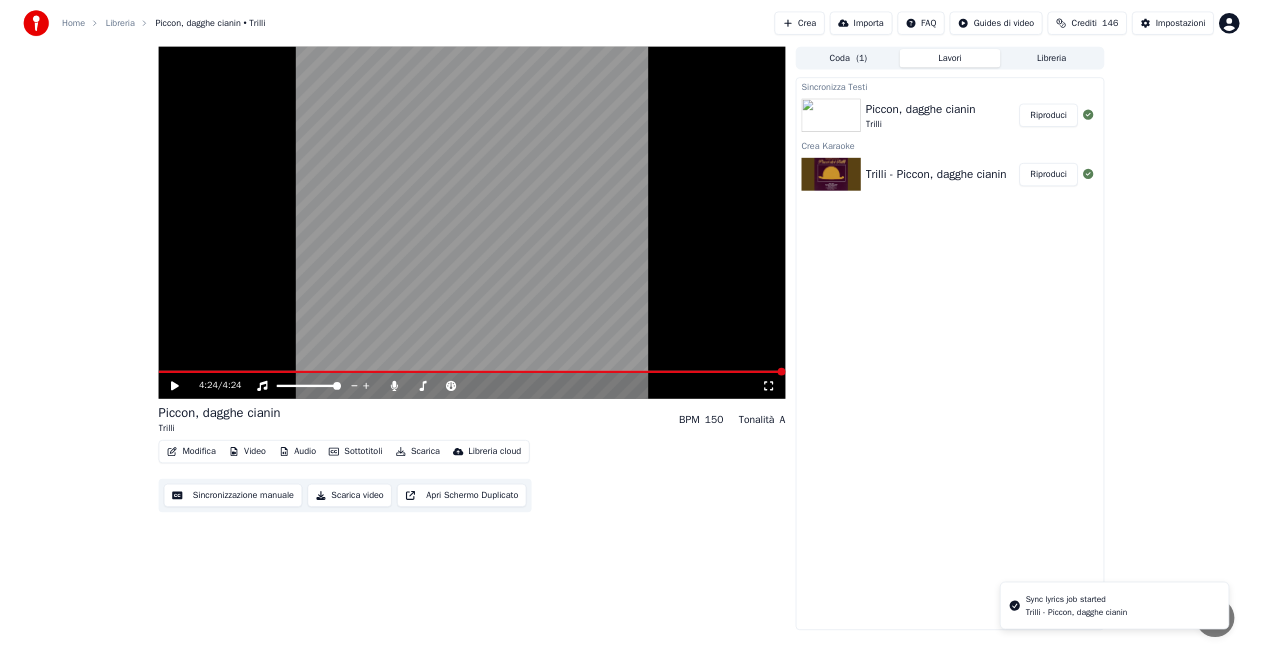 scroll, scrollTop: 0, scrollLeft: 0, axis: both 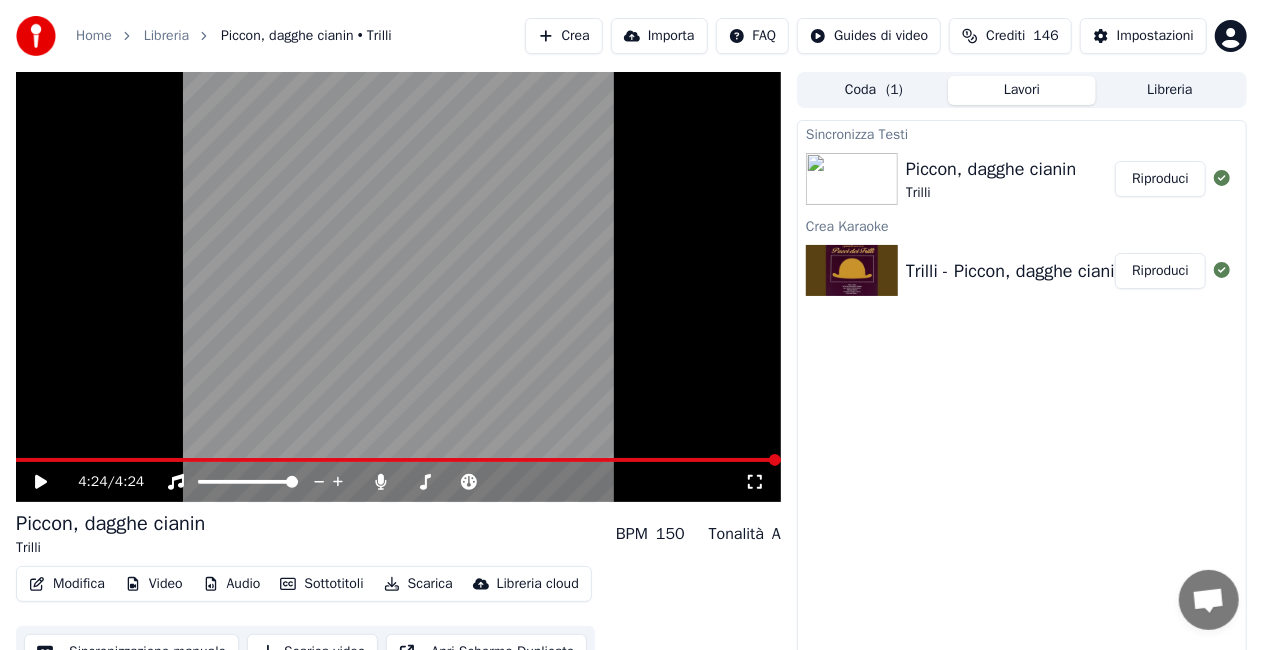 drag, startPoint x: 640, startPoint y: 336, endPoint x: 208, endPoint y: 473, distance: 453.20303 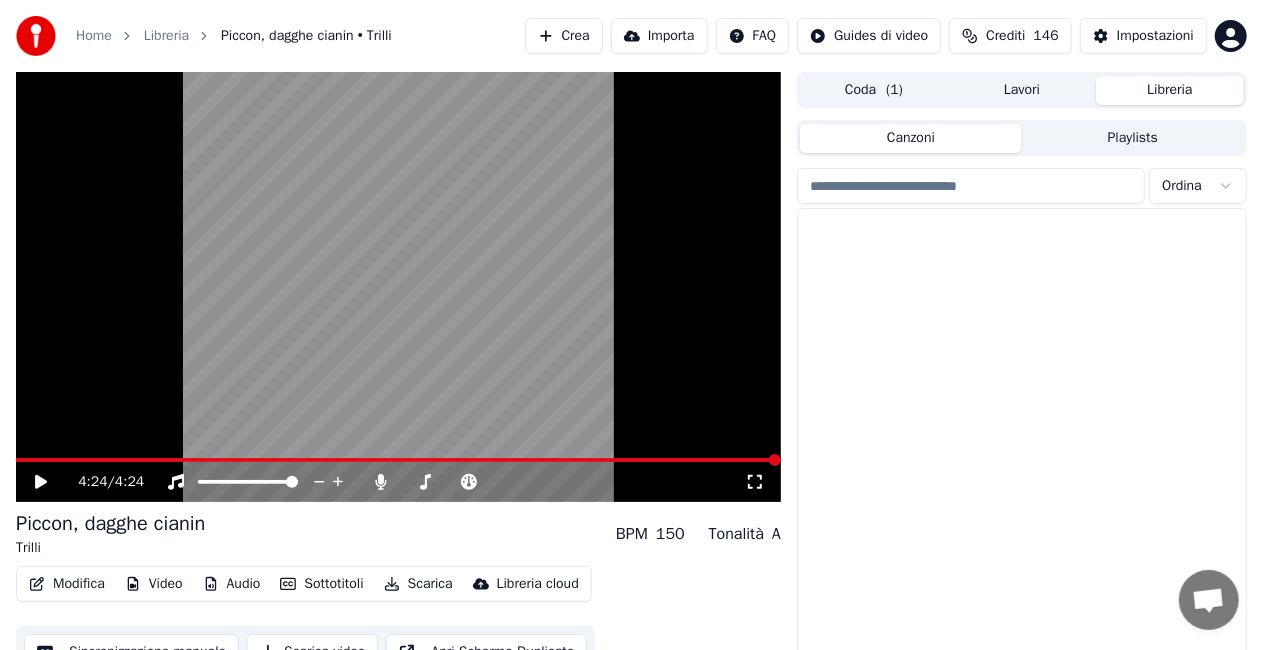 click on "Libreria" at bounding box center (1170, 90) 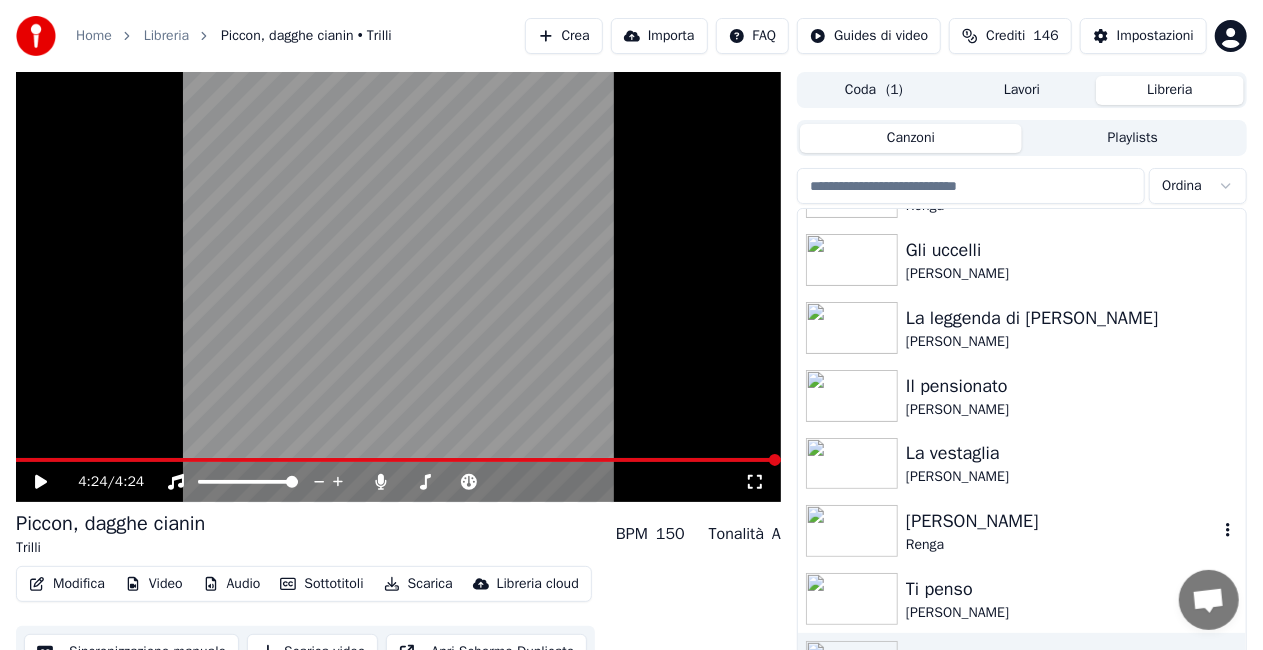 scroll, scrollTop: 26575, scrollLeft: 0, axis: vertical 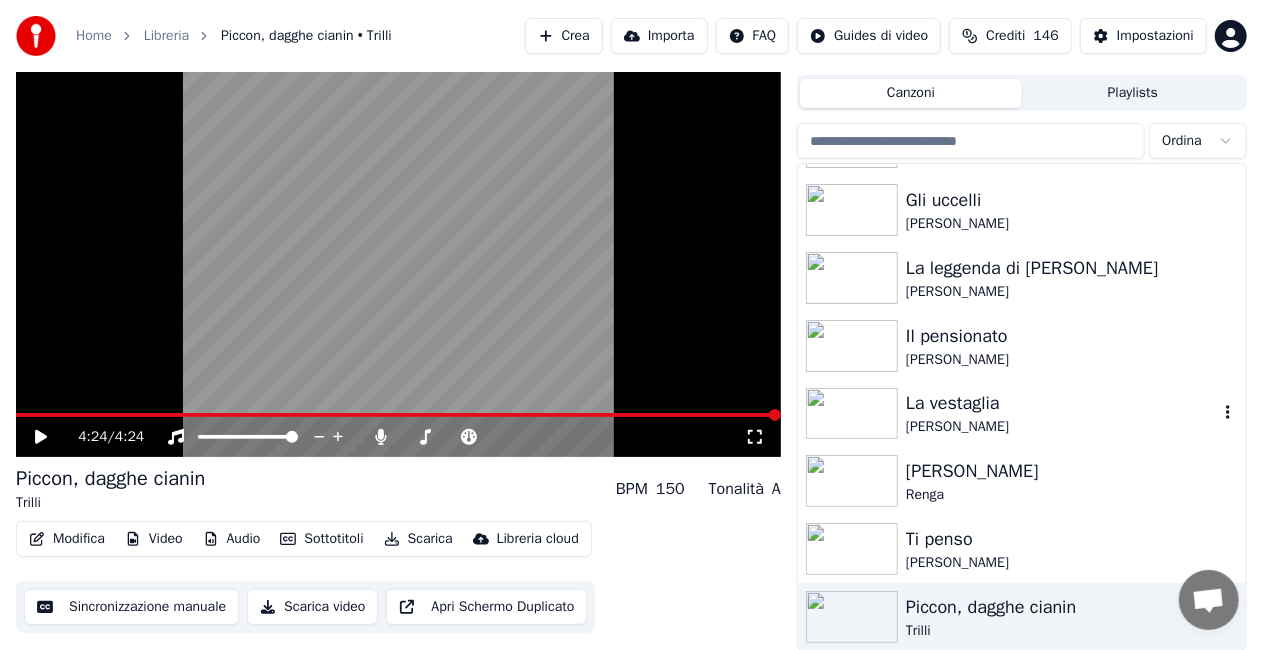 click on "La vestaglia" at bounding box center [1062, 403] 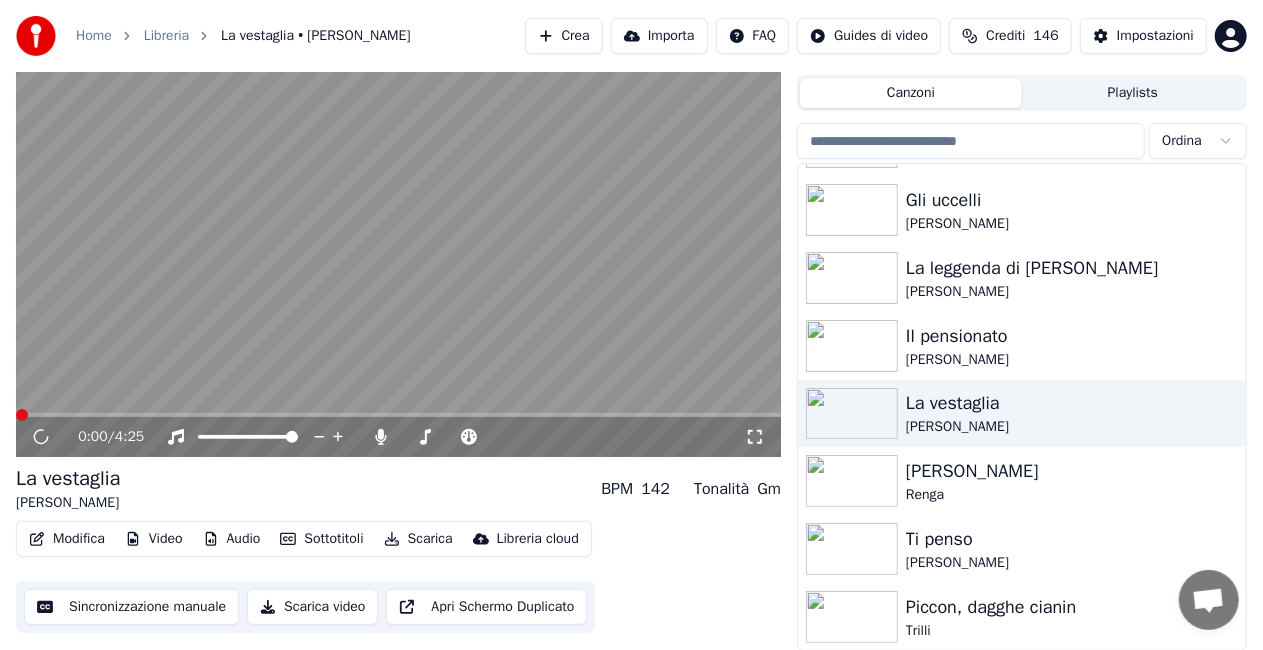 click 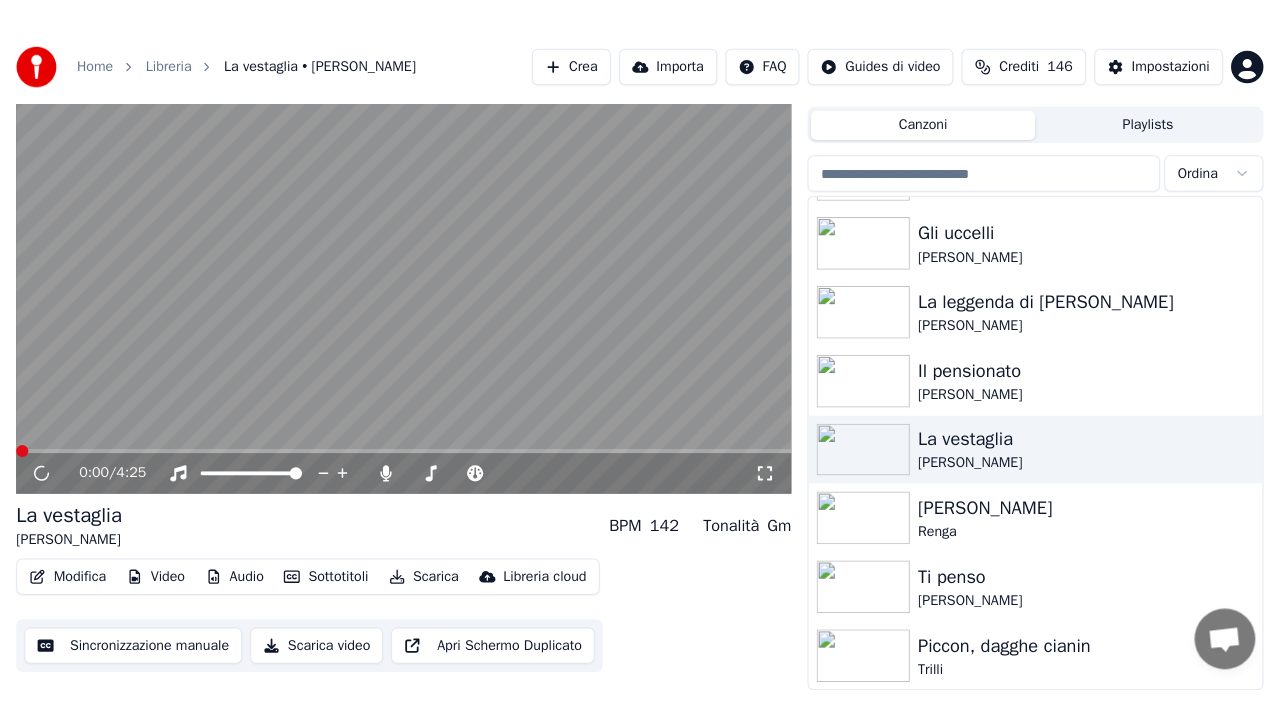 scroll, scrollTop: 28, scrollLeft: 0, axis: vertical 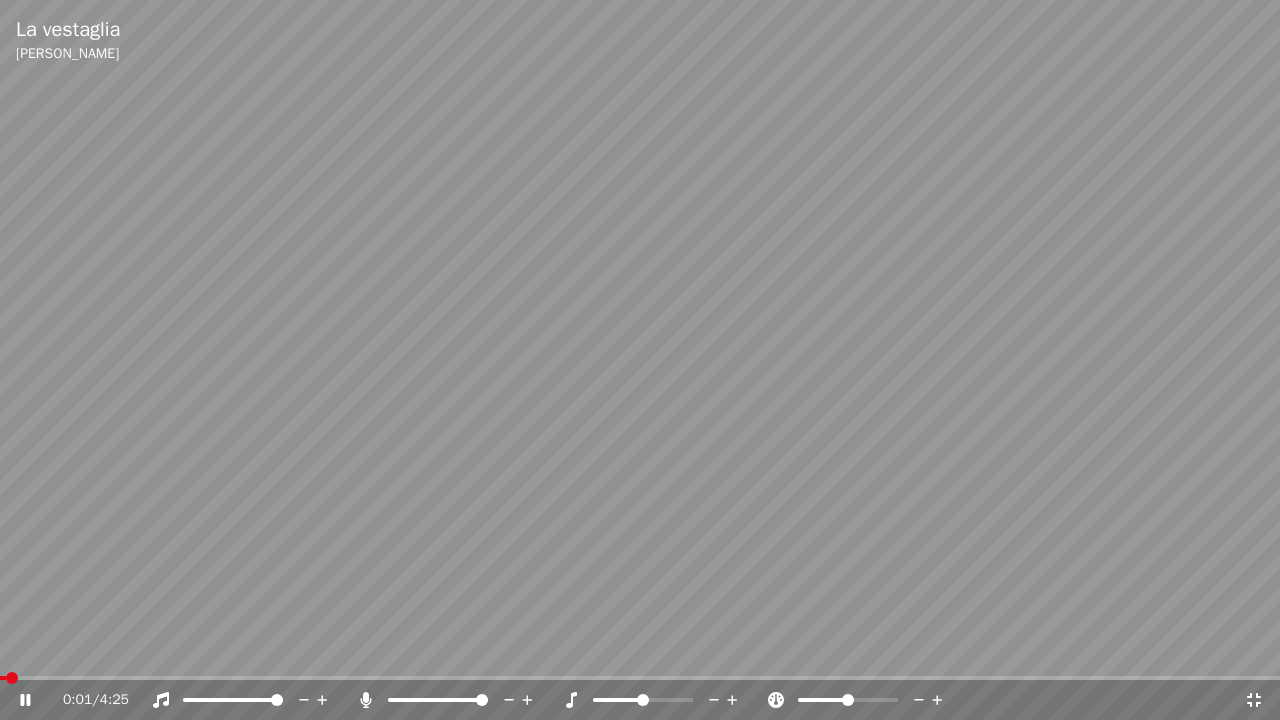 click at bounding box center [482, 700] 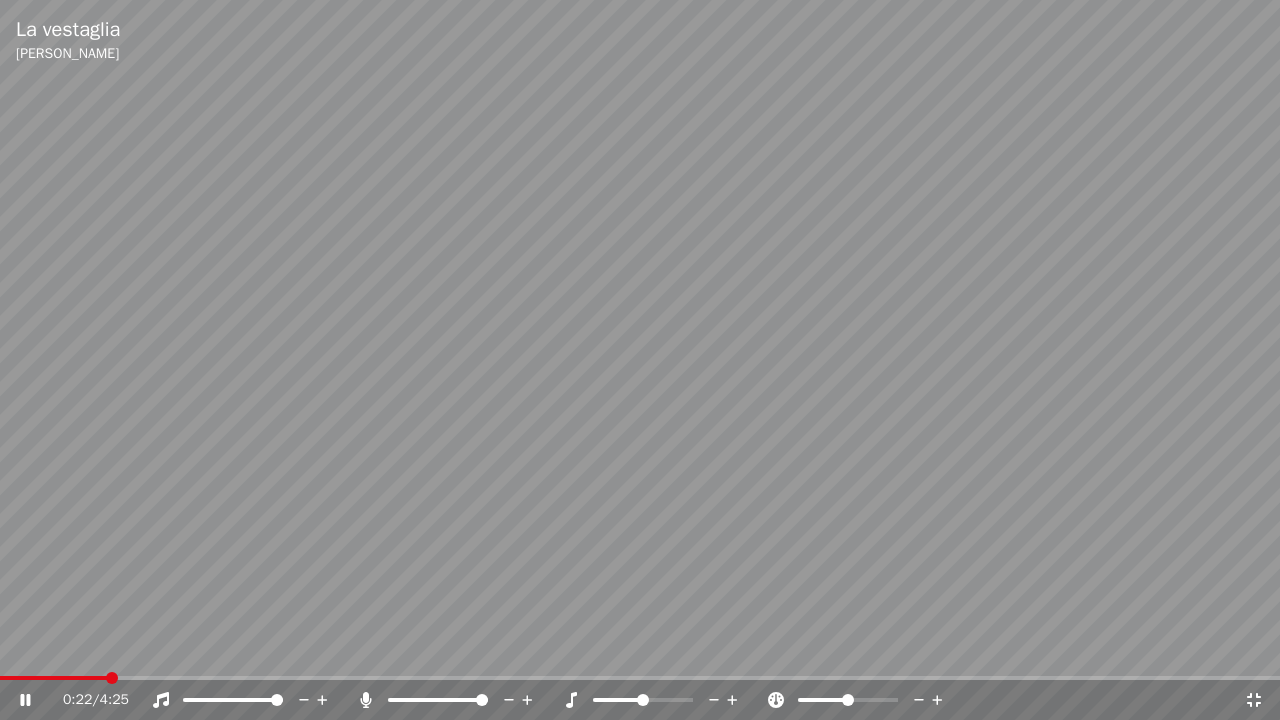 click at bounding box center (640, 360) 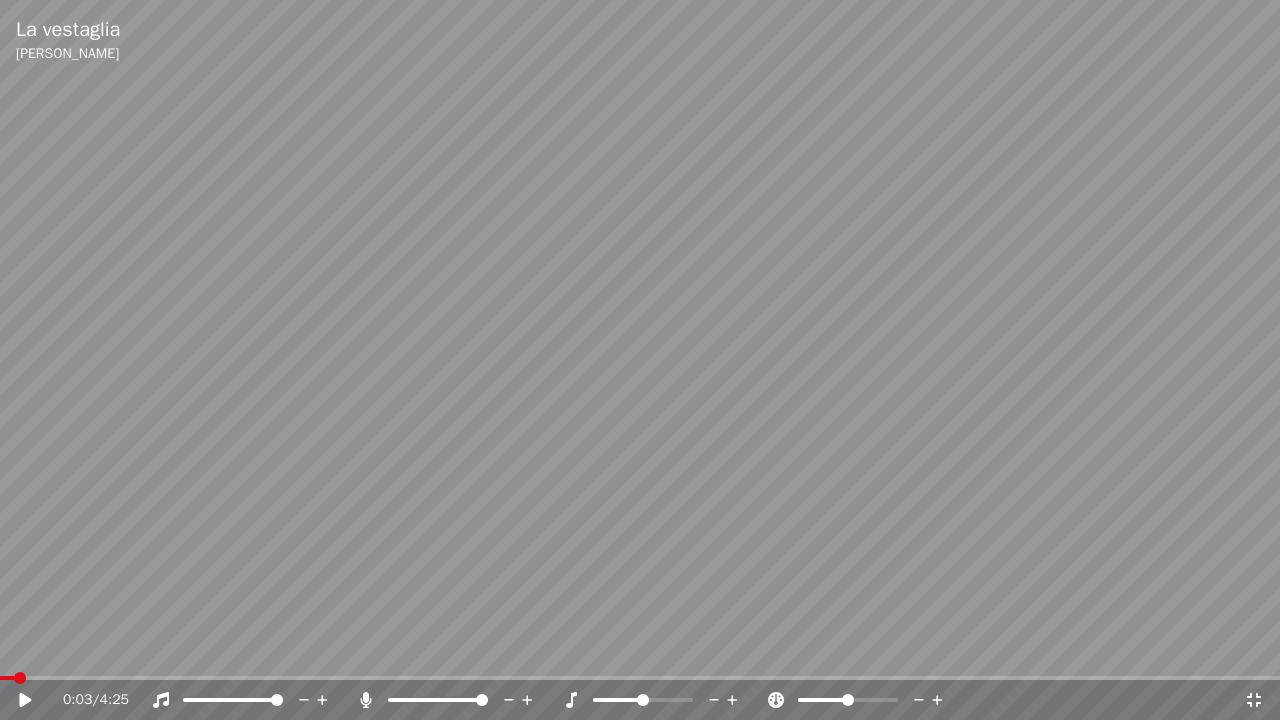 click at bounding box center (7, 678) 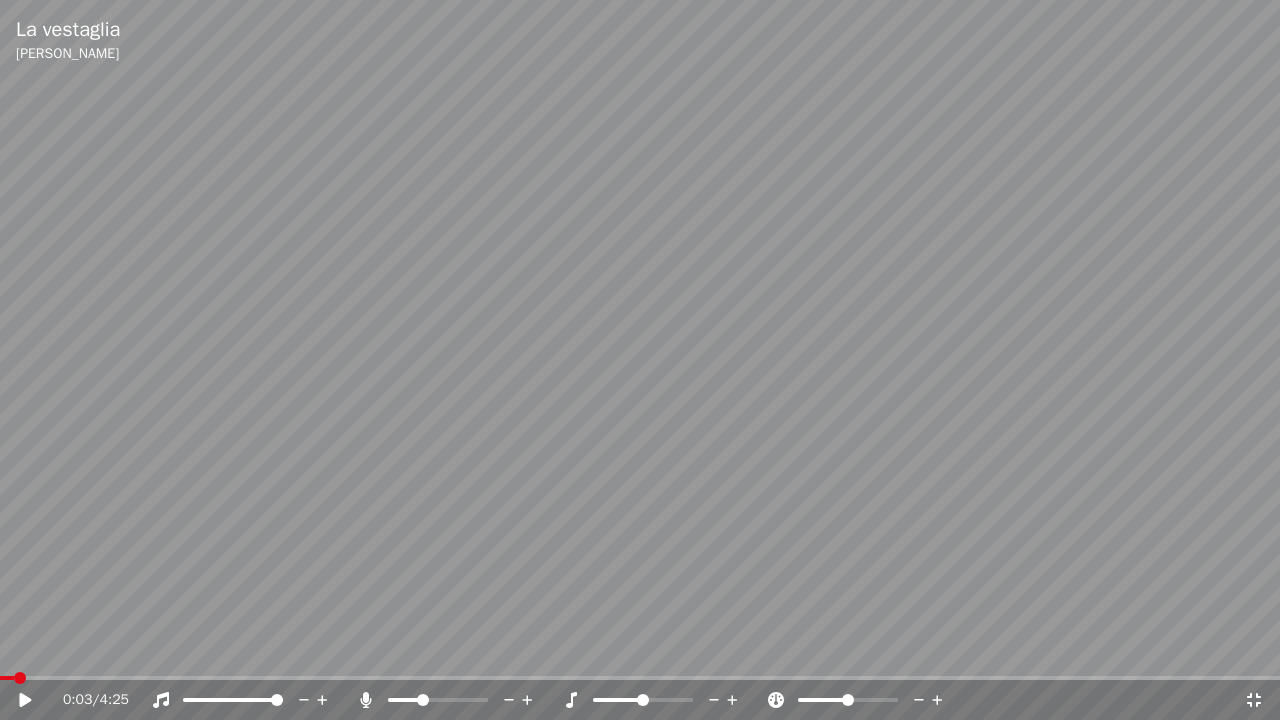 click at bounding box center (423, 700) 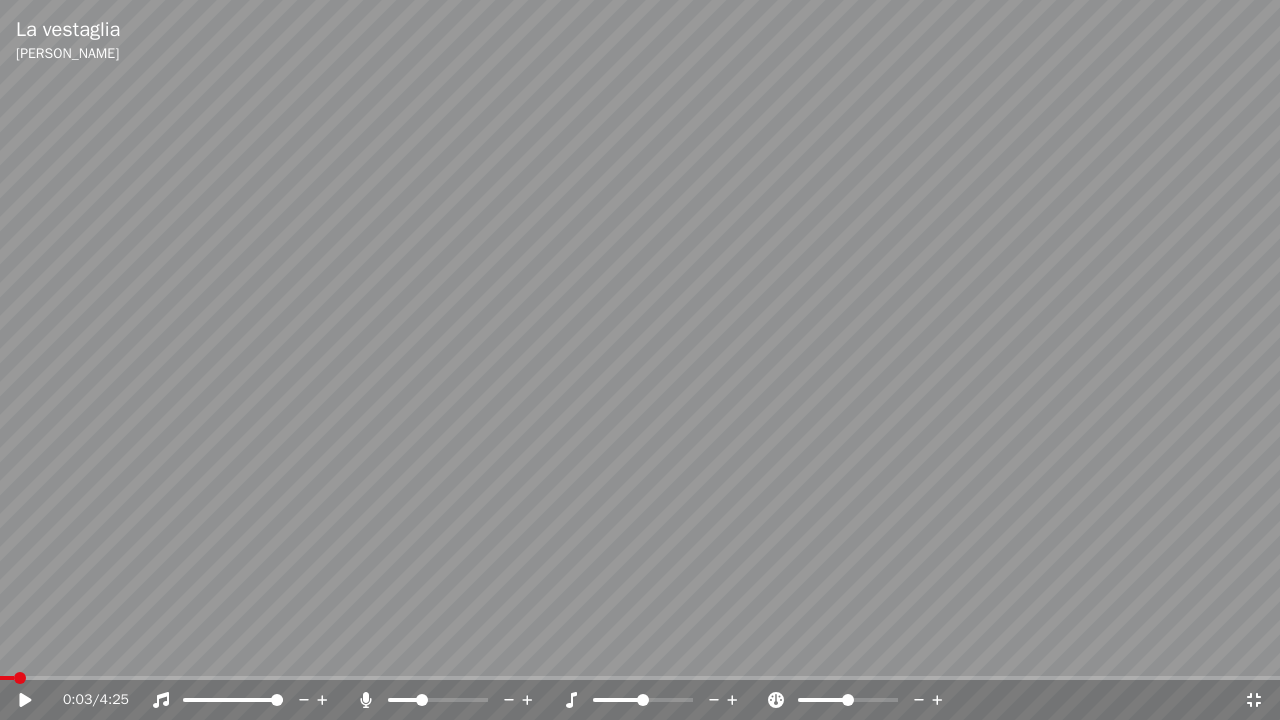 click 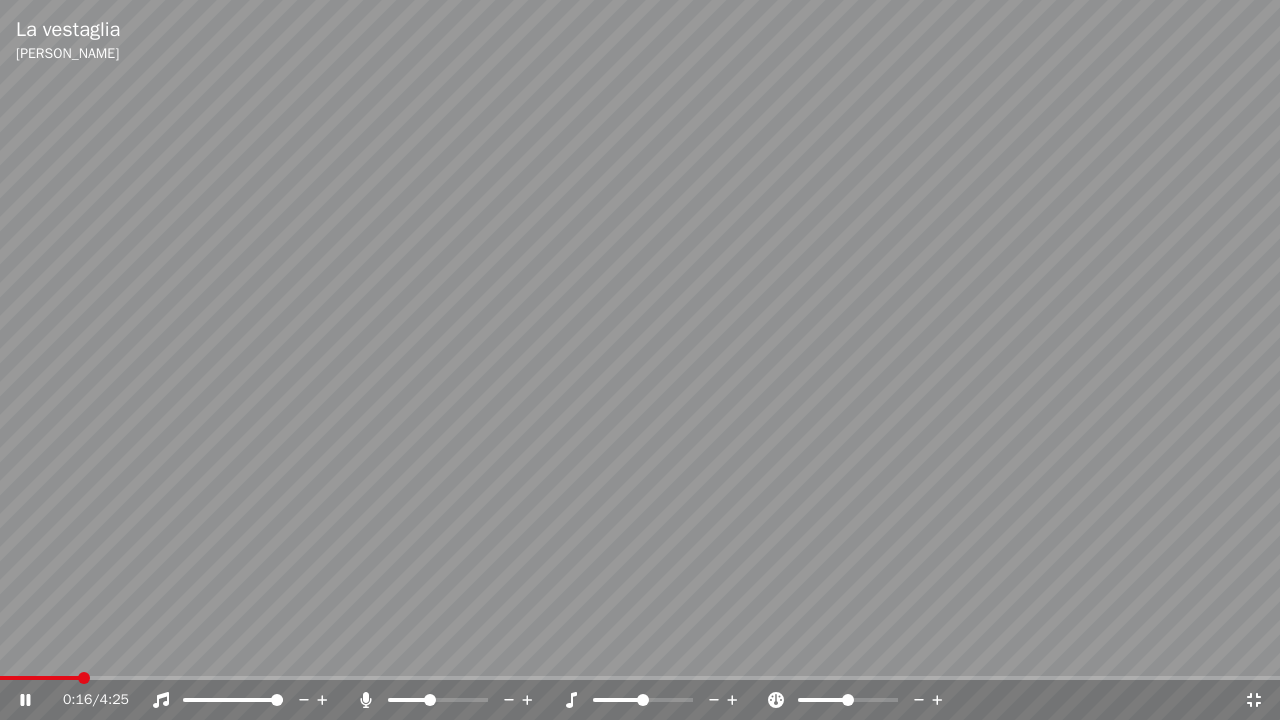 click at bounding box center [430, 700] 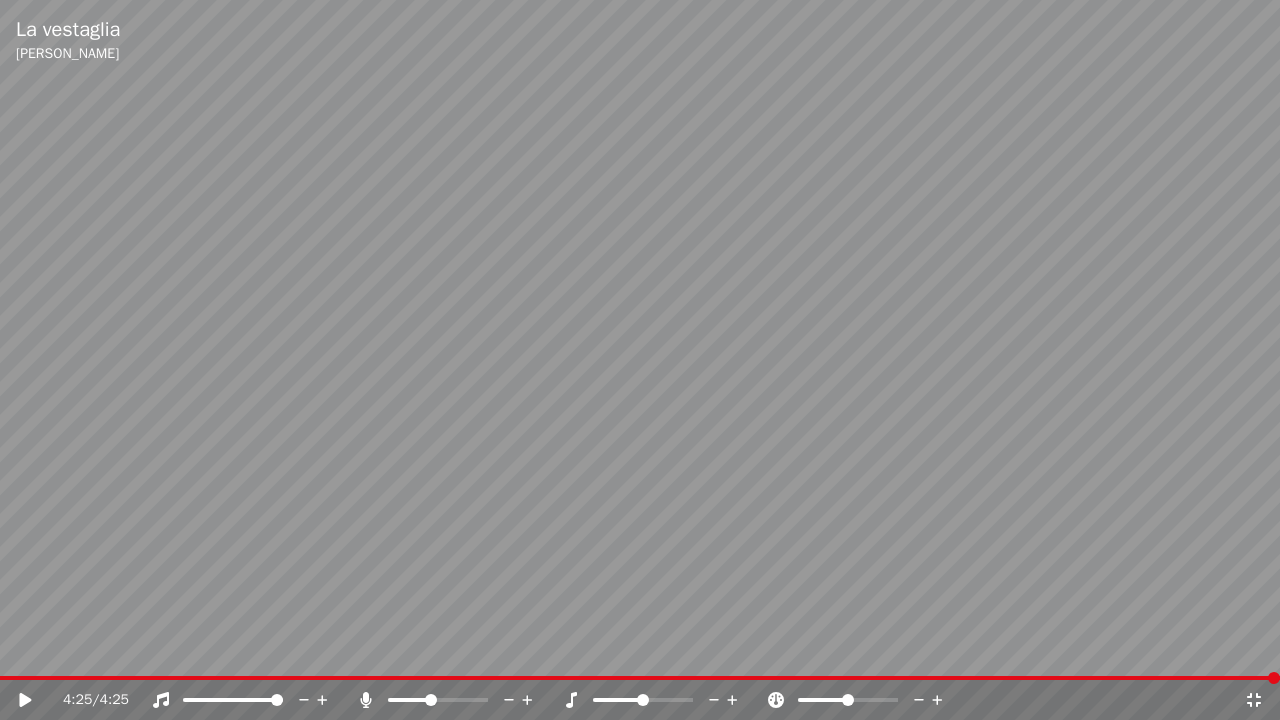 scroll, scrollTop: 26575, scrollLeft: 0, axis: vertical 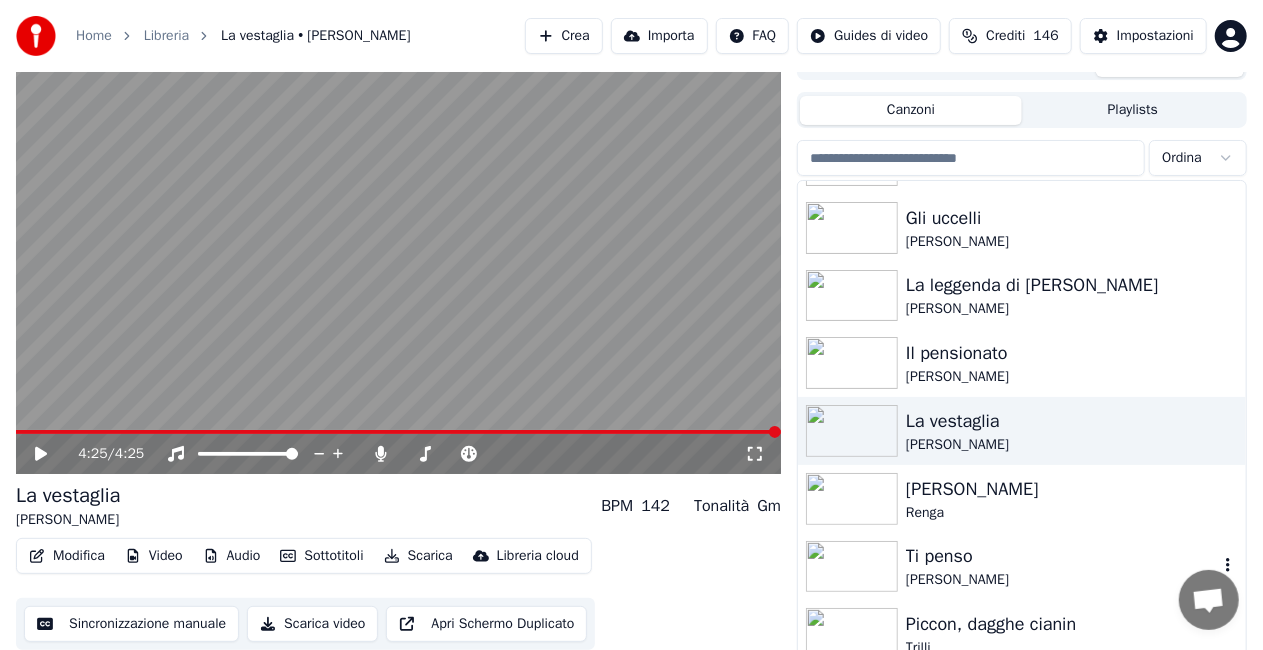 click on "[PERSON_NAME]" at bounding box center (1062, 580) 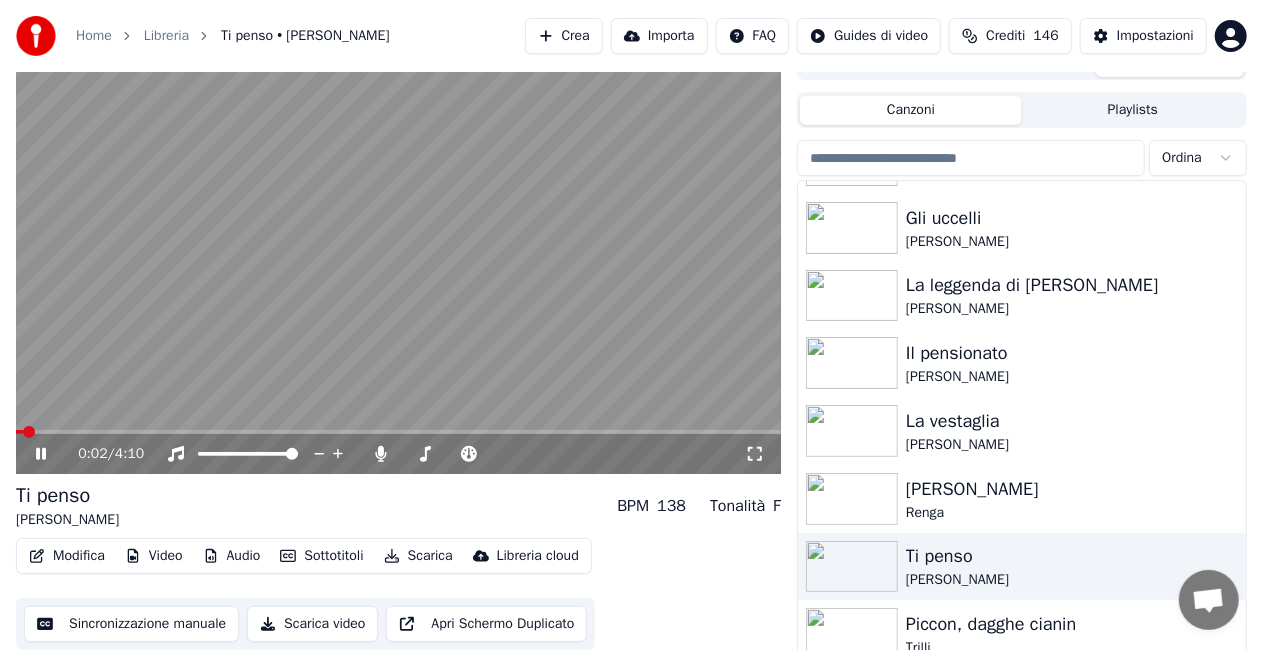 click 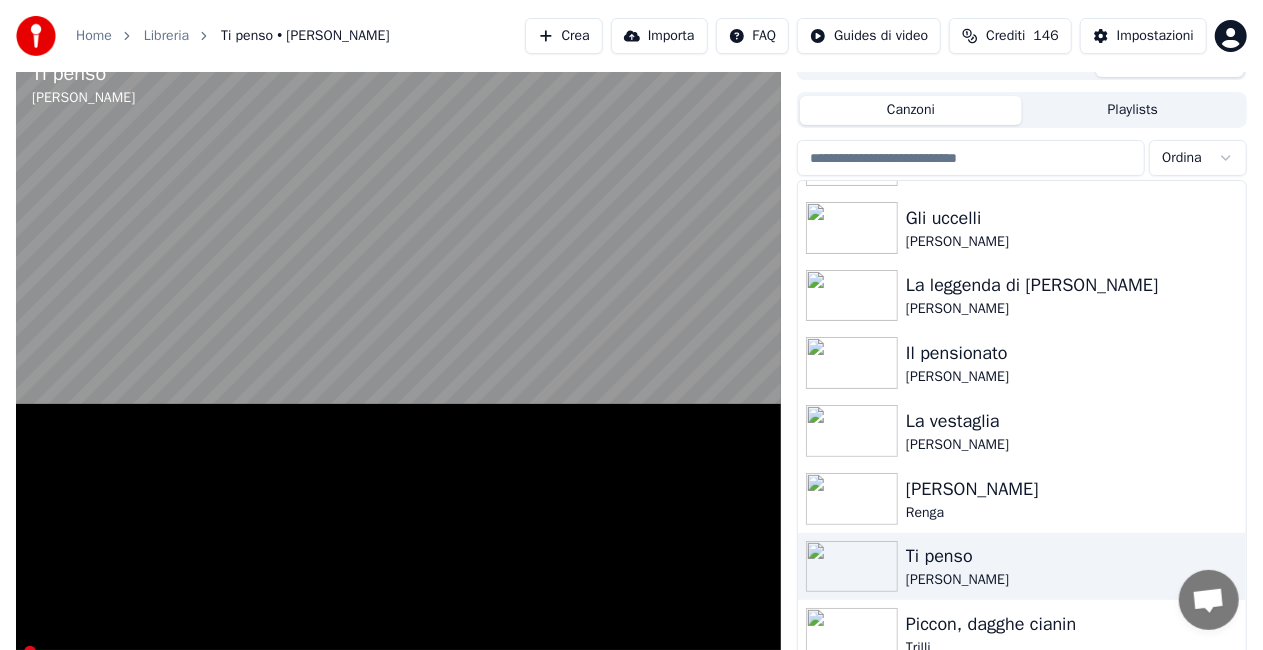 scroll, scrollTop: 26523, scrollLeft: 0, axis: vertical 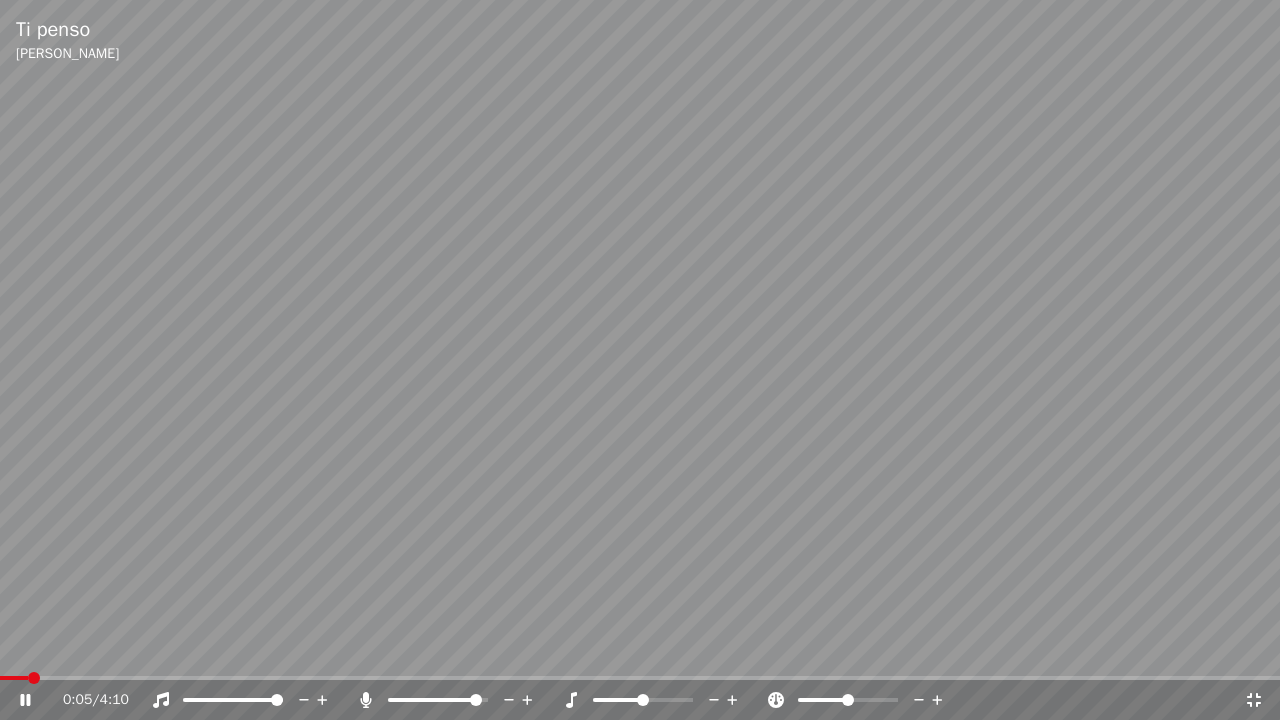click at bounding box center (476, 700) 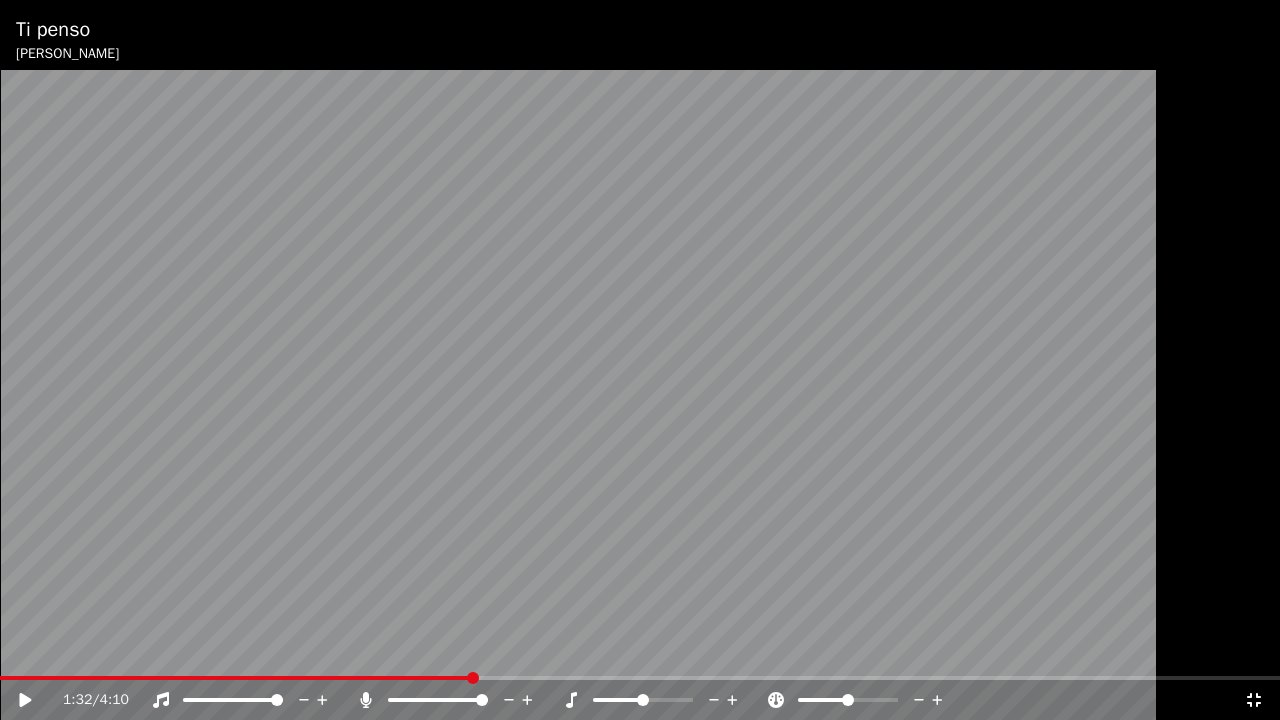 scroll, scrollTop: 26575, scrollLeft: 0, axis: vertical 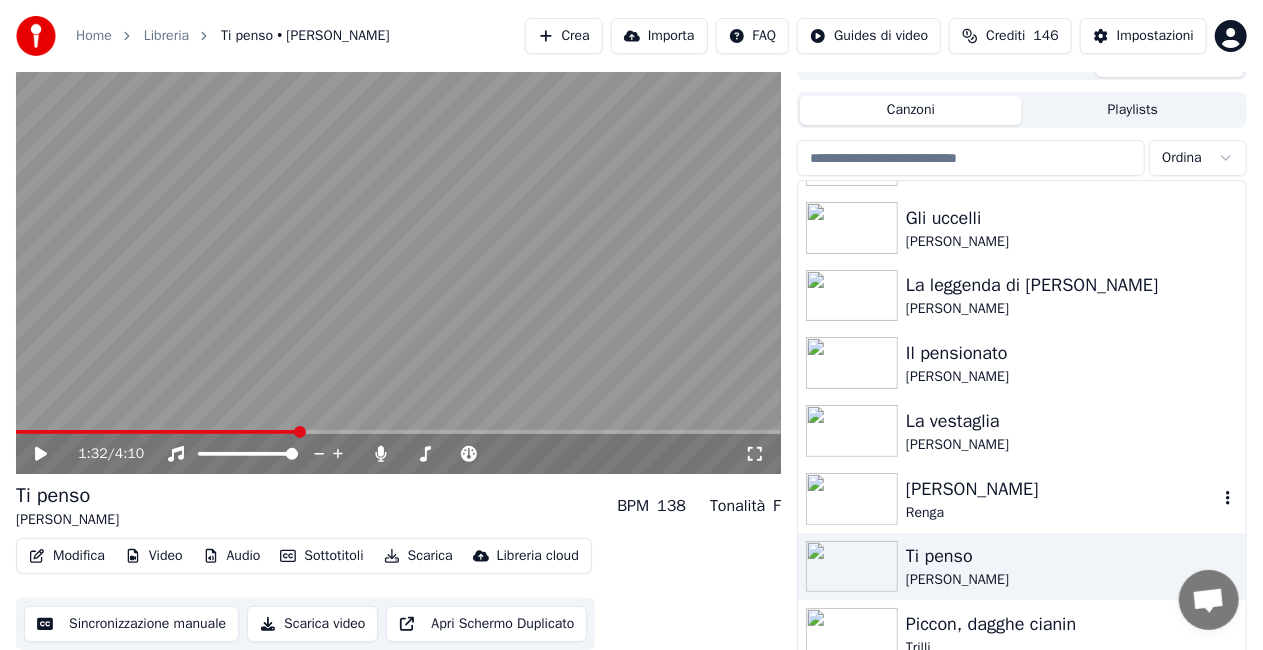 click on "Renga" at bounding box center (1062, 513) 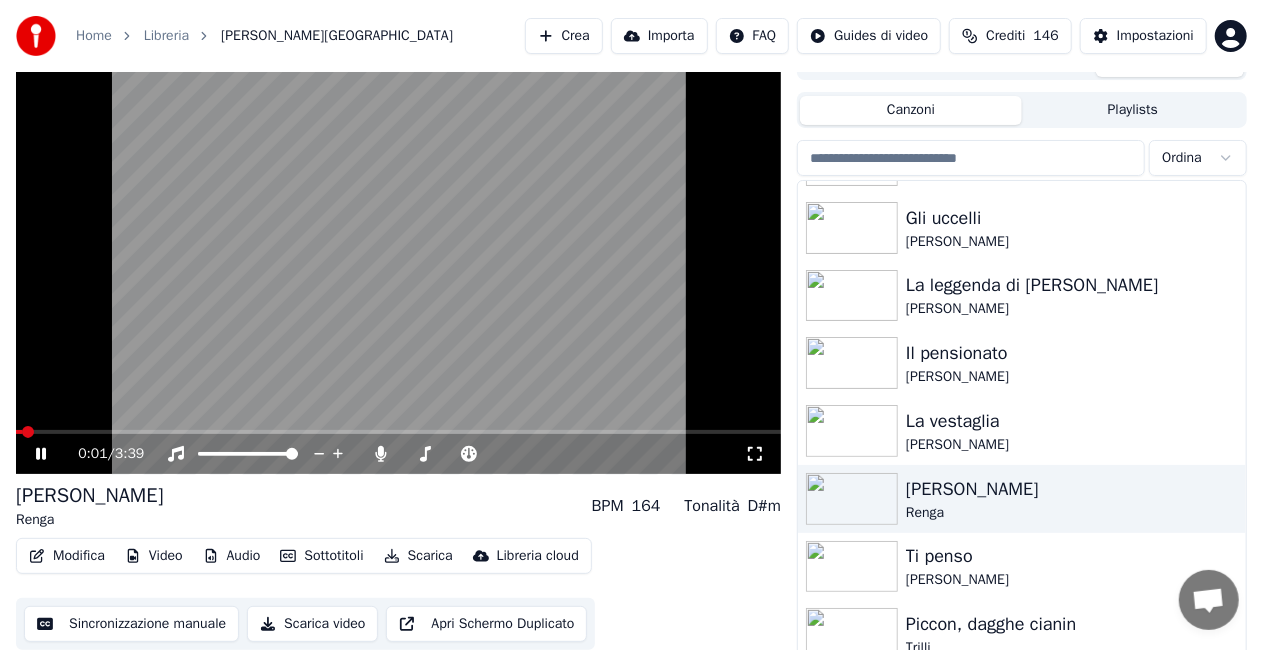 click 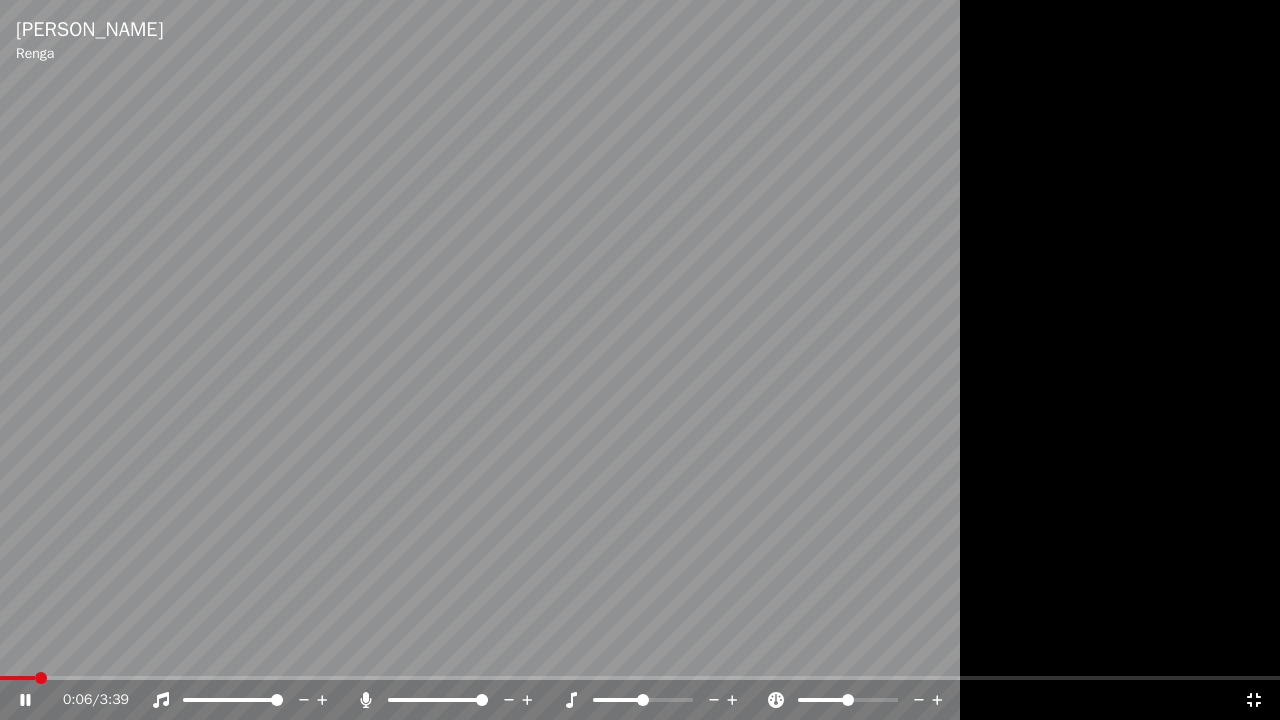click on "0:06  /  3:39" at bounding box center [640, 700] 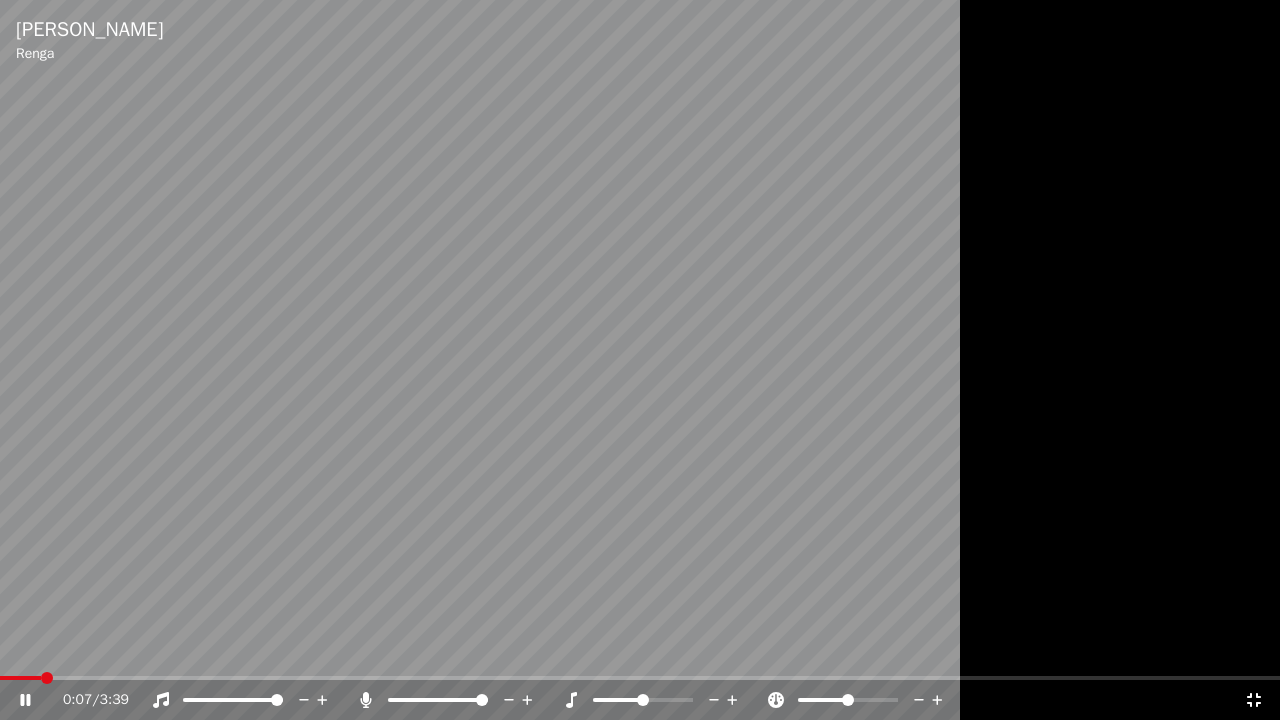 click on "0:07  /  3:39" at bounding box center (640, 700) 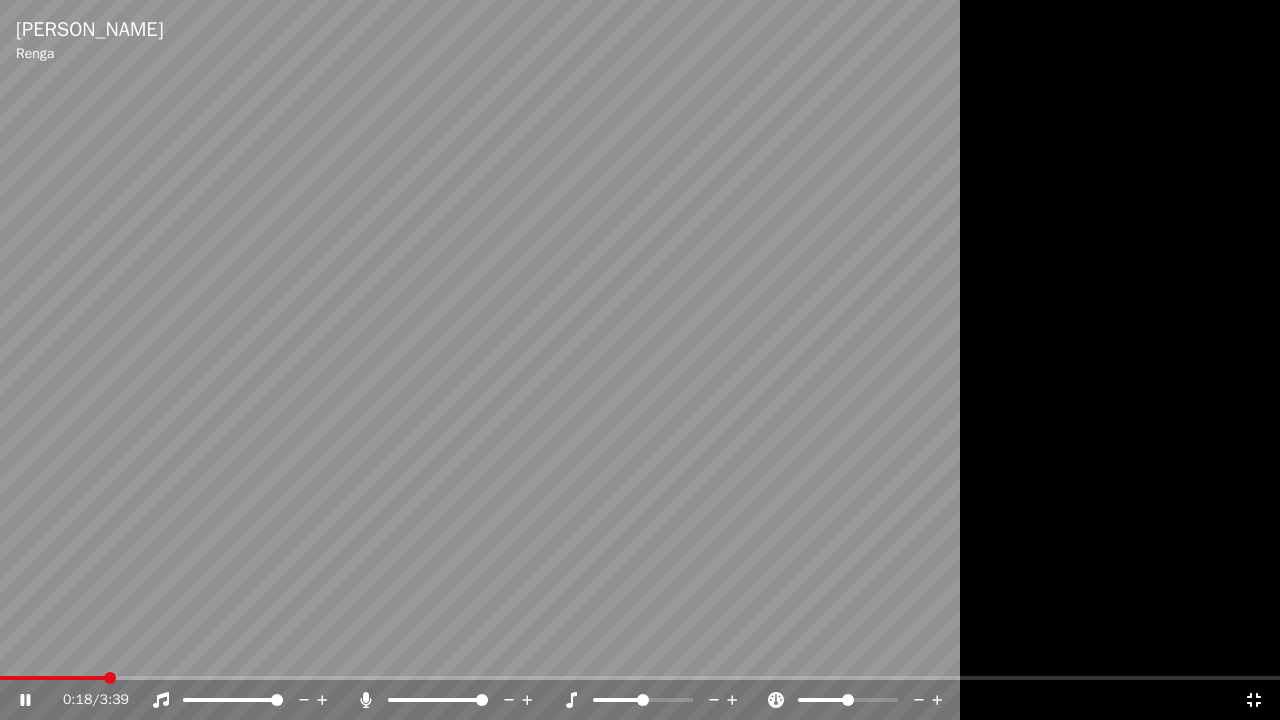 click at bounding box center (640, 678) 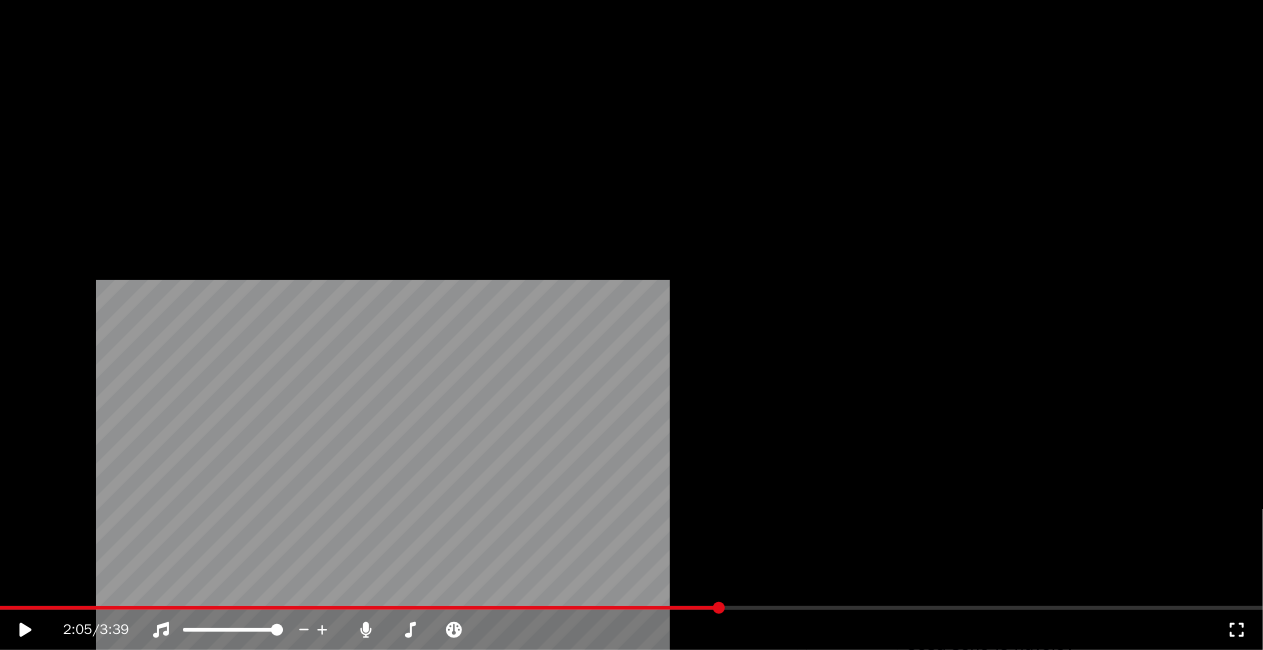 scroll, scrollTop: 26175, scrollLeft: 0, axis: vertical 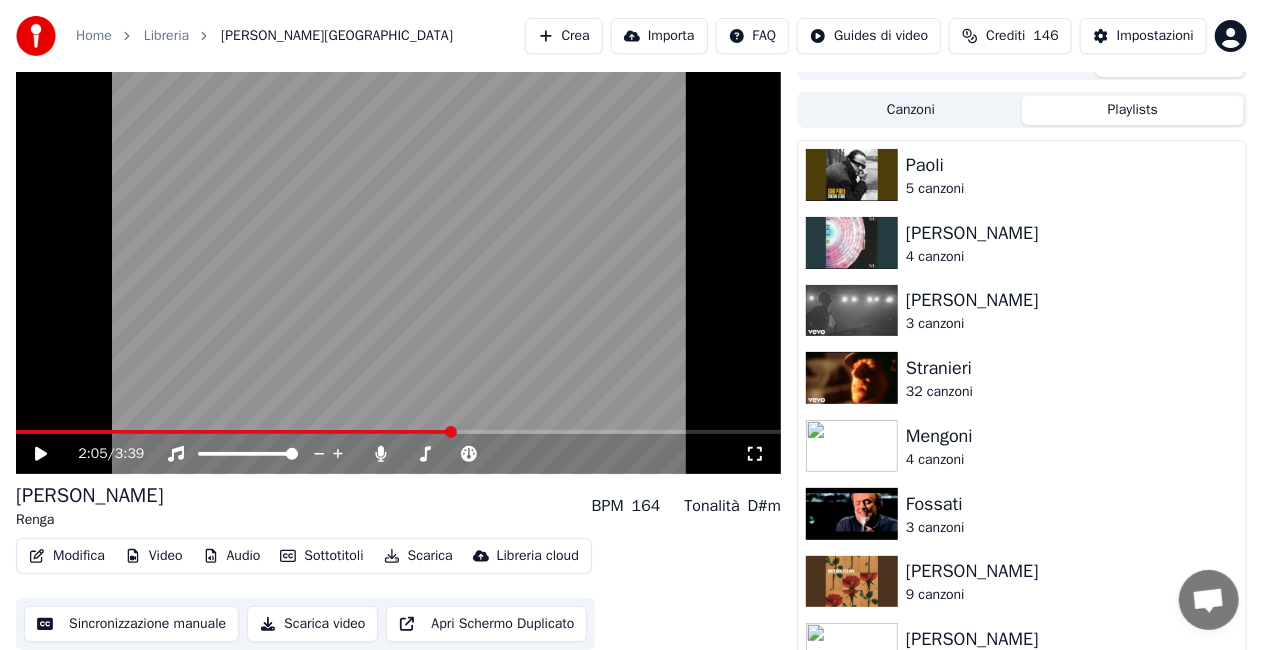 click on "Playlists" at bounding box center [1133, 110] 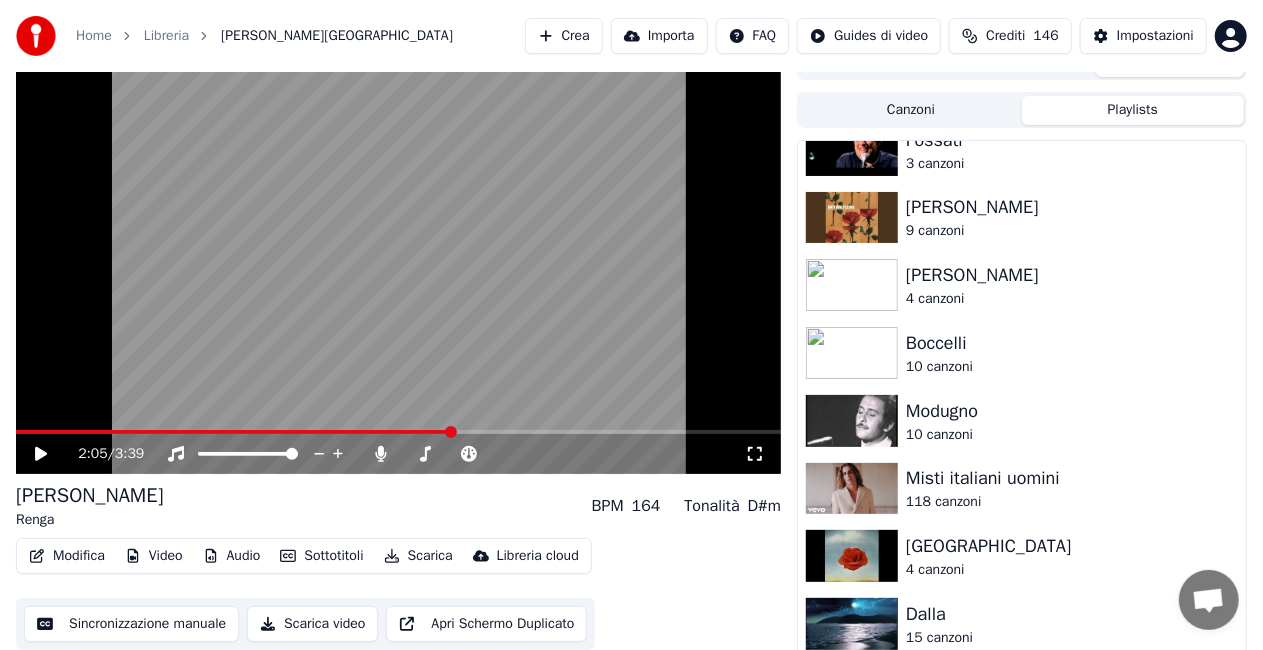 scroll, scrollTop: 405, scrollLeft: 0, axis: vertical 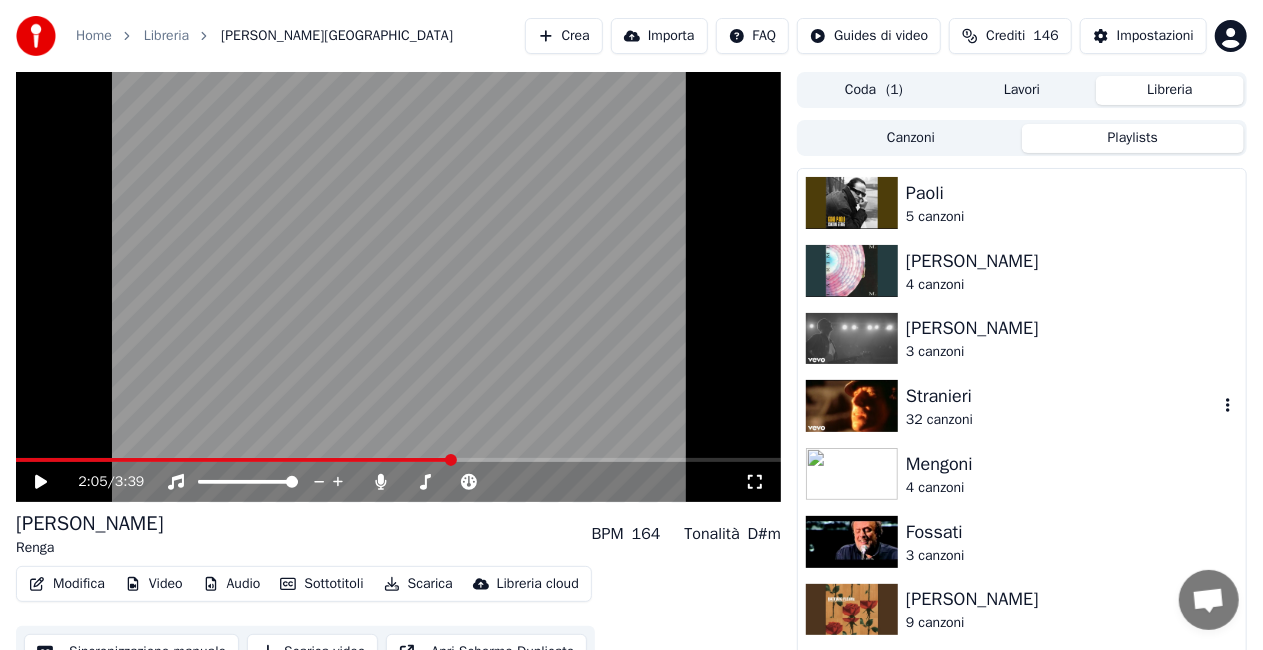 click on "Stranieri" at bounding box center [1062, 396] 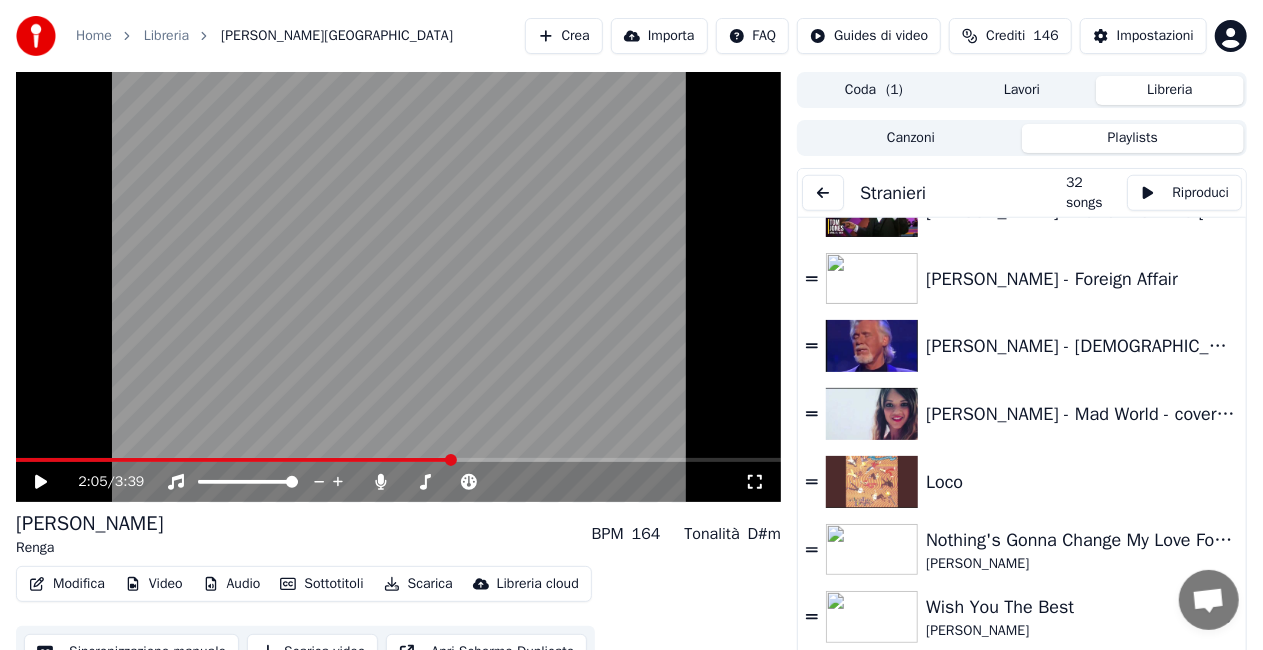 scroll, scrollTop: 800, scrollLeft: 0, axis: vertical 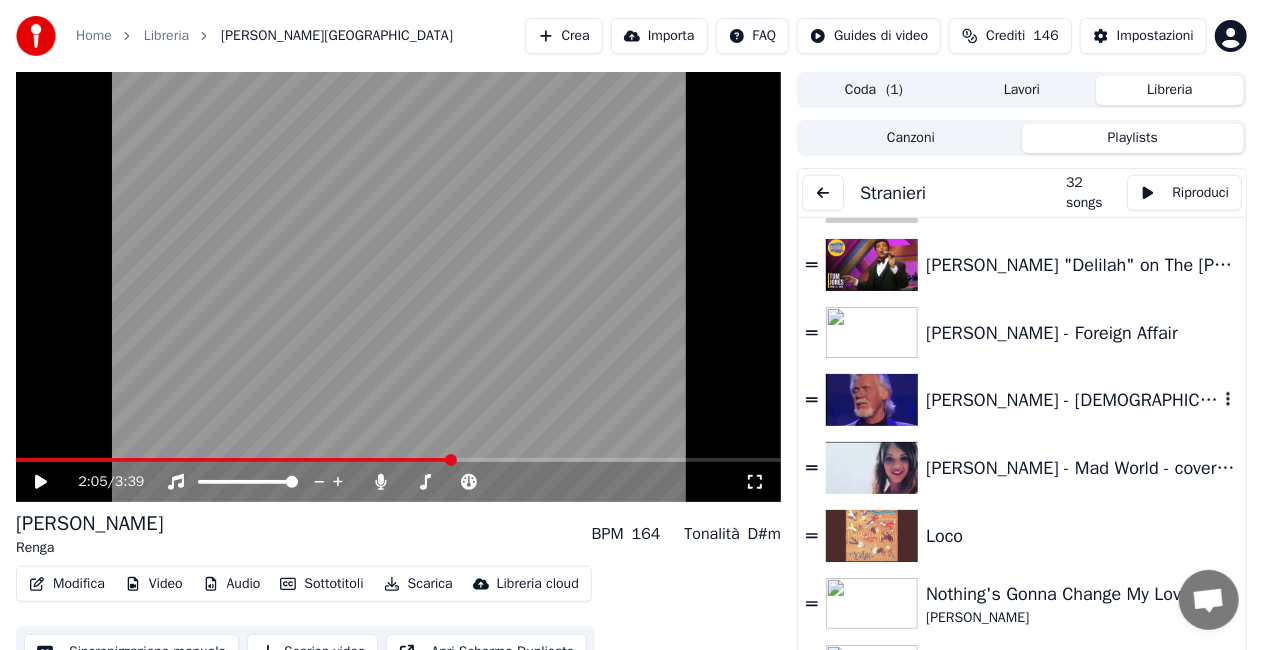 click on "[PERSON_NAME] - [DEMOGRAPHIC_DATA] - Live" at bounding box center (1072, 400) 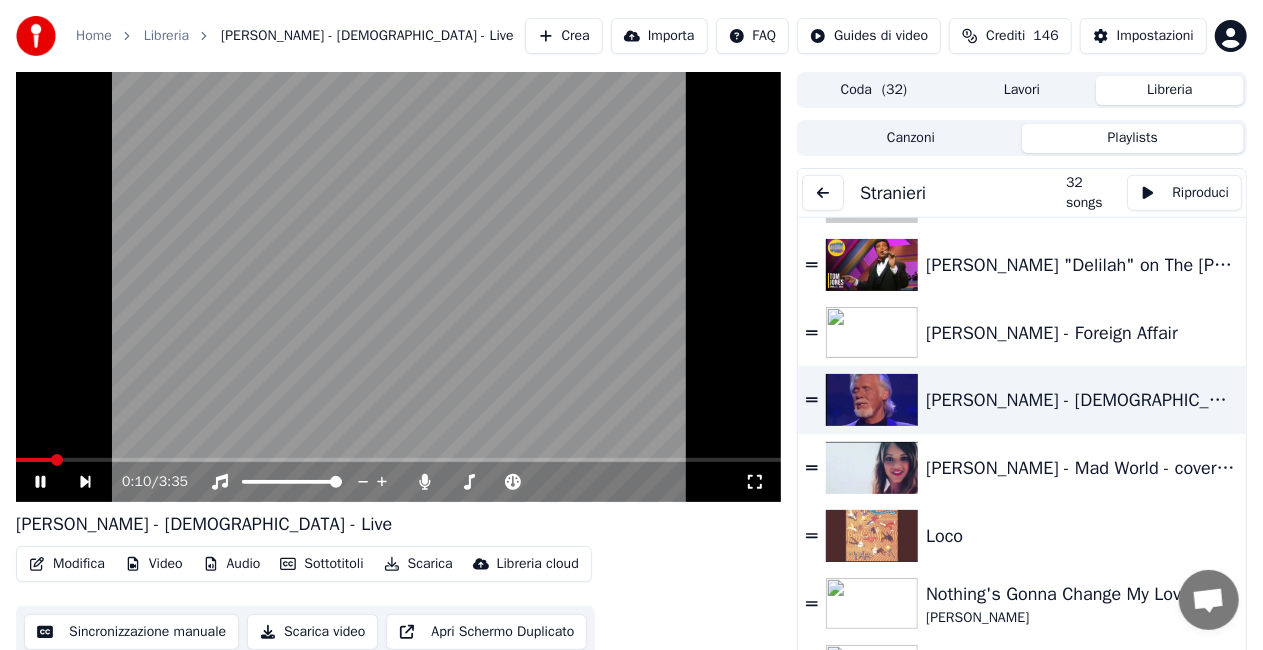 click at bounding box center [398, 460] 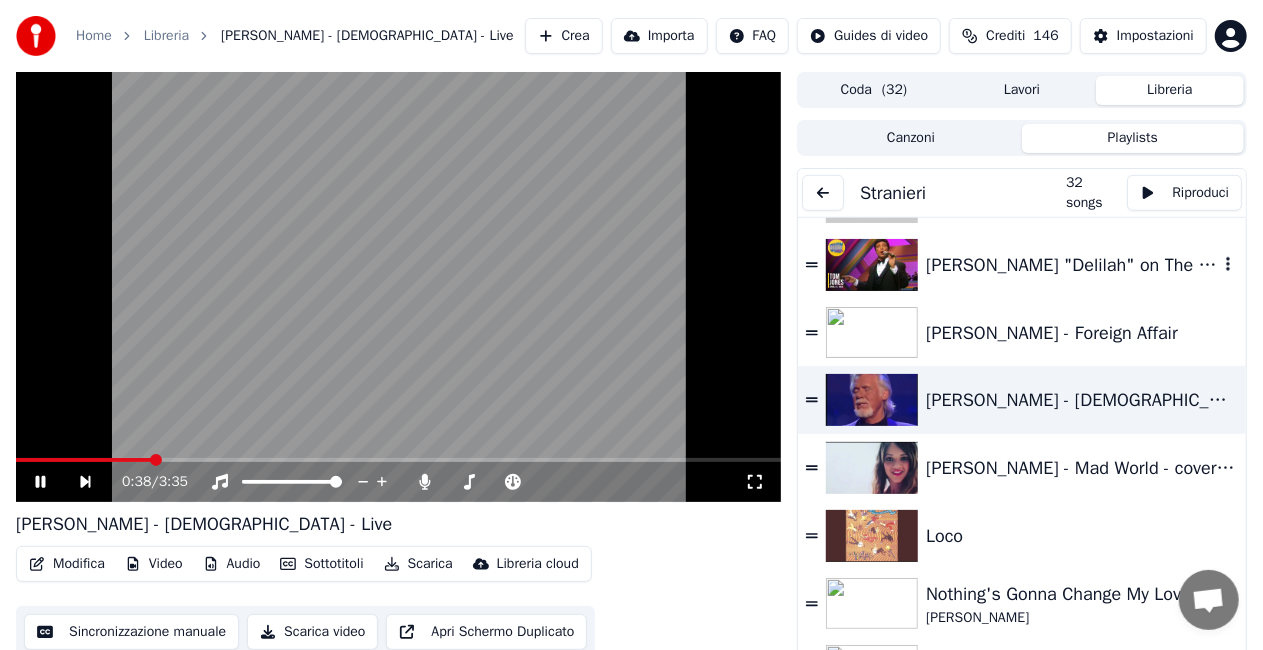 click on "[PERSON_NAME] "Delilah" on The [PERSON_NAME] Show" at bounding box center [1072, 265] 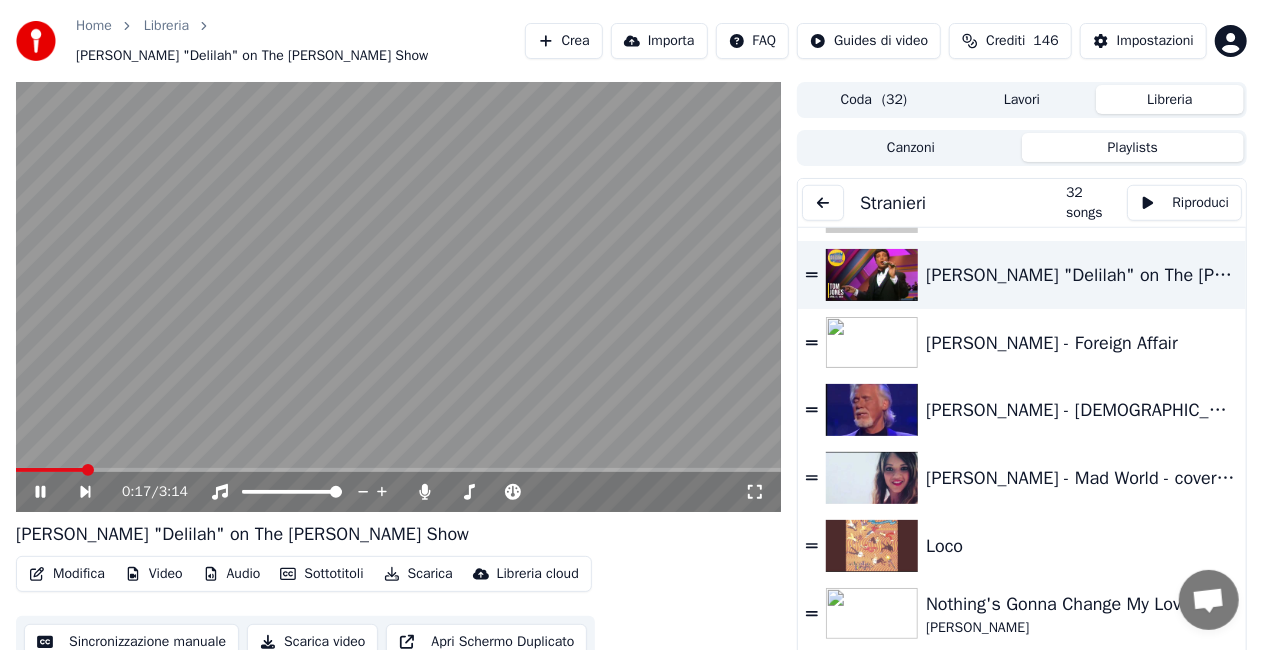 click at bounding box center [398, 470] 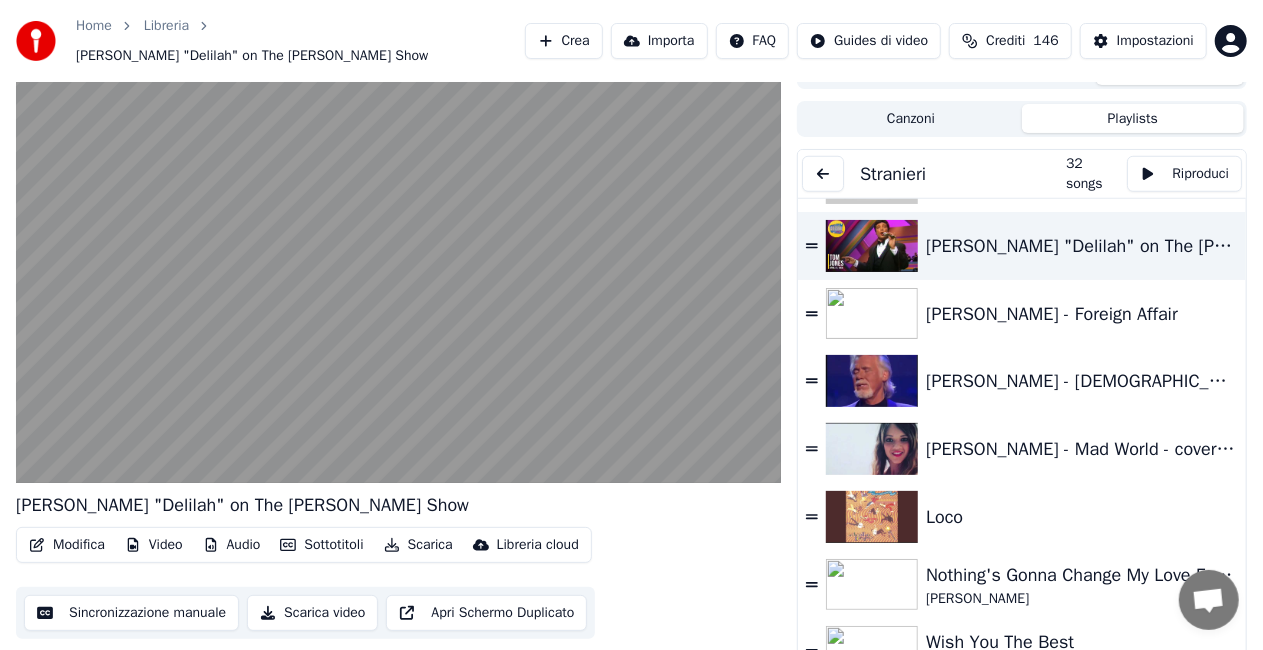 scroll, scrollTop: 38, scrollLeft: 0, axis: vertical 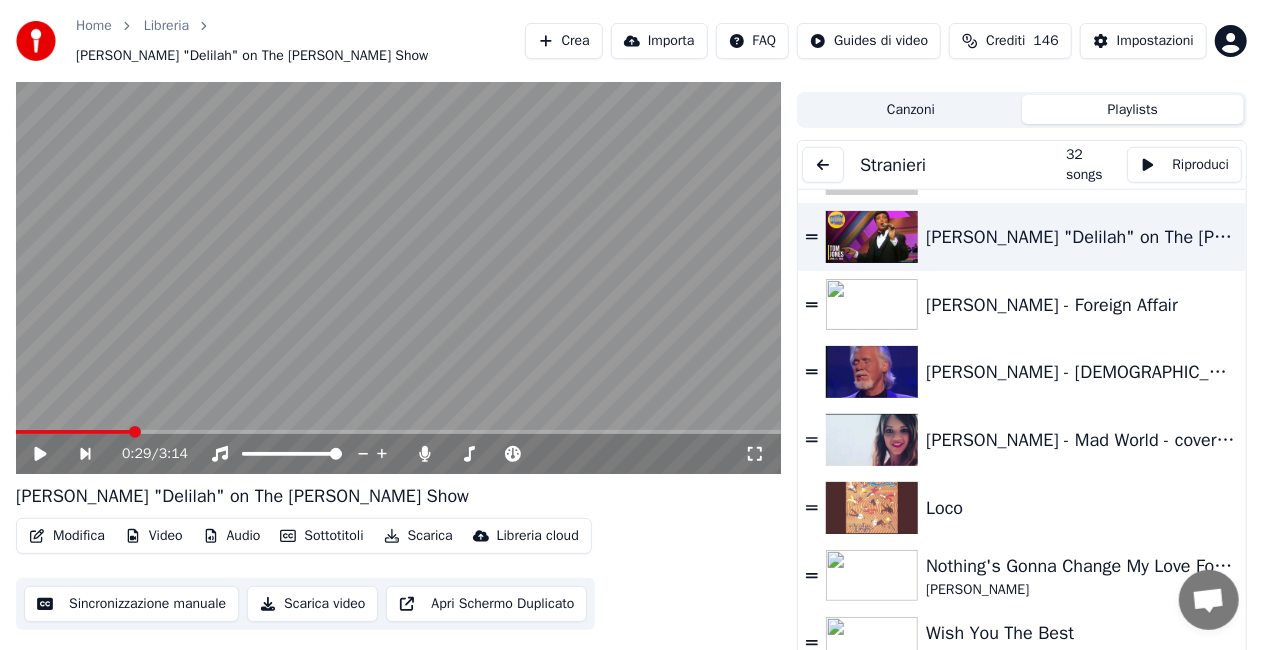 click at bounding box center [73, 432] 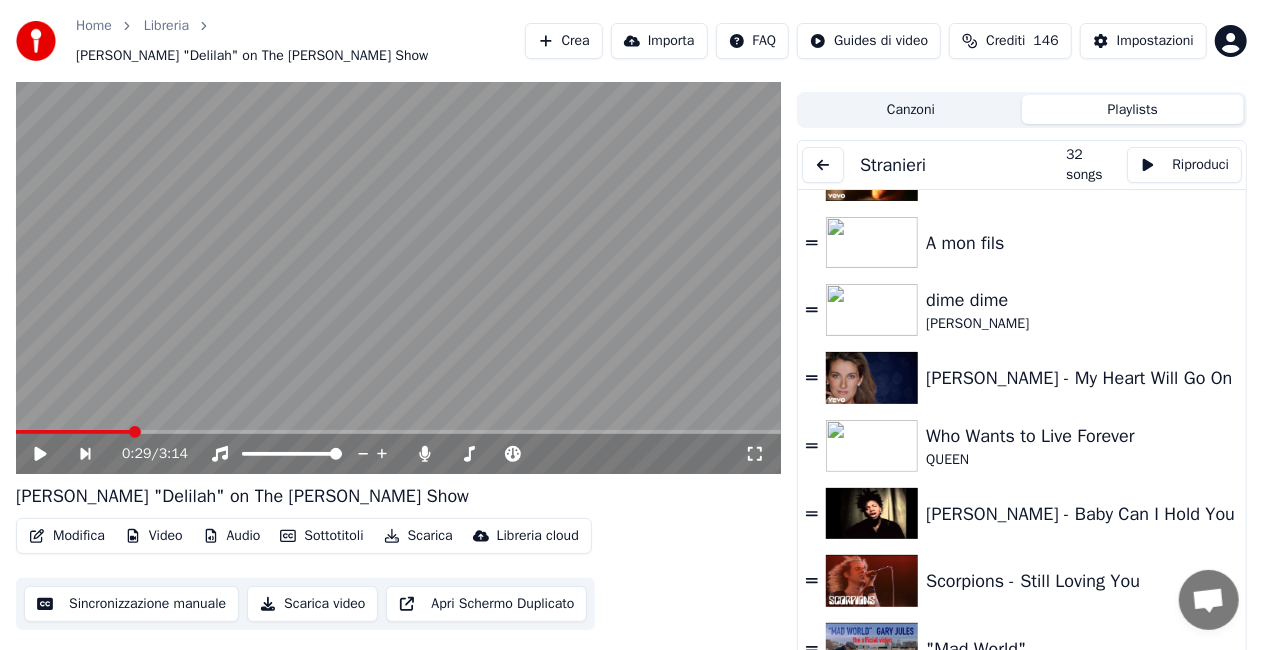 scroll, scrollTop: 0, scrollLeft: 0, axis: both 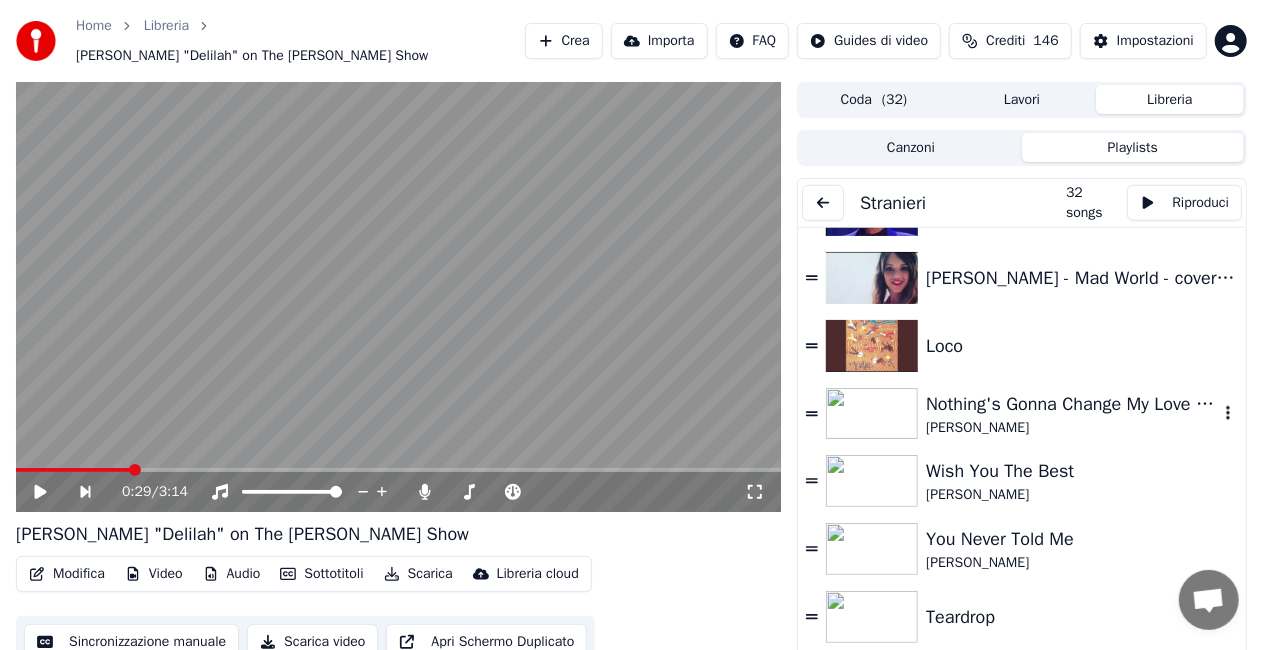 click on "Nothing's Gonna Change My Love For You" at bounding box center [1072, 404] 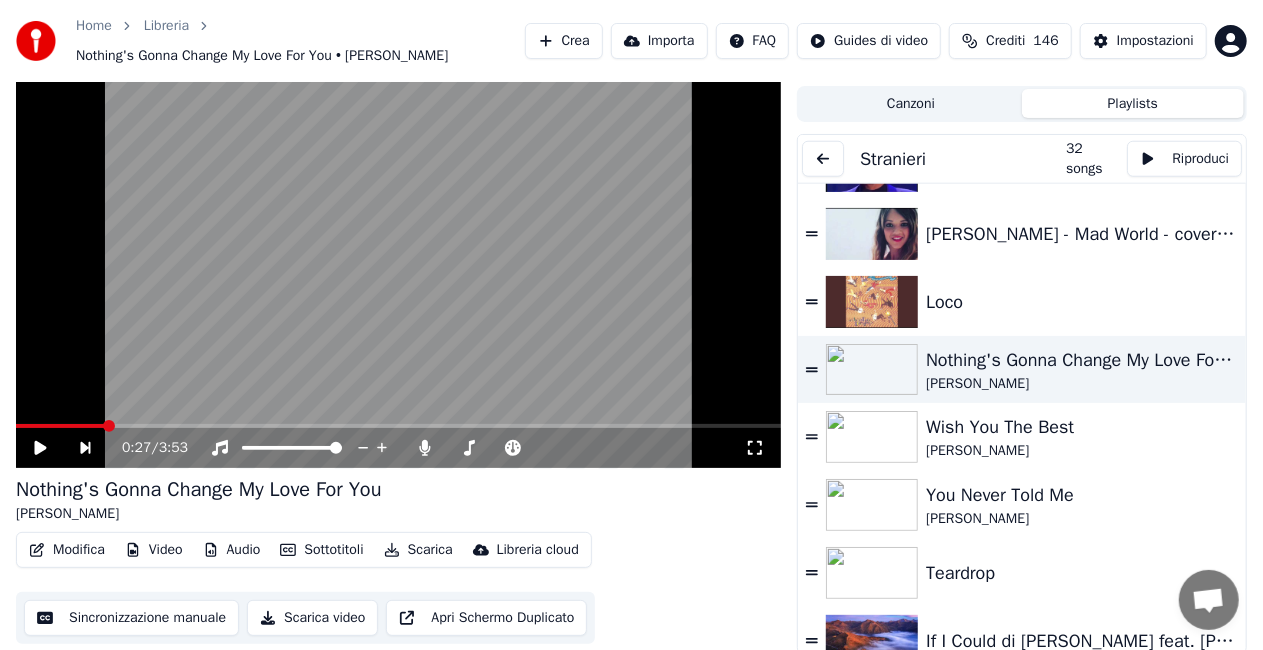 scroll, scrollTop: 48, scrollLeft: 0, axis: vertical 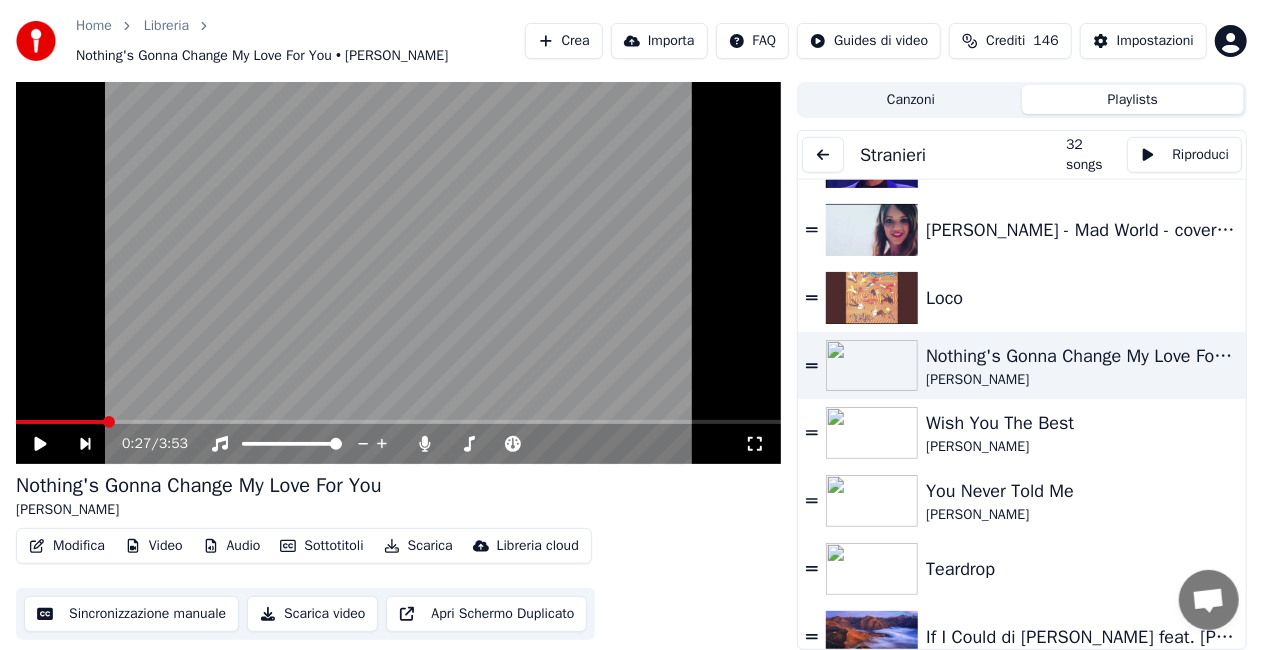click at bounding box center [823, 155] 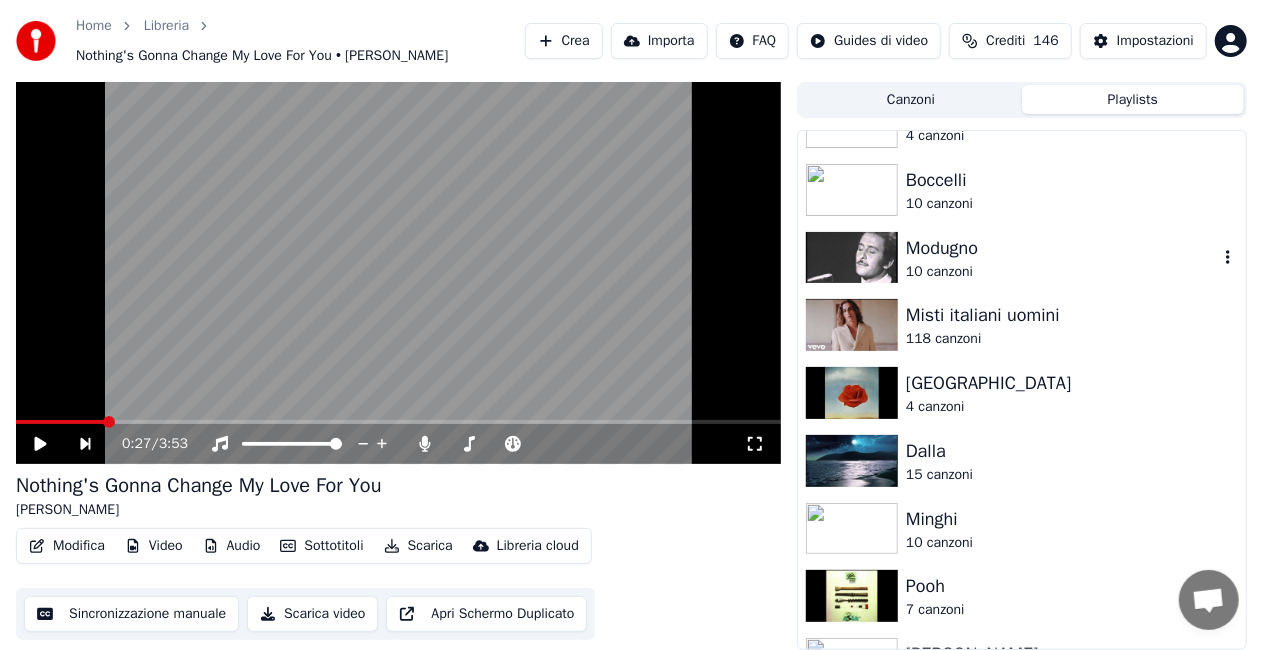 scroll, scrollTop: 500, scrollLeft: 0, axis: vertical 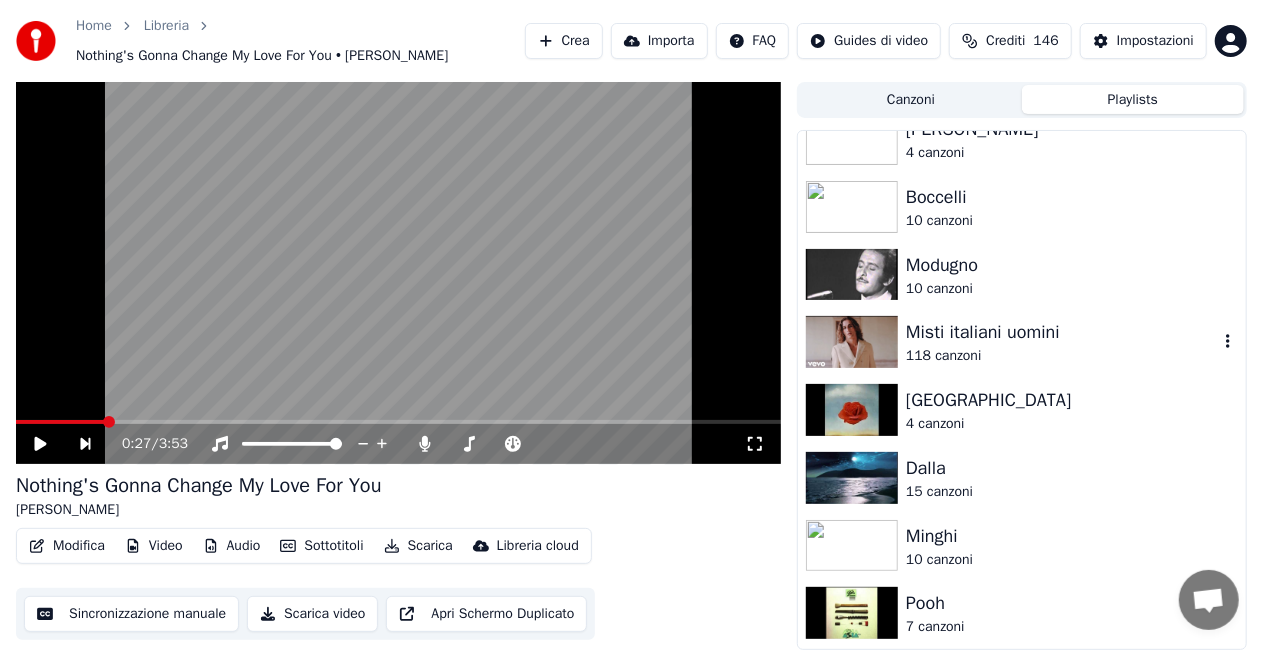 click on "Misti italiani uomini" at bounding box center [1062, 332] 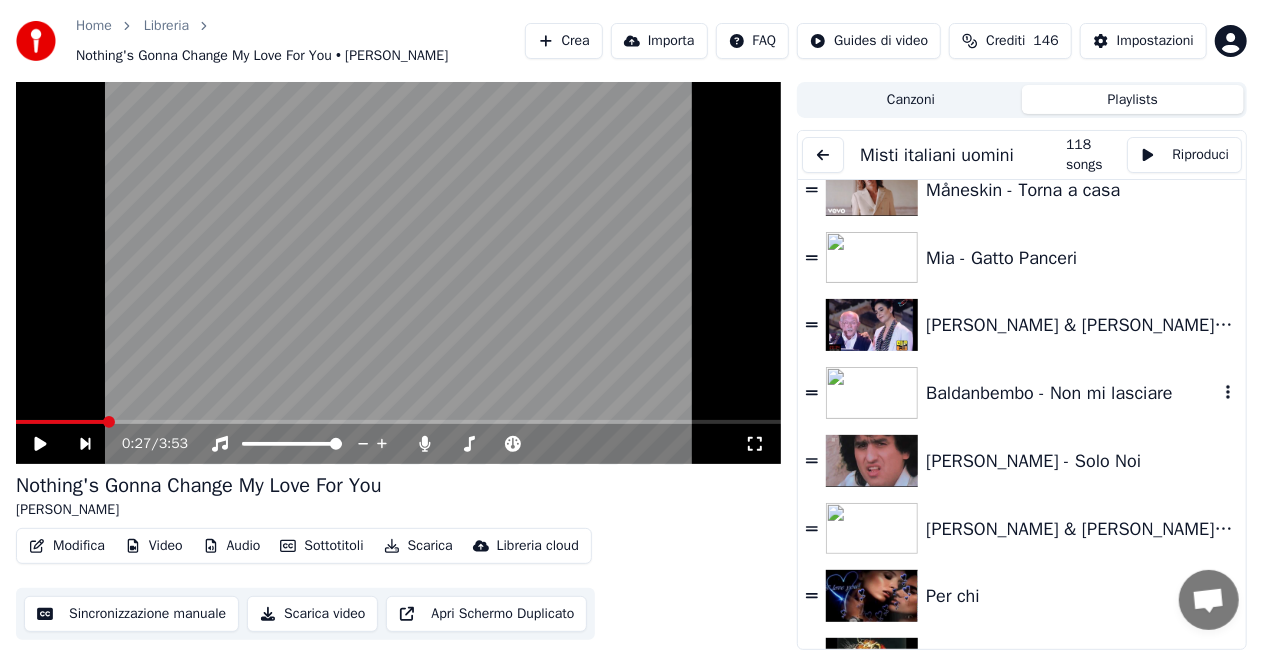 scroll, scrollTop: 0, scrollLeft: 0, axis: both 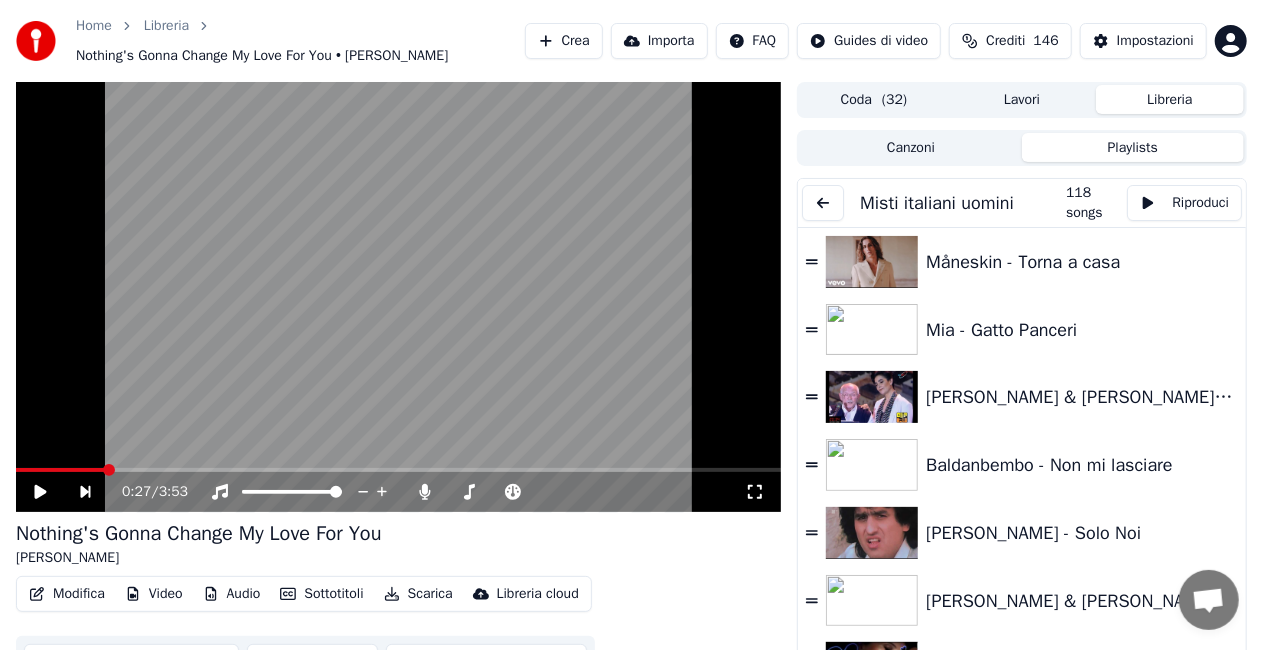 drag, startPoint x: 817, startPoint y: 197, endPoint x: 824, endPoint y: 188, distance: 11.401754 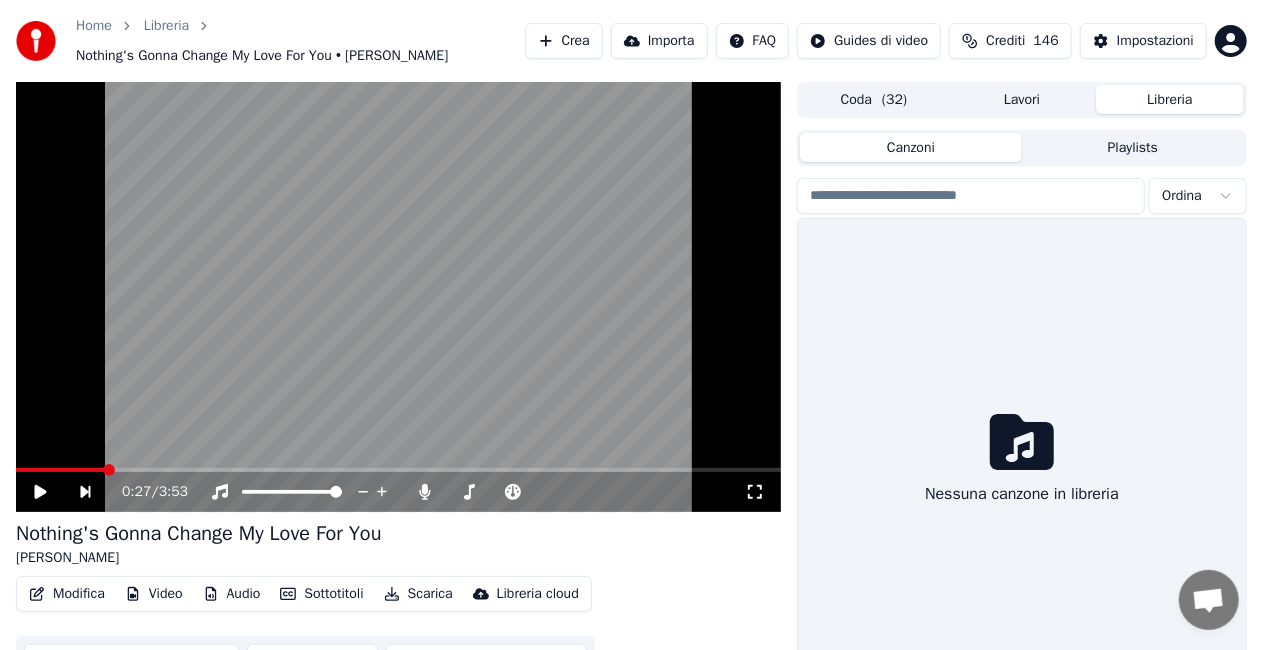 click on "Canzoni" at bounding box center [911, 147] 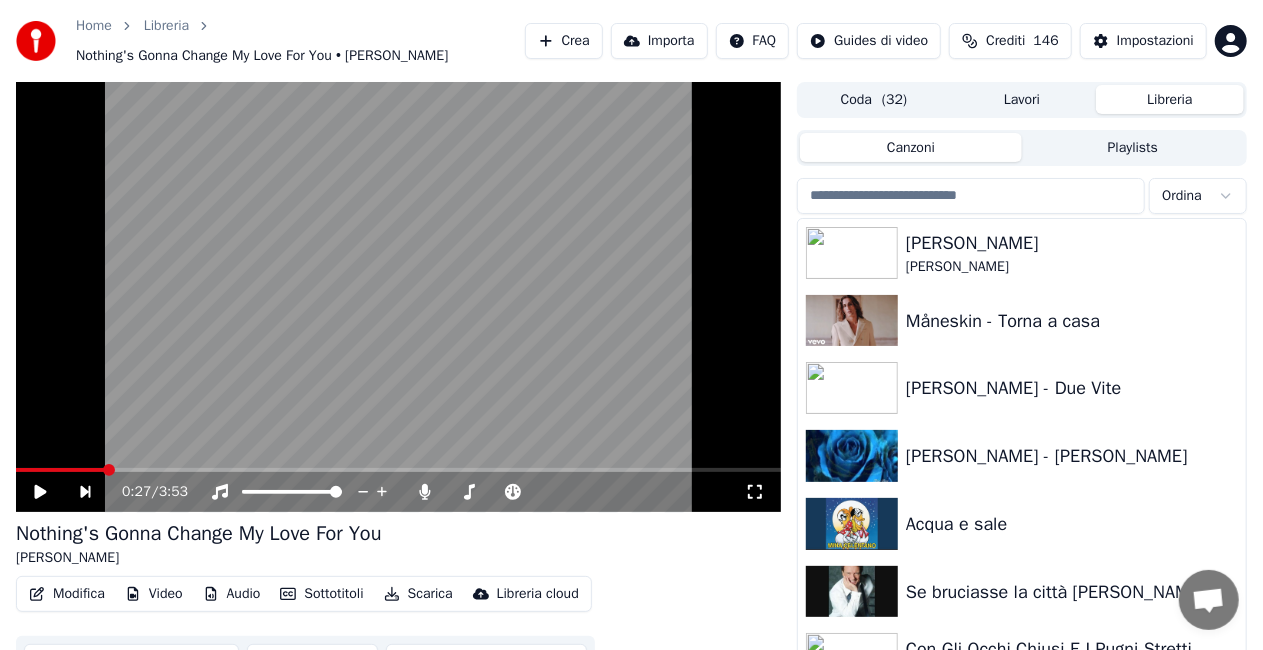 click at bounding box center (971, 196) 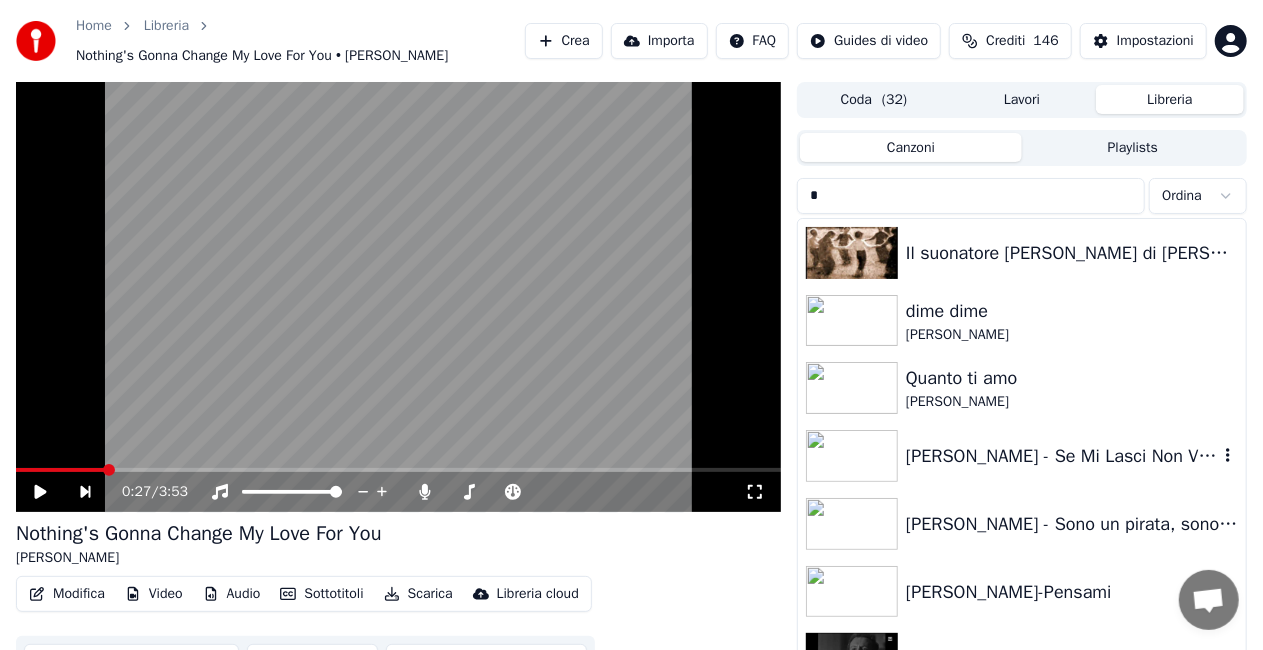 type on "*" 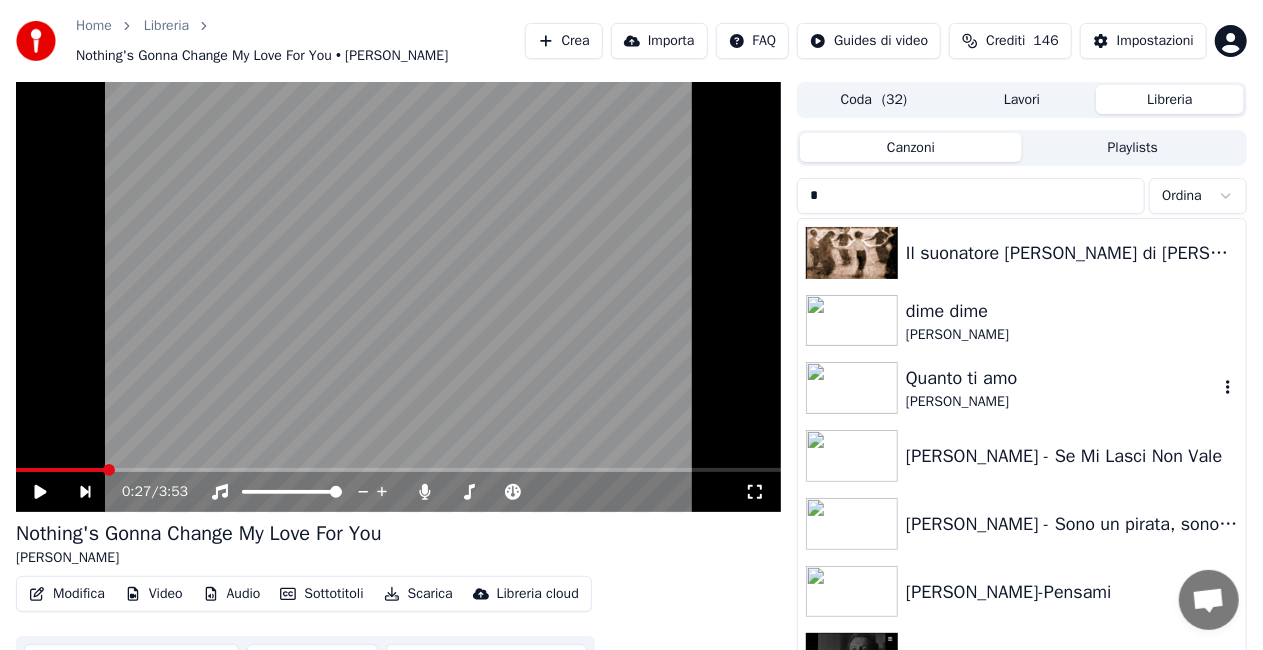 click on "Quanto ti amo" at bounding box center (1062, 378) 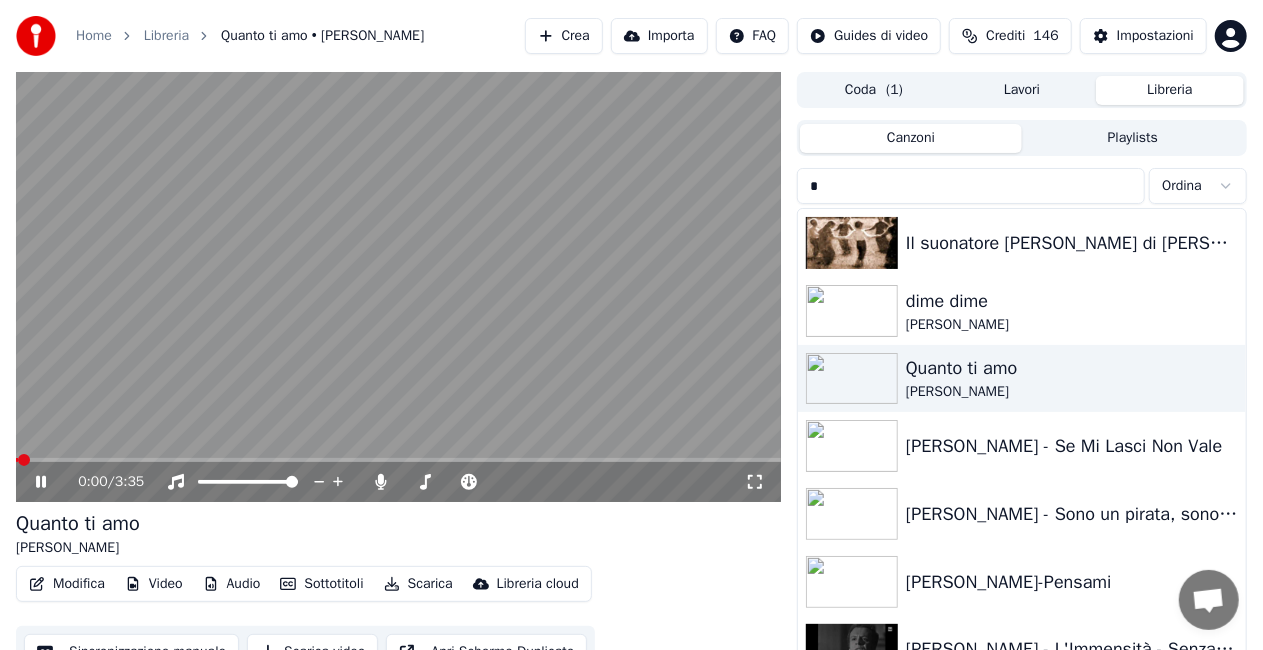 click on "0:00  /  3:35" at bounding box center [398, 482] 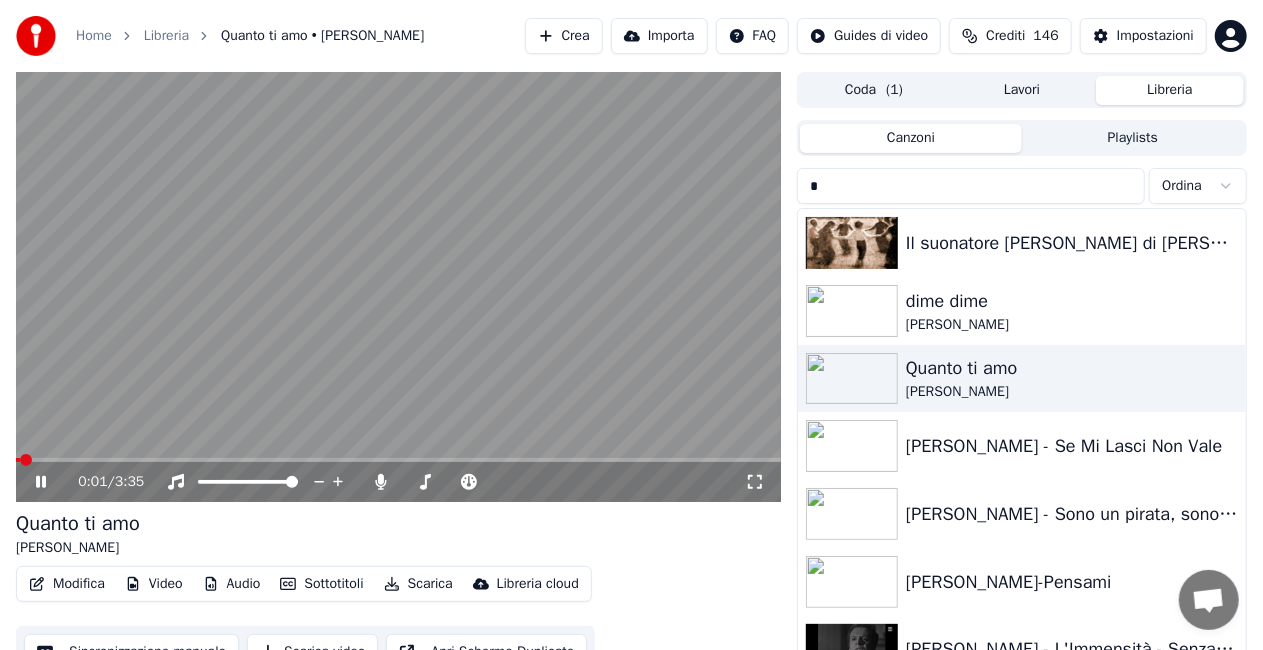 click 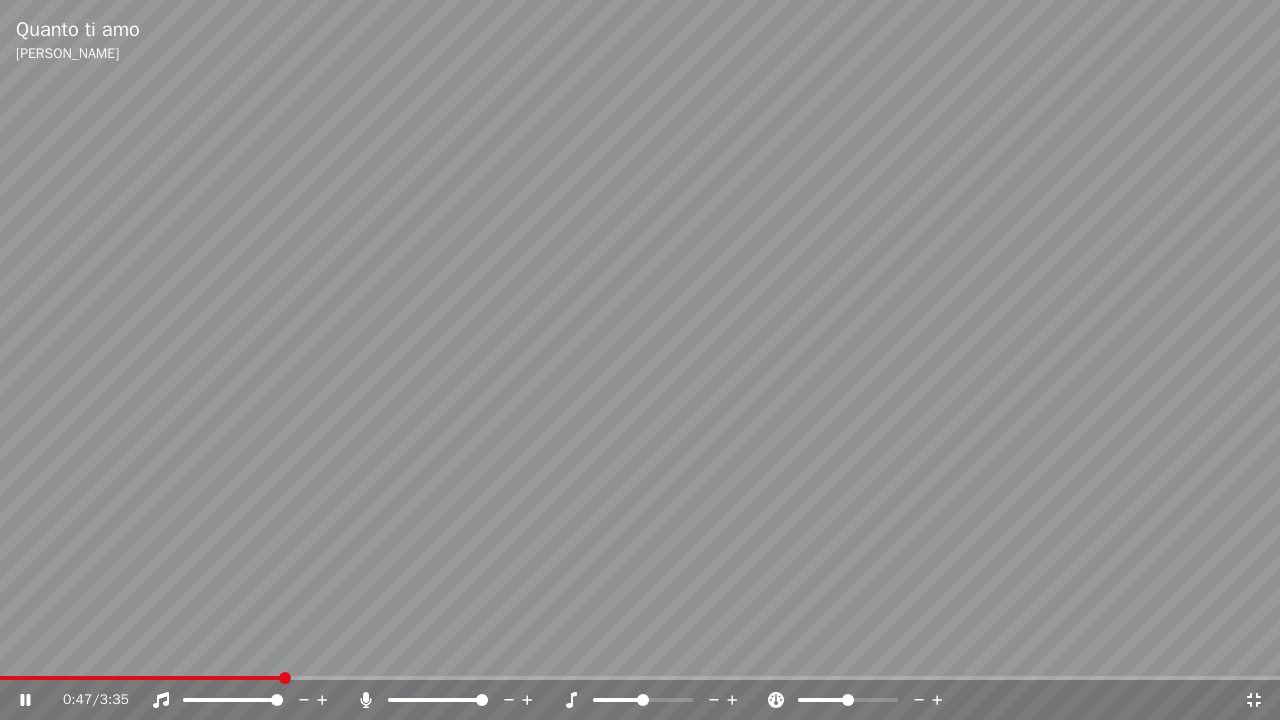 click at bounding box center (640, 360) 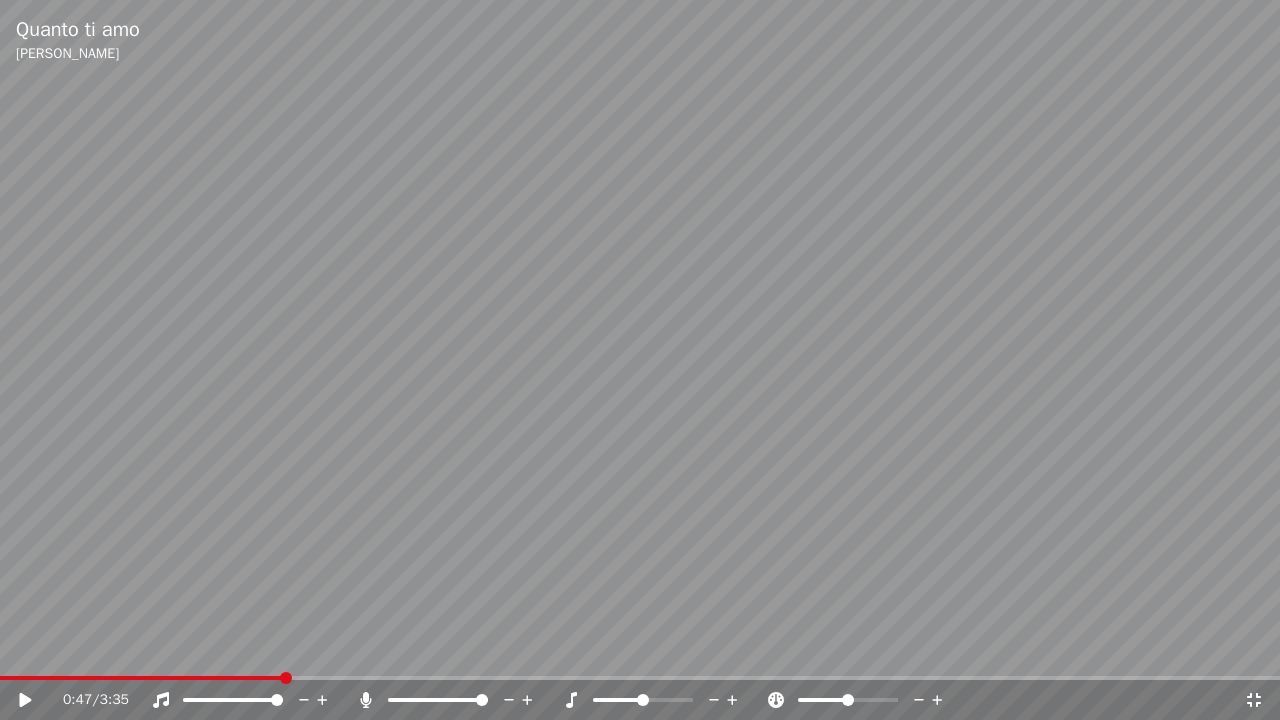 click on "0:47  /  3:35" at bounding box center (640, 700) 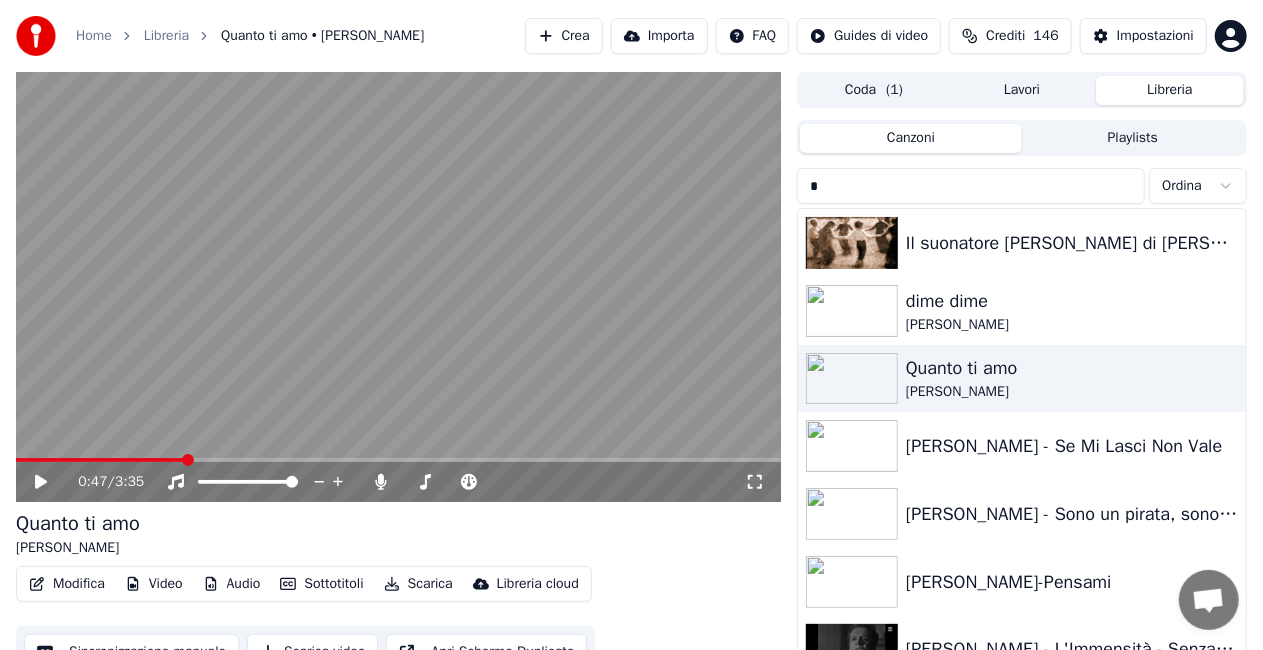 click on "*" at bounding box center (971, 186) 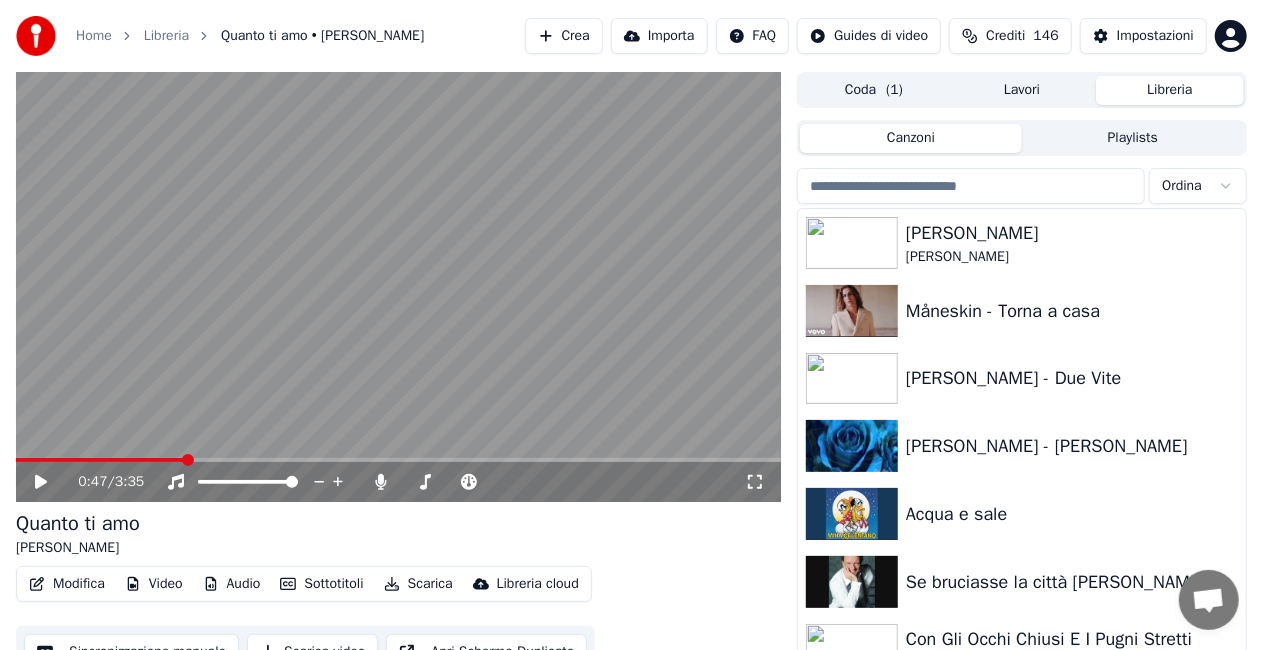 type on "*" 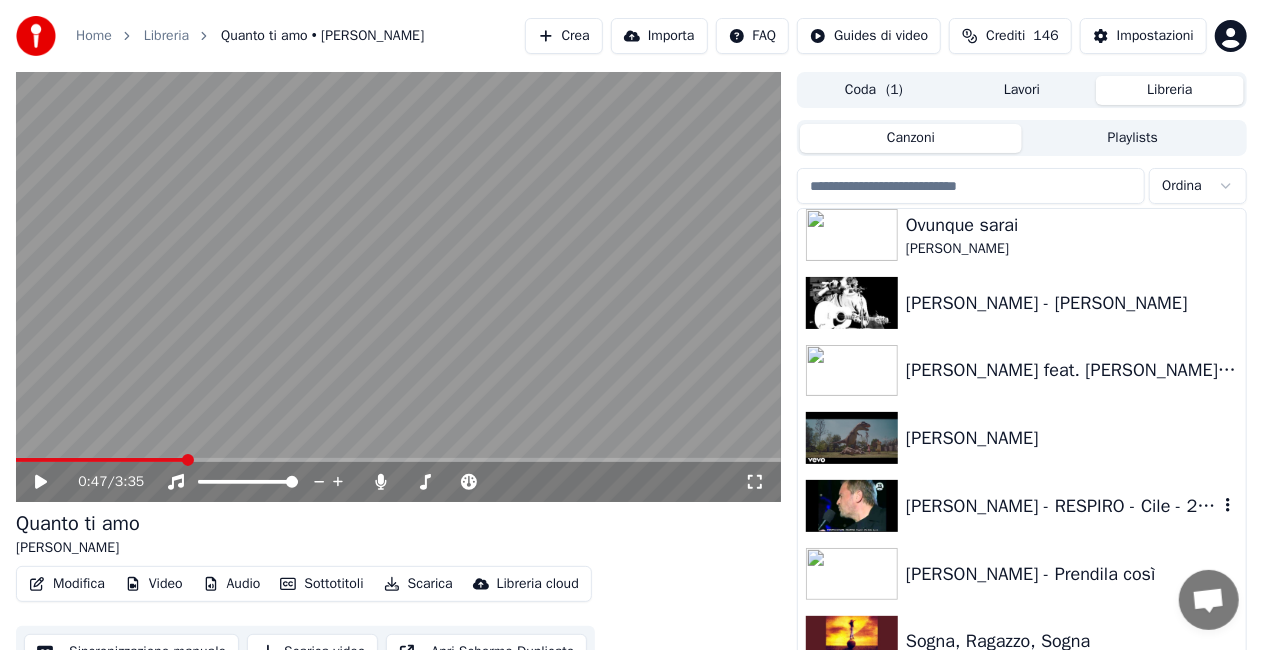 scroll, scrollTop: 18168, scrollLeft: 0, axis: vertical 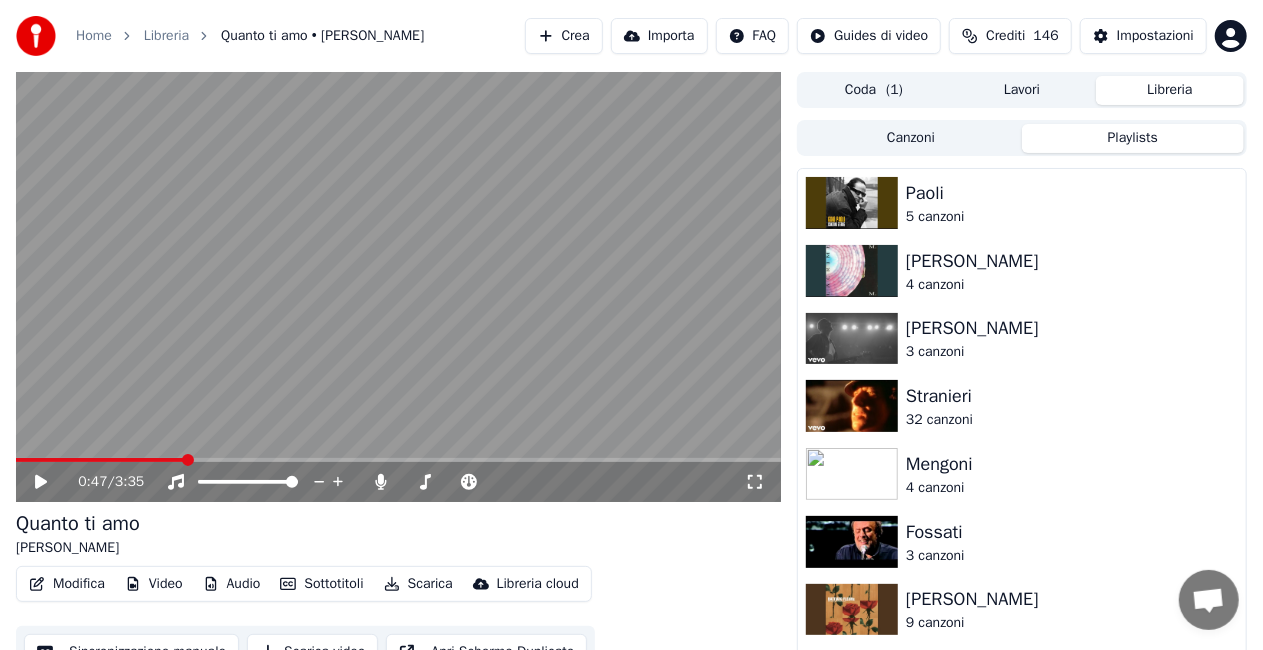 click on "Playlists" at bounding box center (1133, 138) 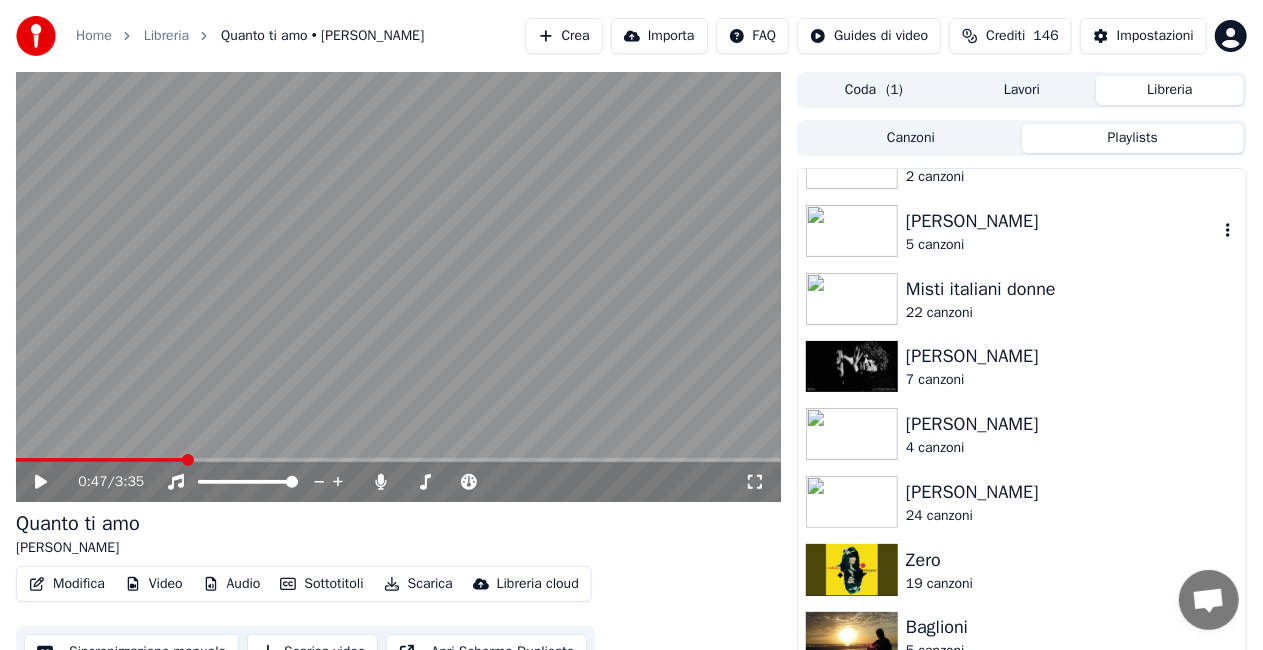 scroll, scrollTop: 1600, scrollLeft: 0, axis: vertical 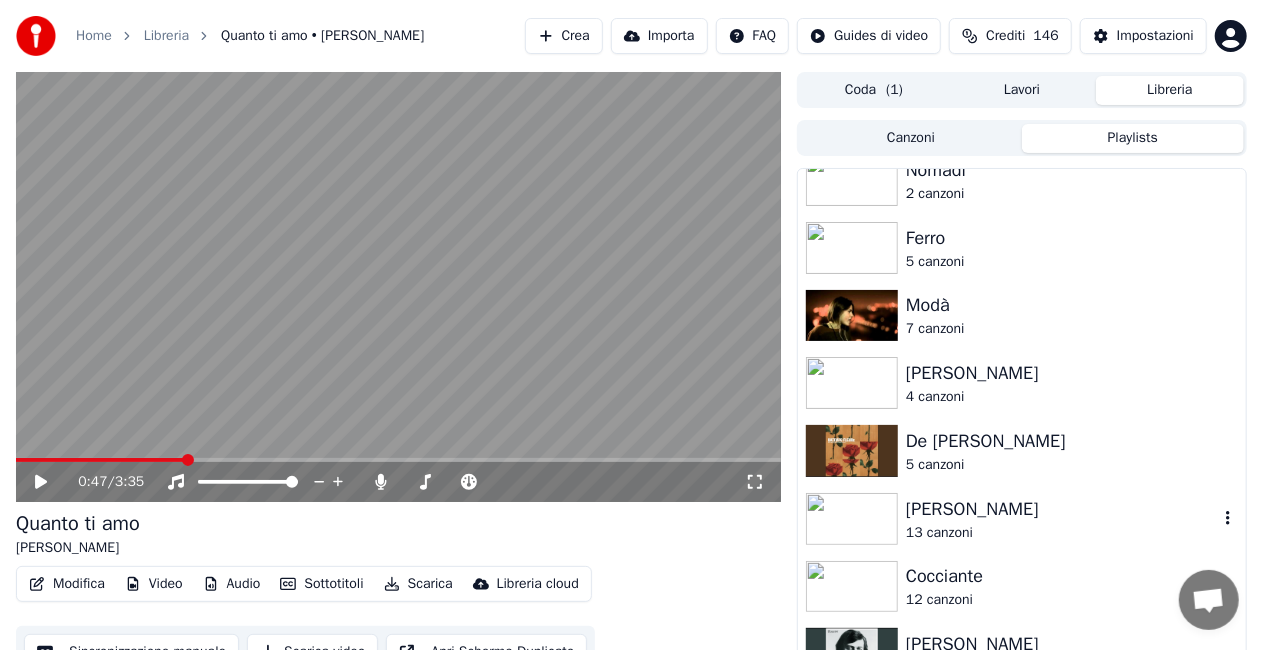 click on "13 canzoni" at bounding box center (1062, 533) 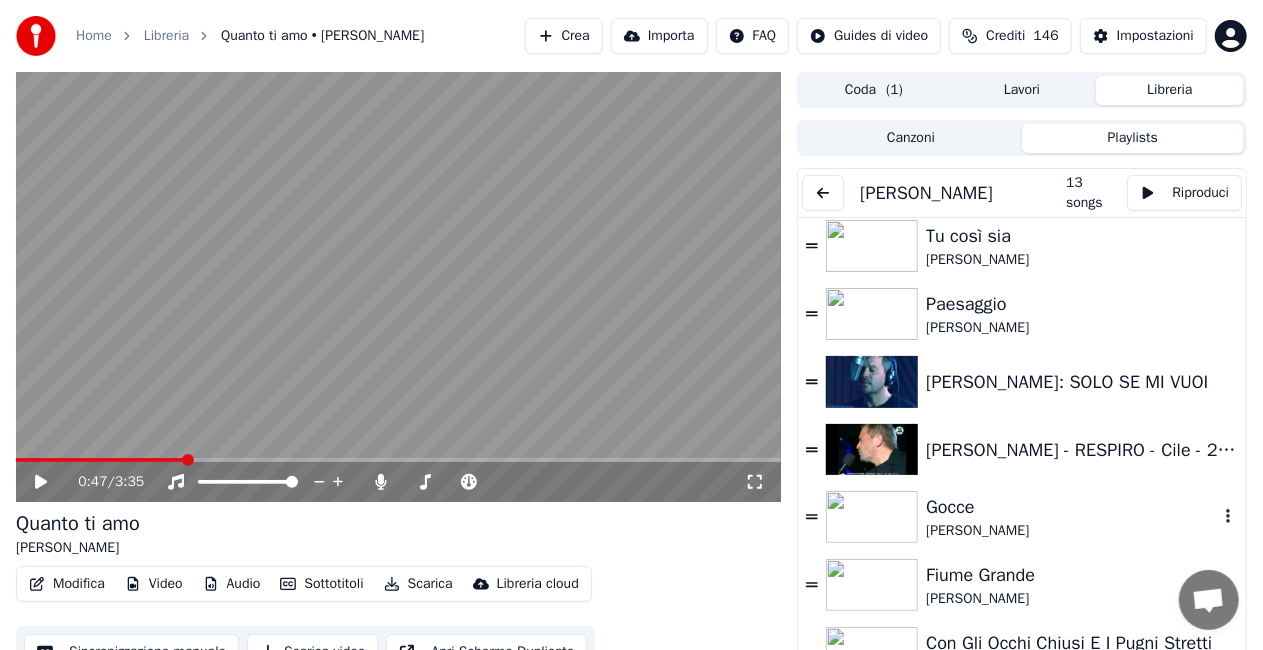 scroll, scrollTop: 411, scrollLeft: 0, axis: vertical 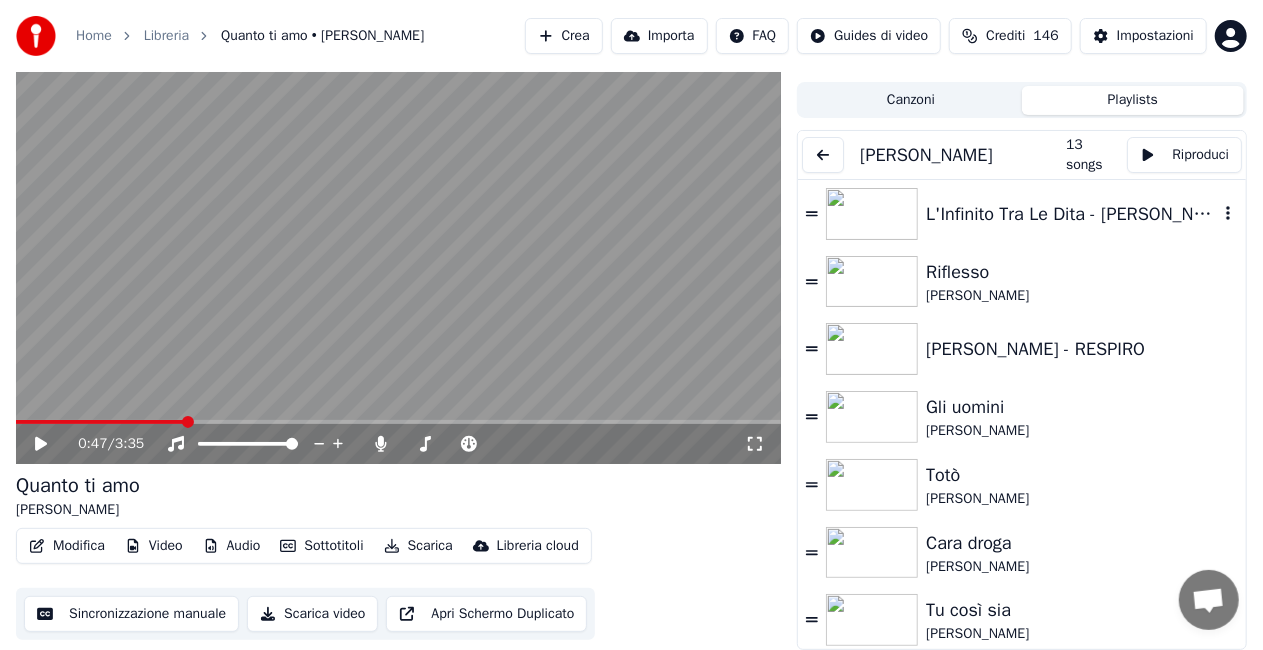 click on "L'Infinito Tra Le Dita - [PERSON_NAME]" at bounding box center [1022, 214] 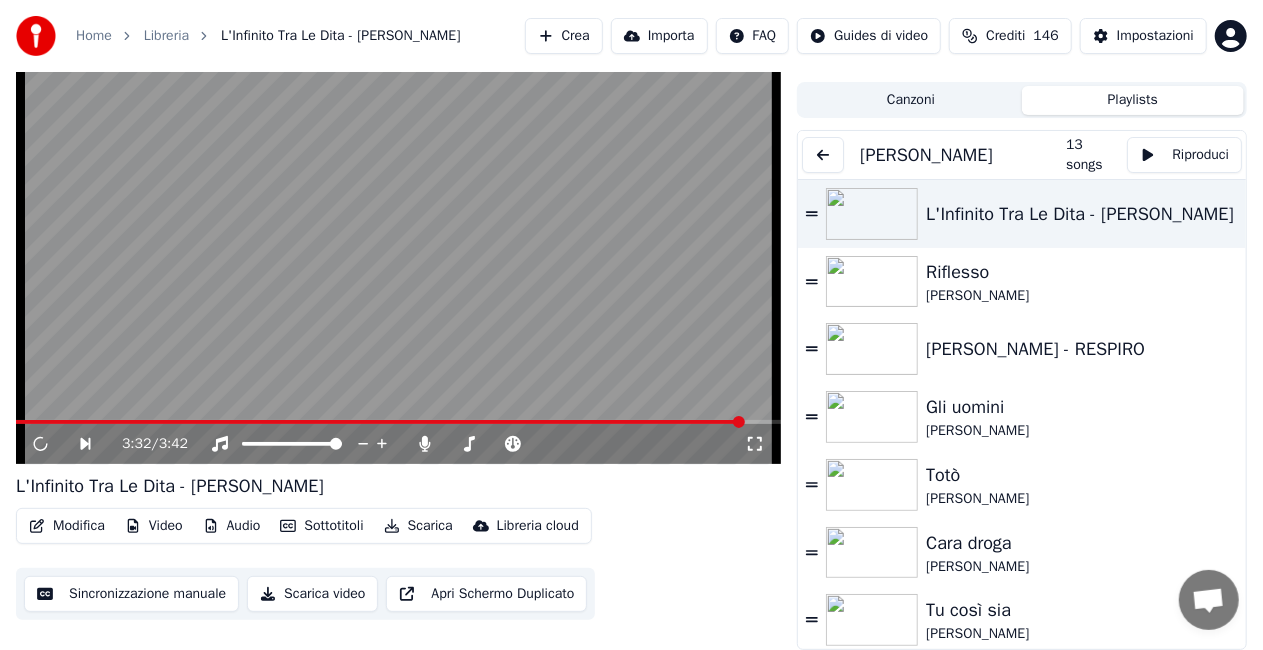 click at bounding box center [398, 422] 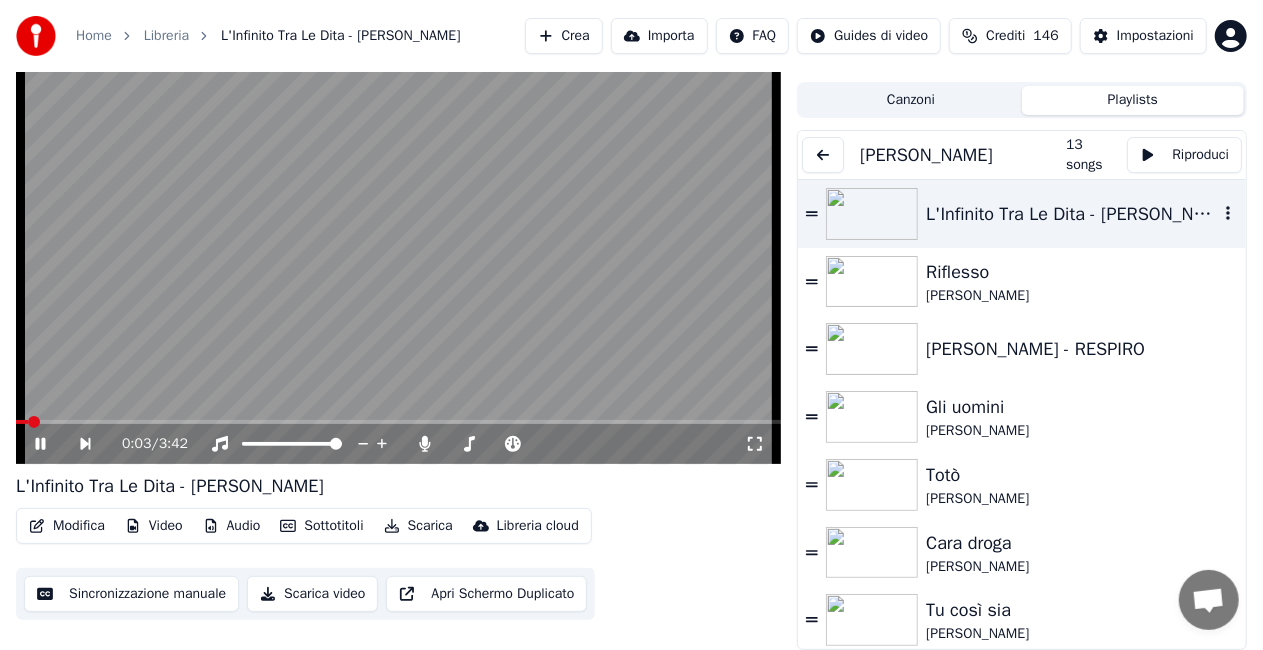 scroll, scrollTop: 0, scrollLeft: 0, axis: both 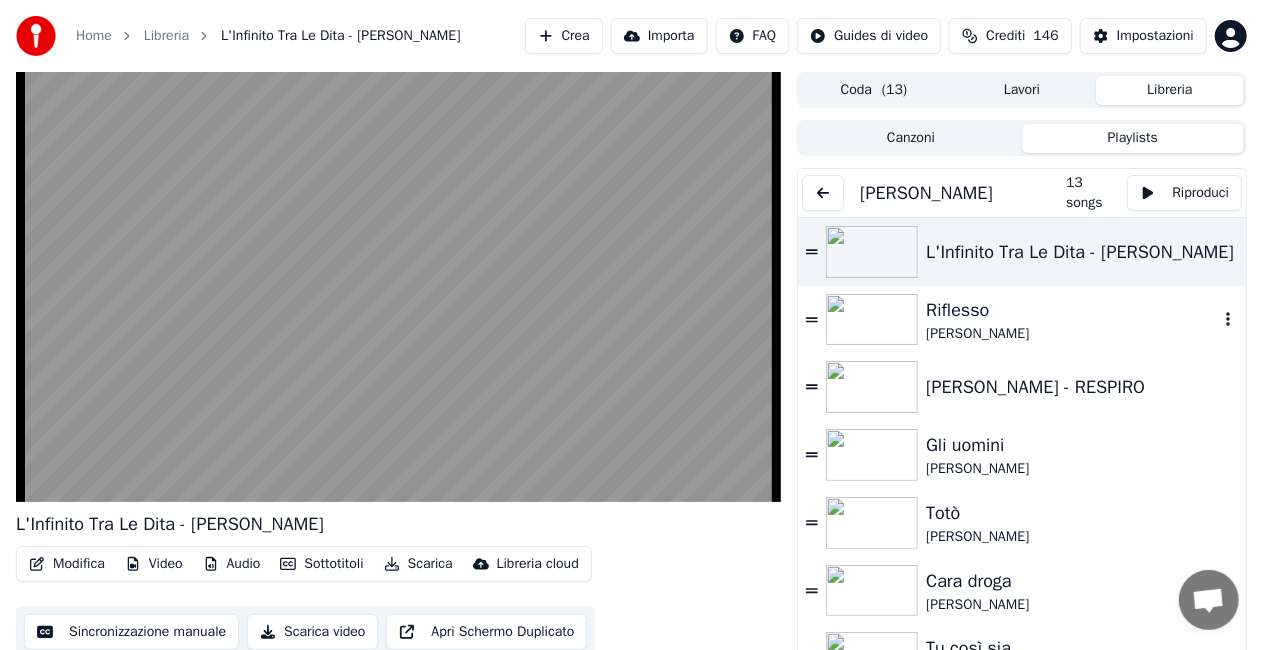 click on "Riflesso" at bounding box center [1072, 310] 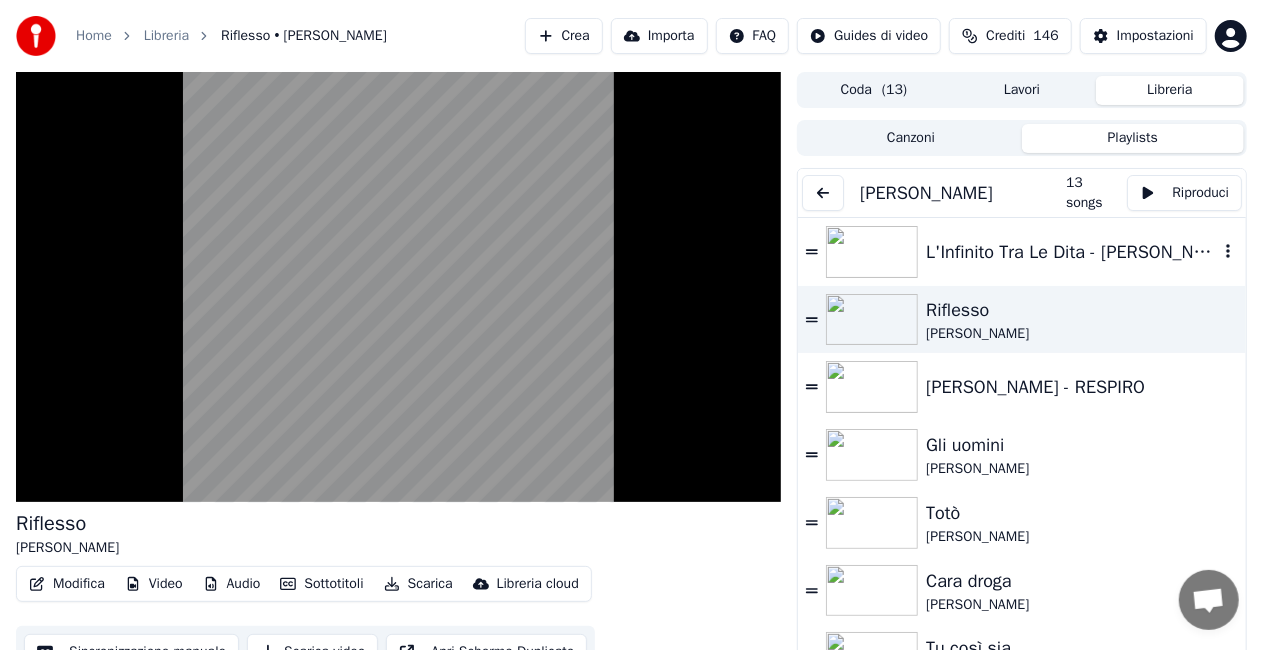 click on "L'Infinito Tra Le Dita - [PERSON_NAME]" at bounding box center [1072, 252] 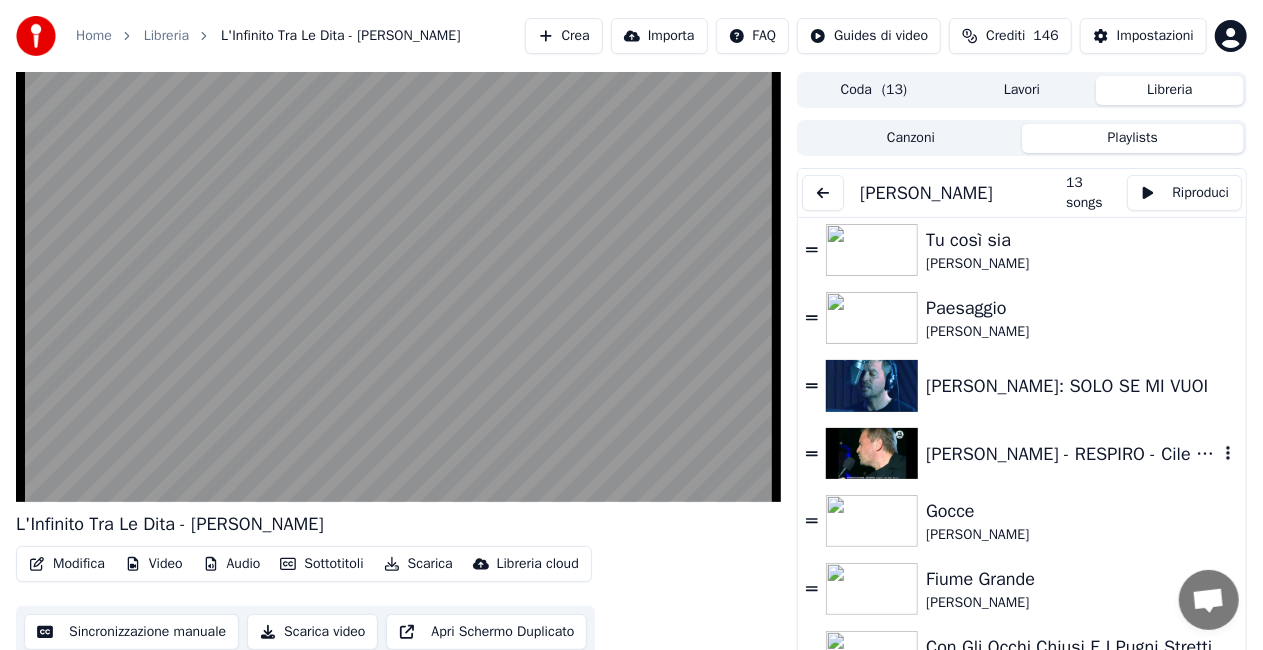 scroll, scrollTop: 411, scrollLeft: 0, axis: vertical 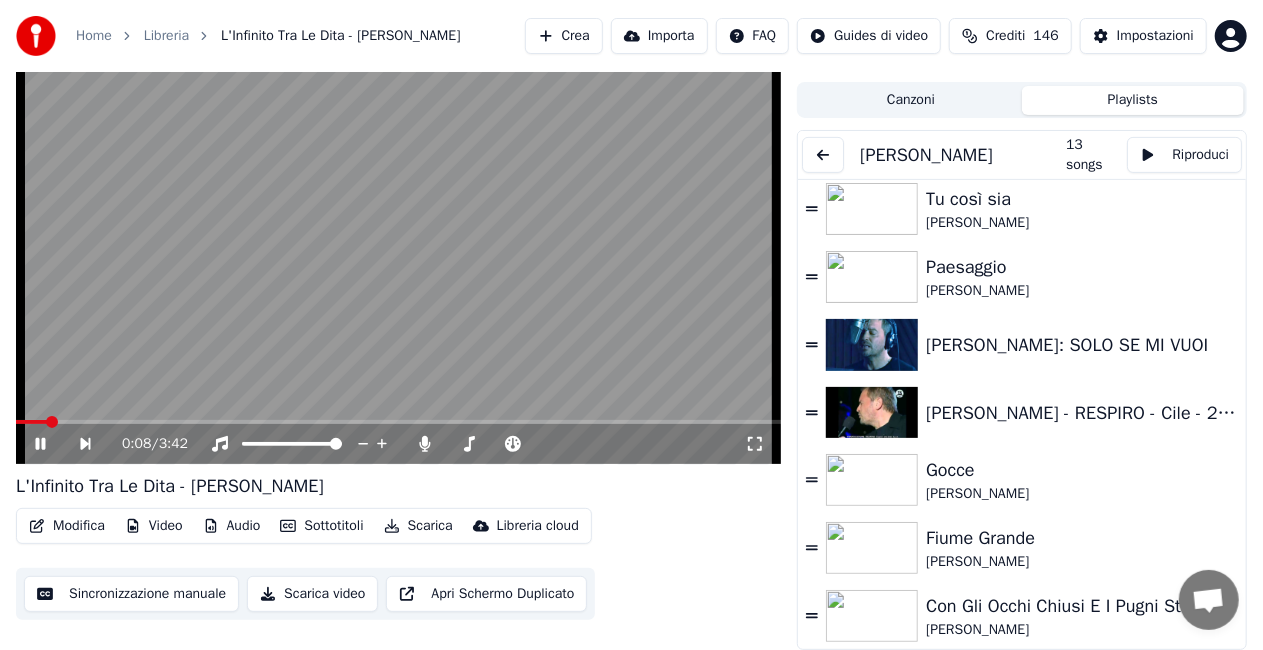 click at bounding box center [823, 155] 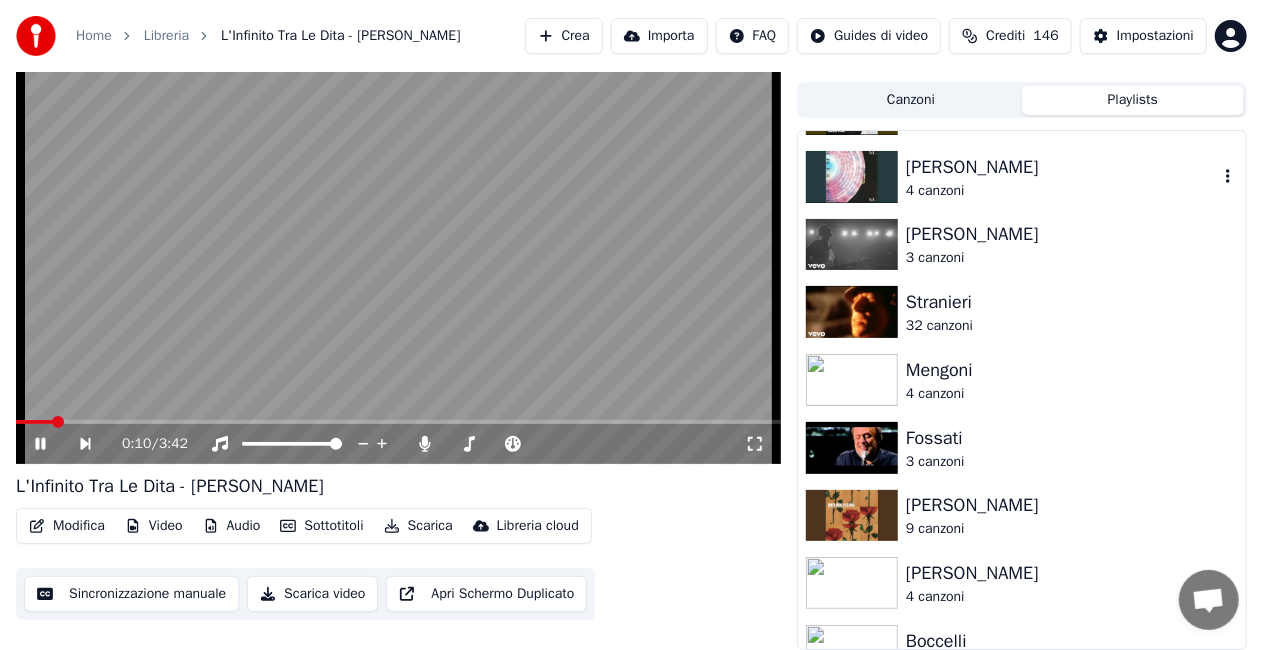 scroll, scrollTop: 0, scrollLeft: 0, axis: both 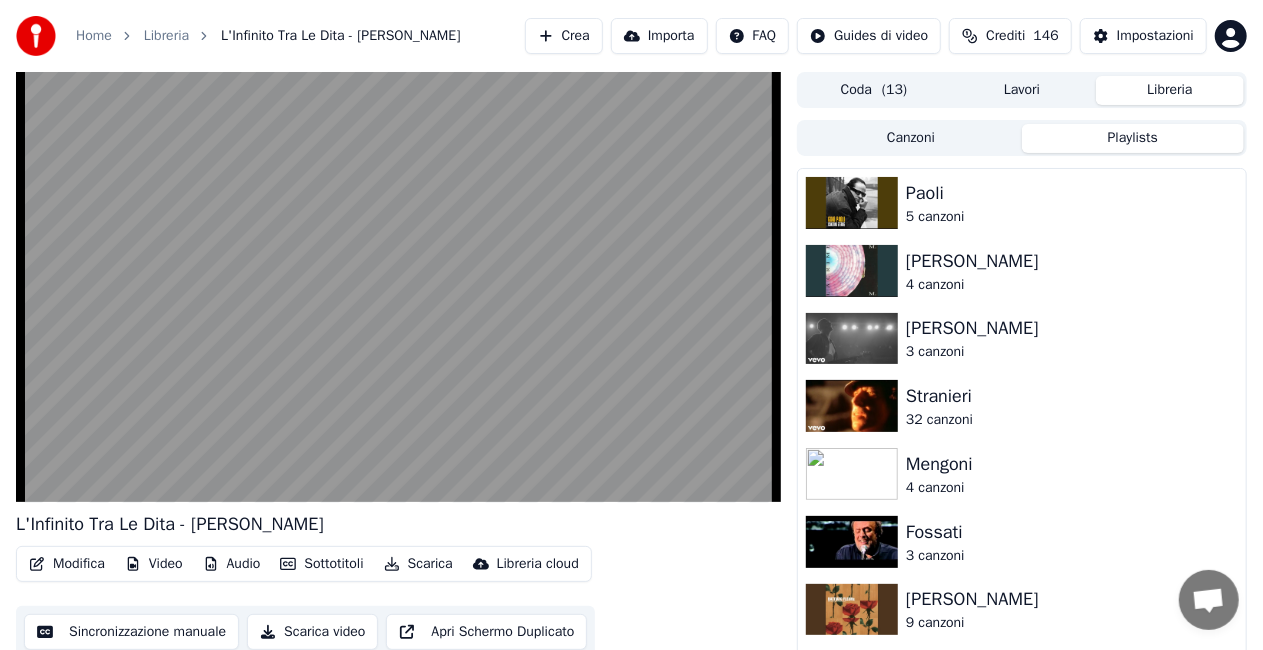 click on "Canzoni" at bounding box center [911, 138] 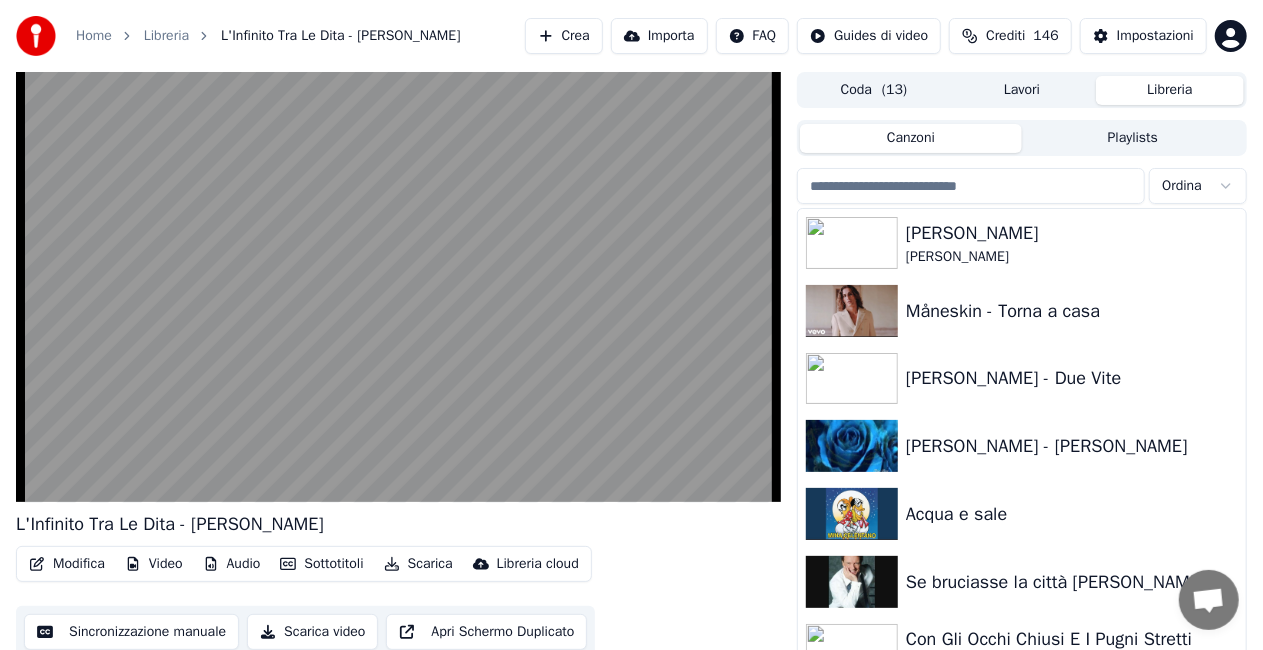 click at bounding box center [971, 186] 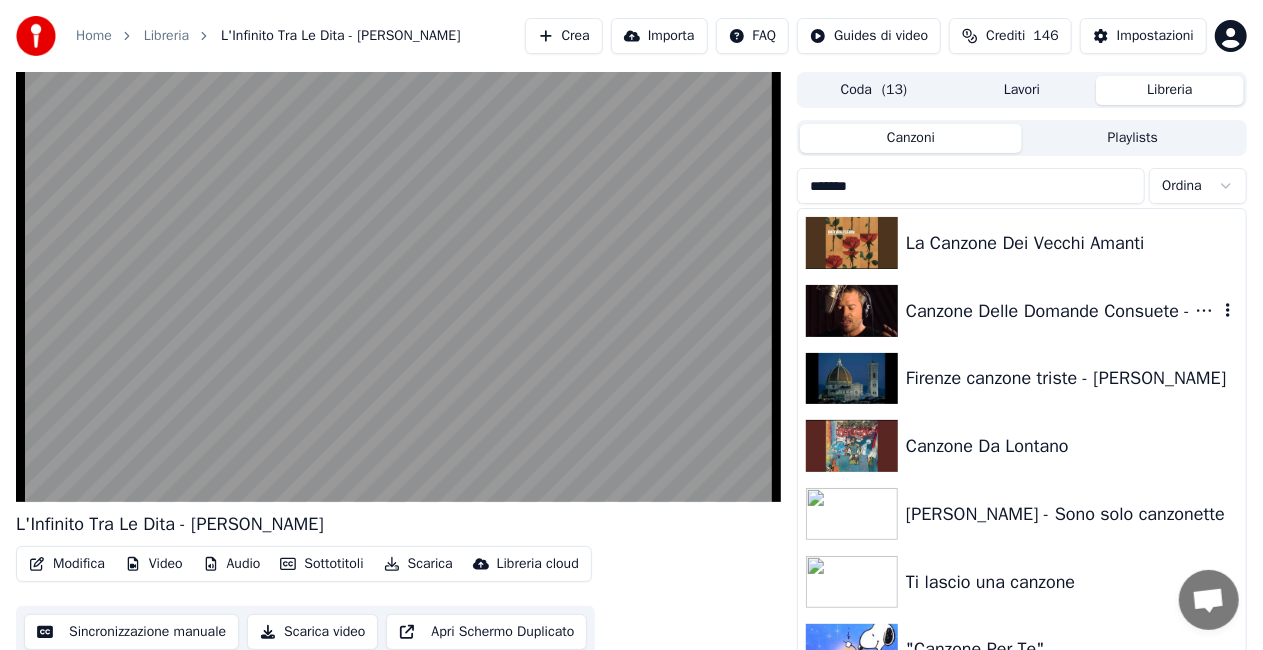 type on "*******" 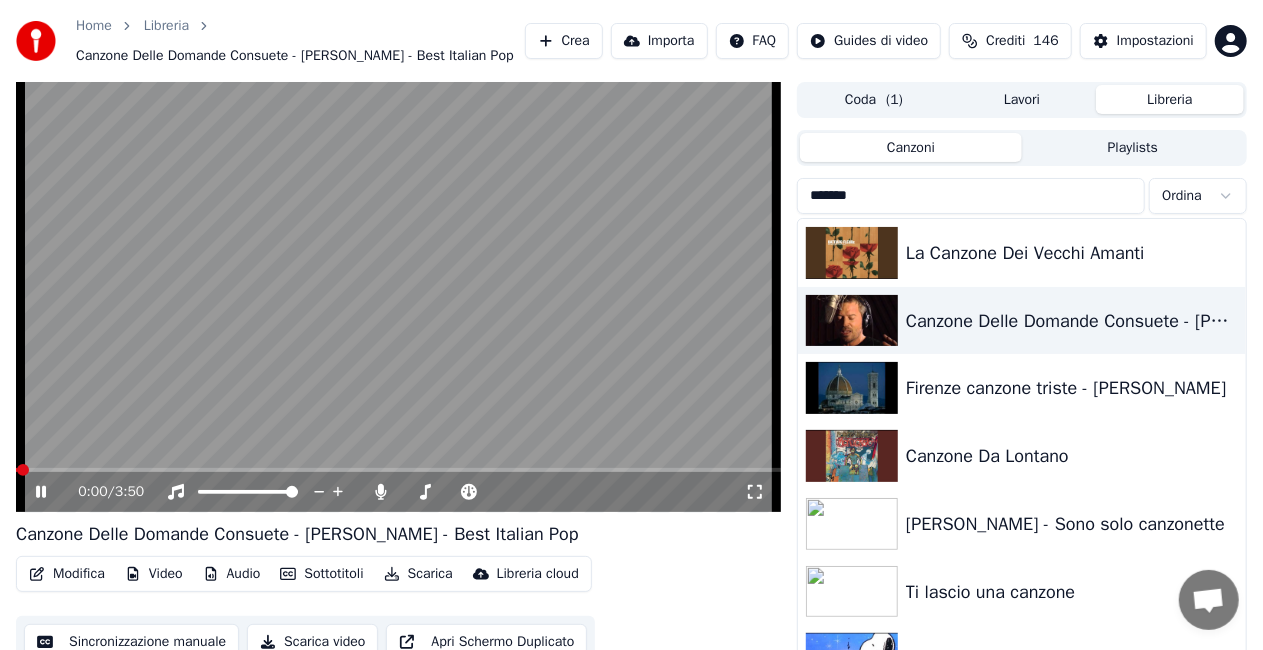 click 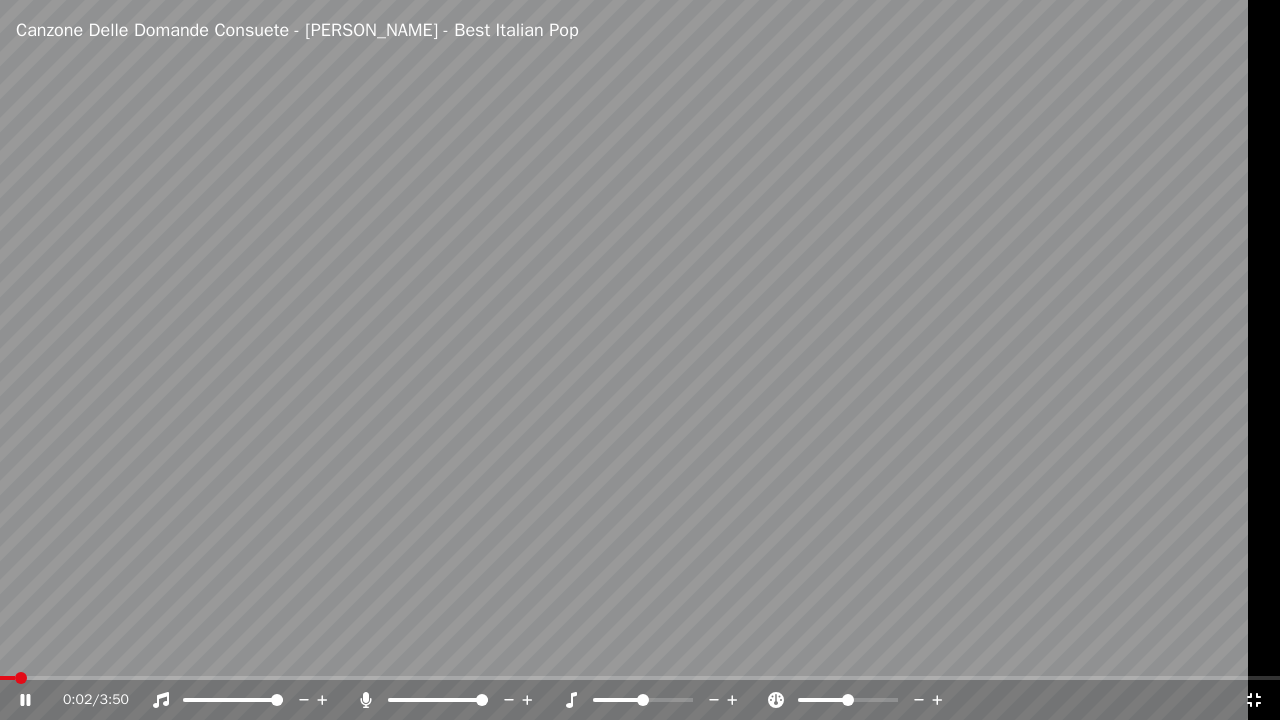 click 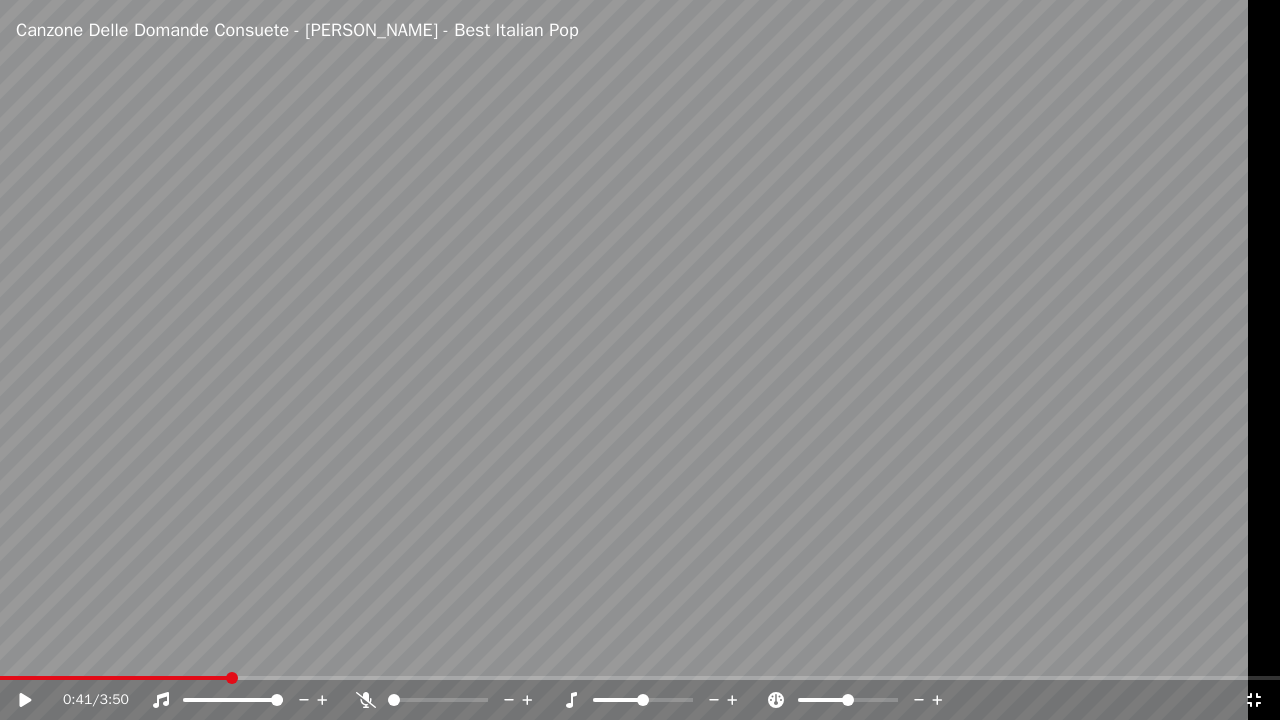 click at bounding box center [114, 678] 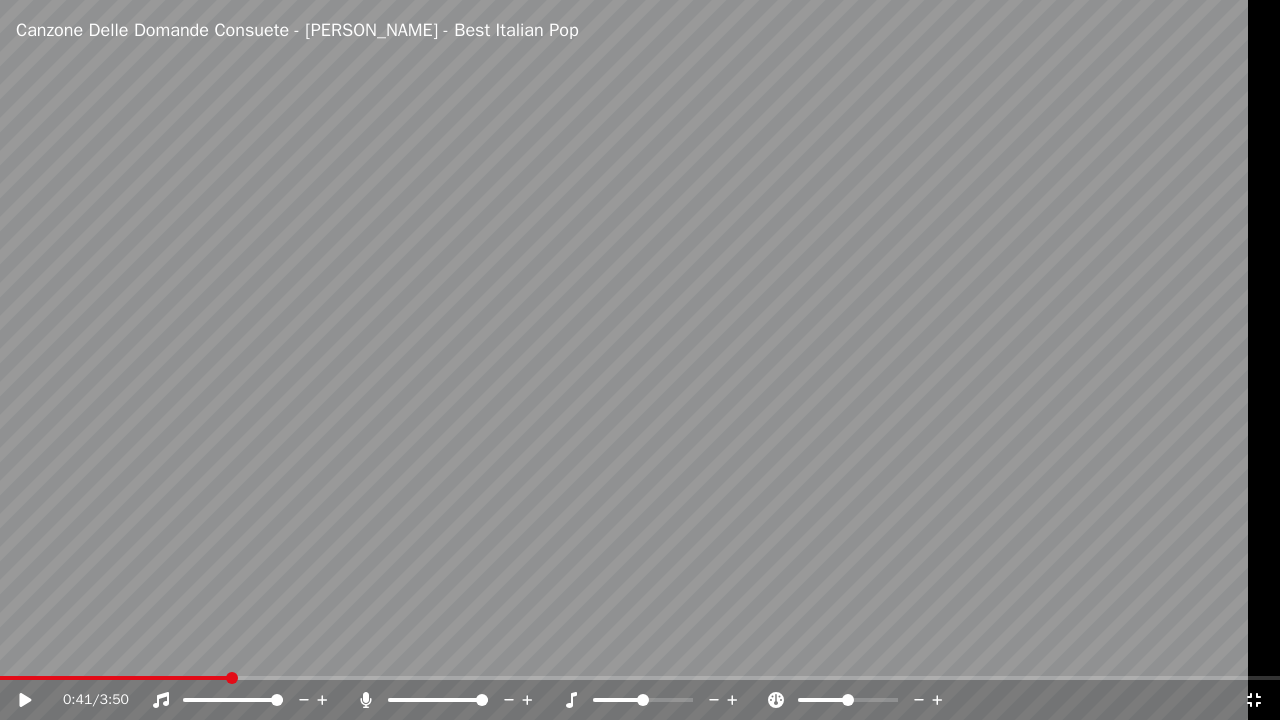 click at bounding box center (640, 360) 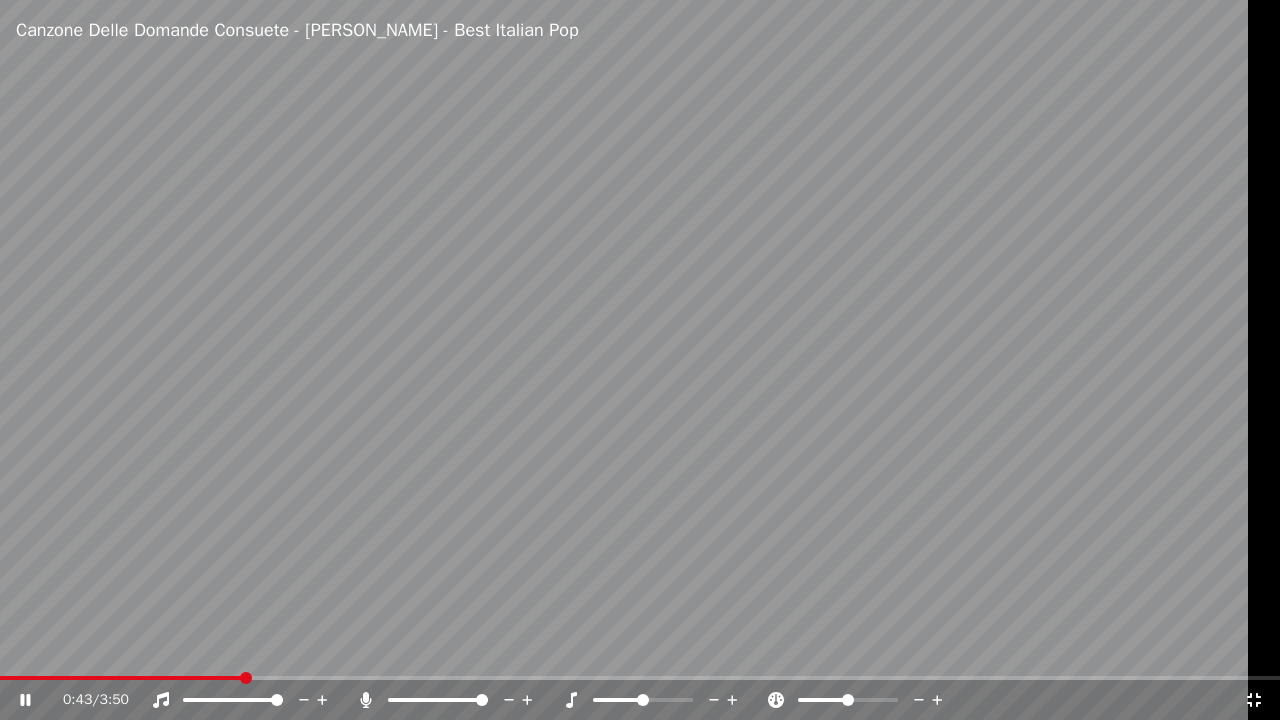 click 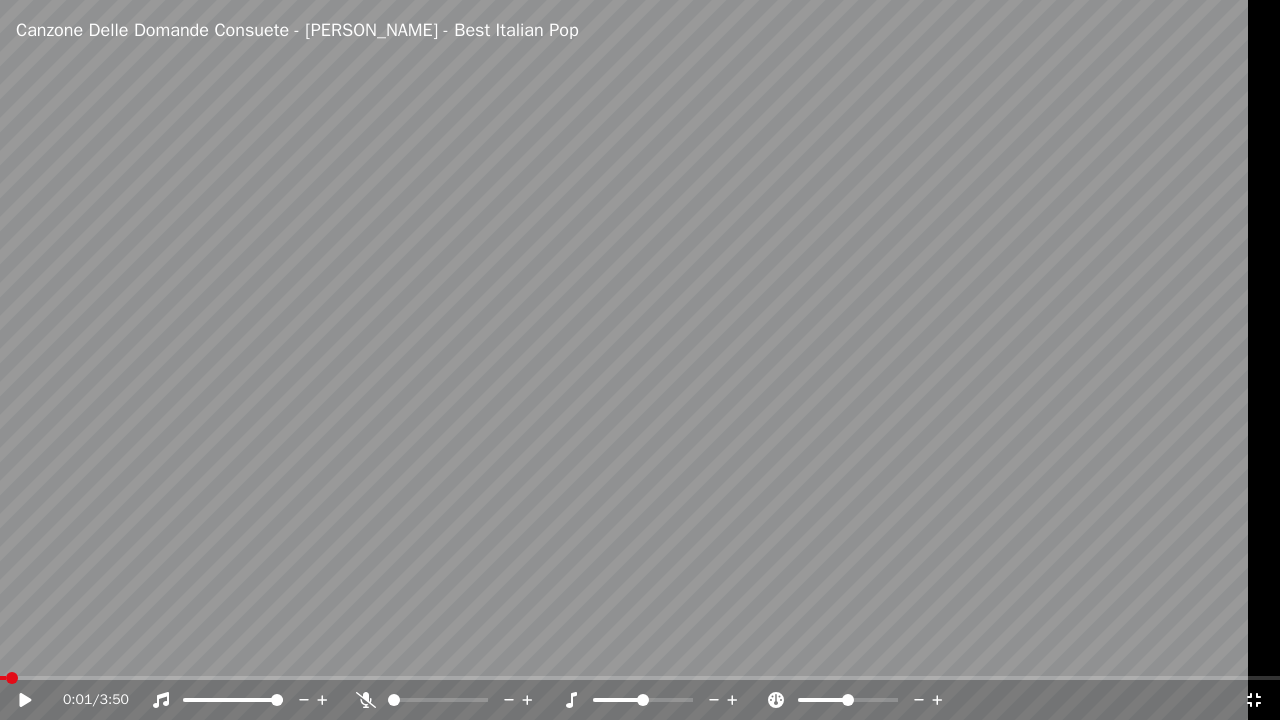 click at bounding box center [3, 678] 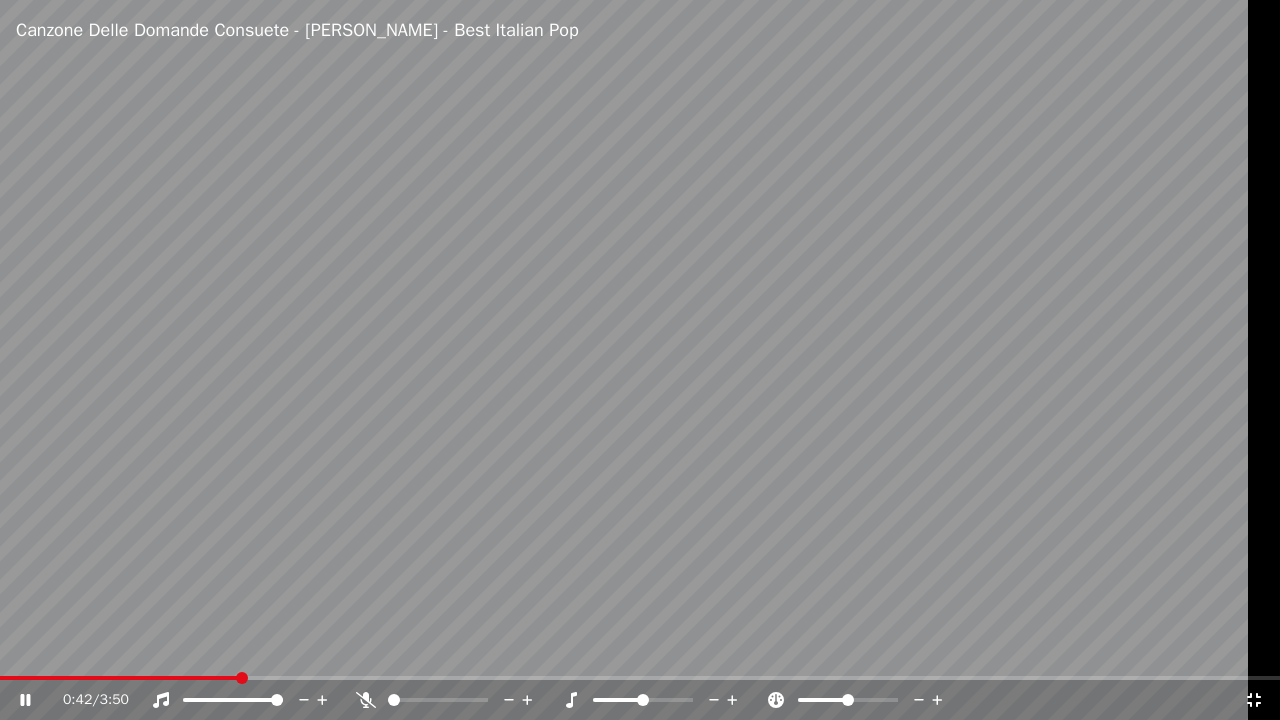 click at bounding box center [446, 700] 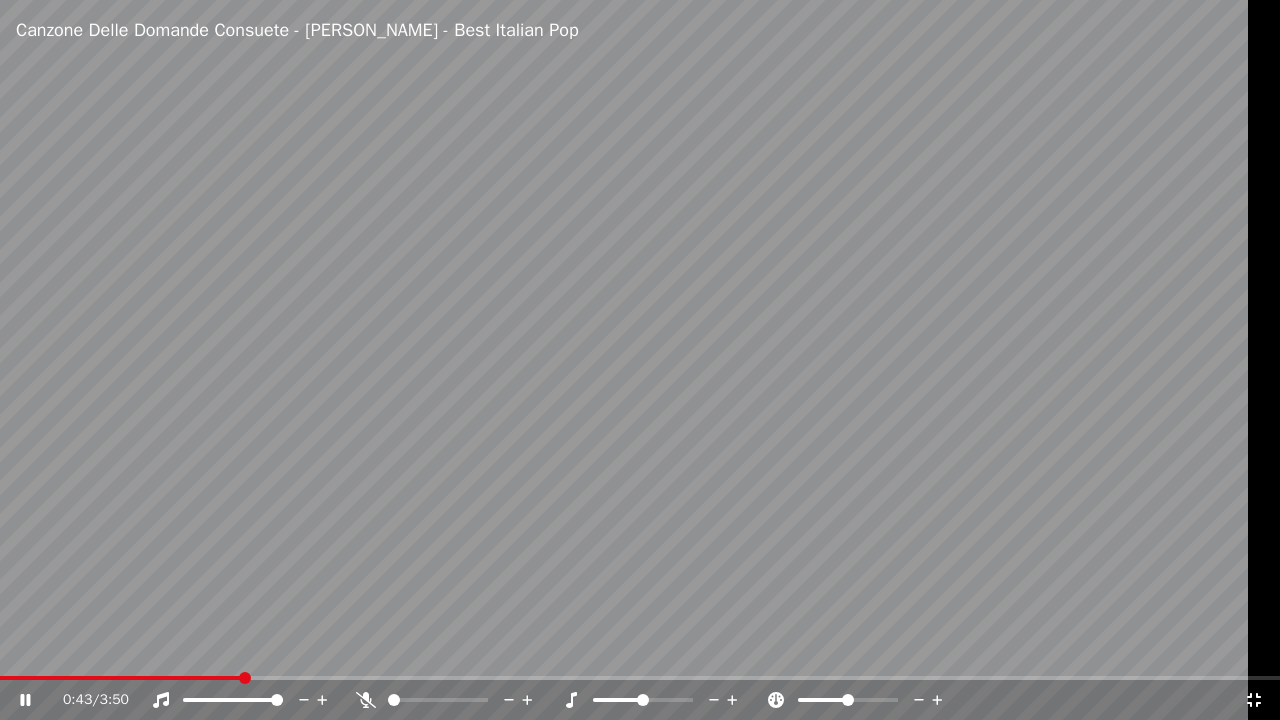 click 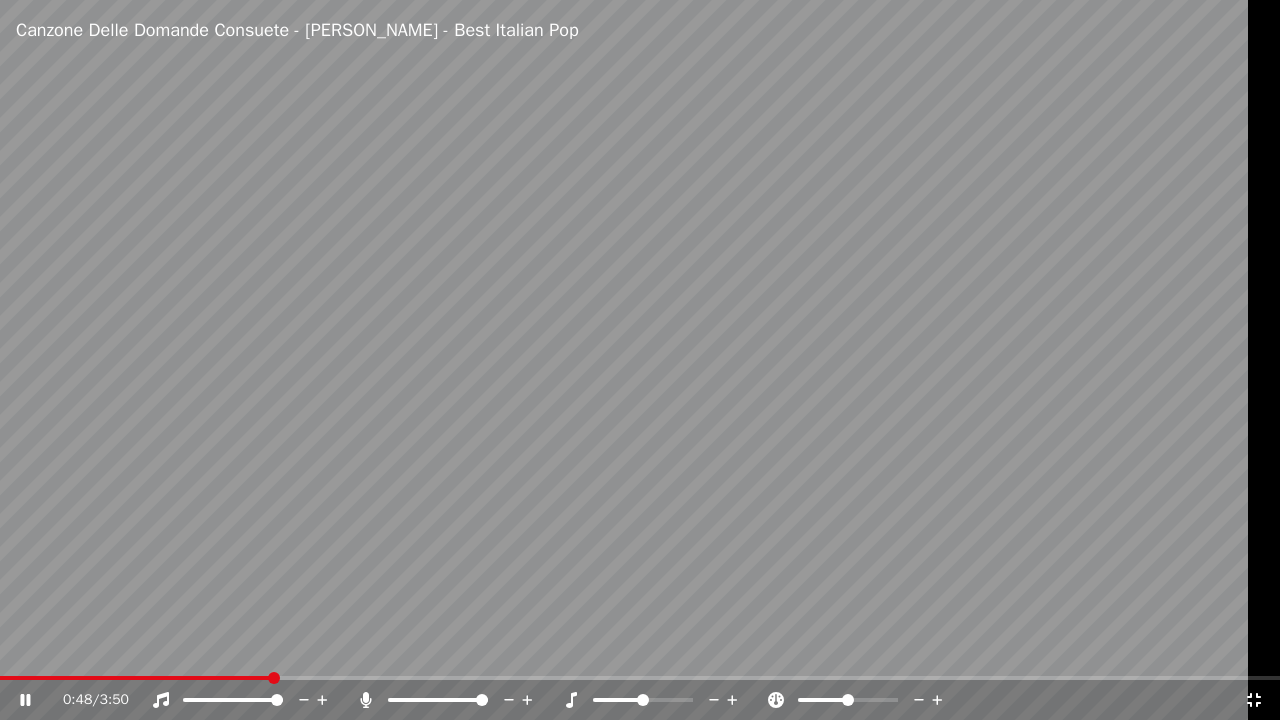 click 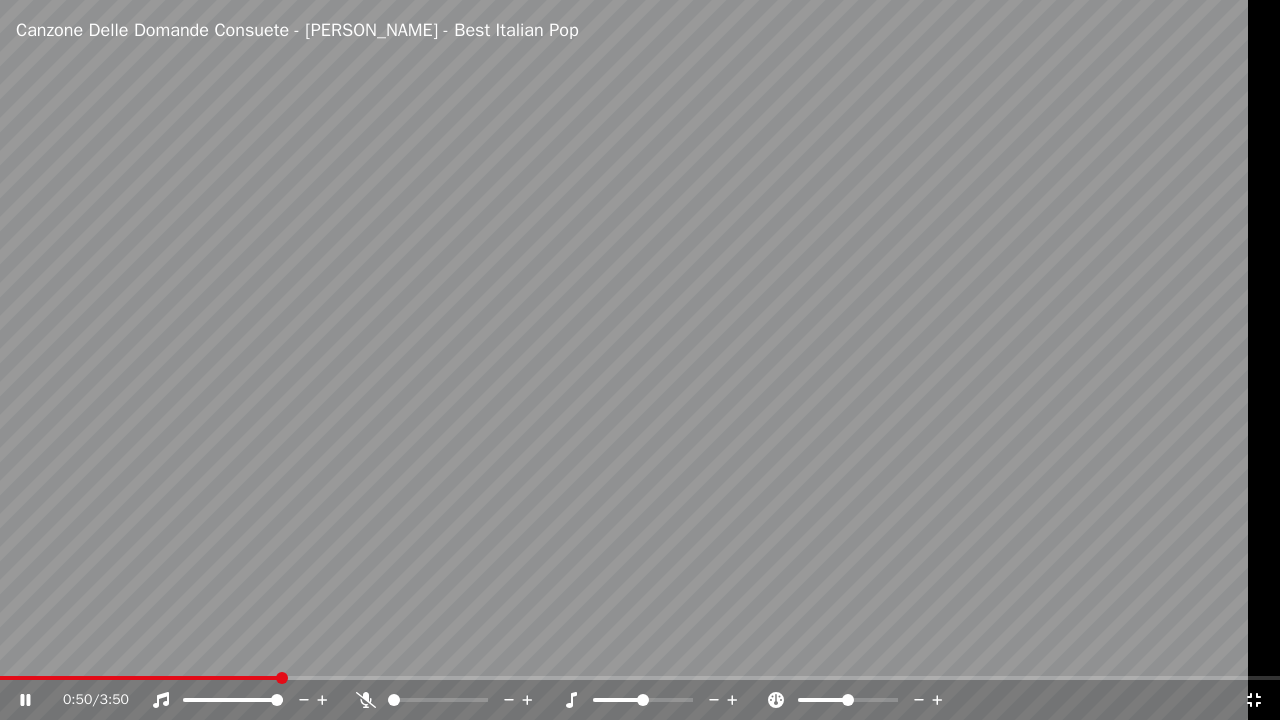 click at bounding box center [640, 360] 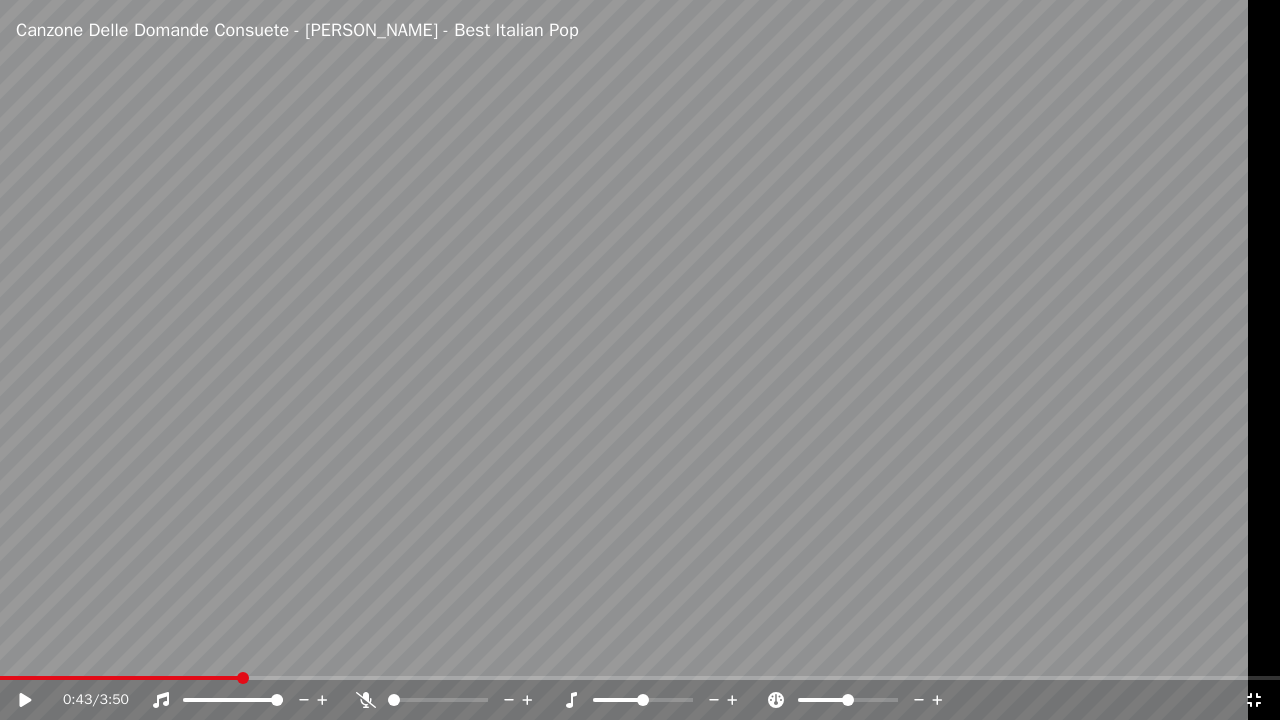 click at bounding box center (119, 678) 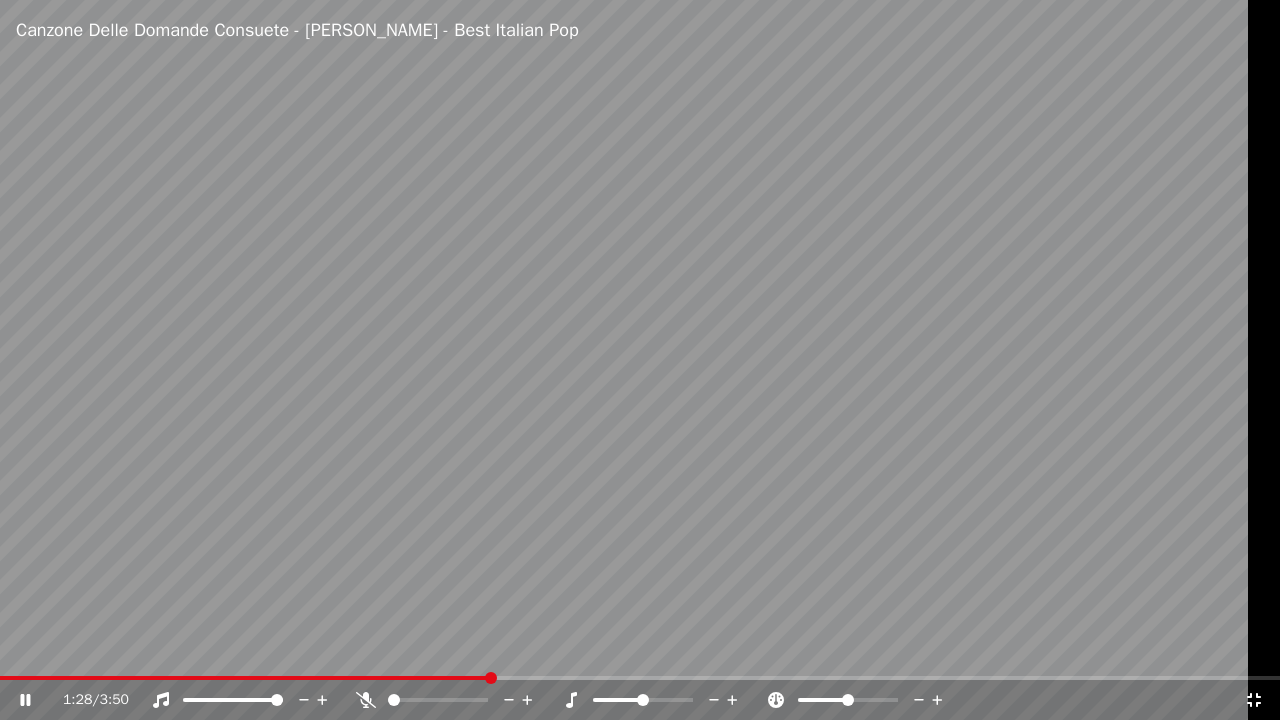 click 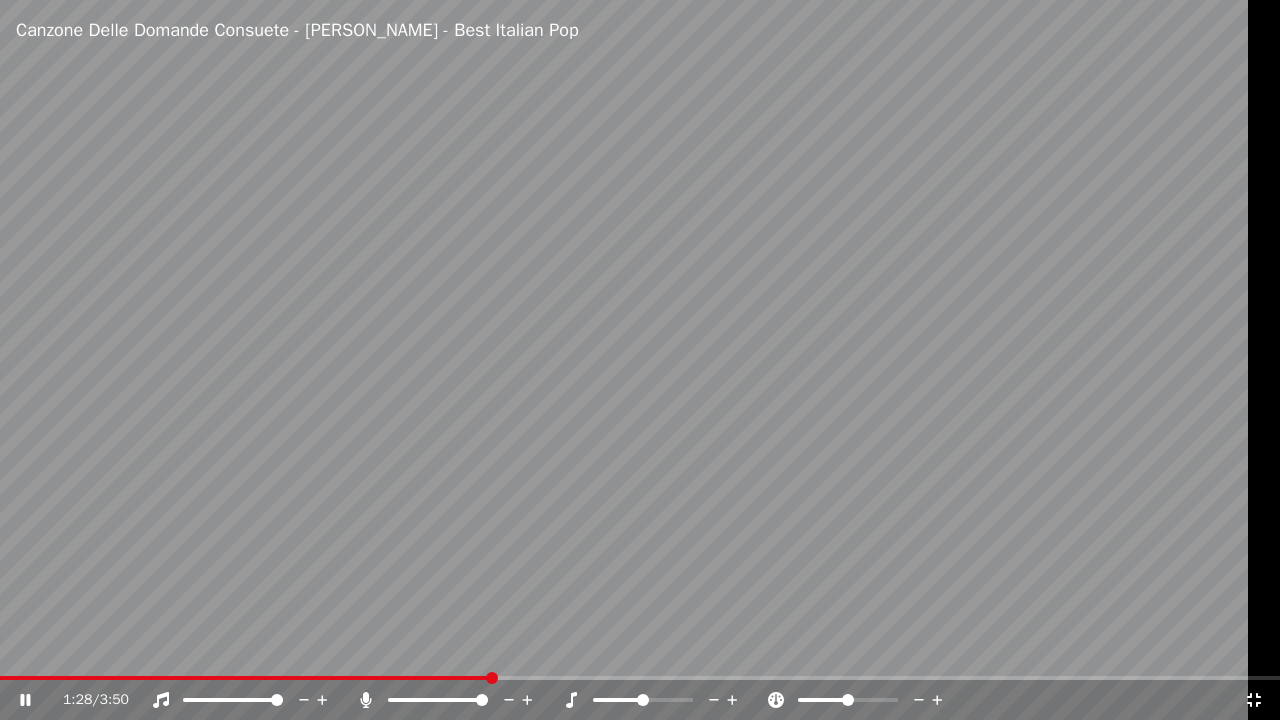 click 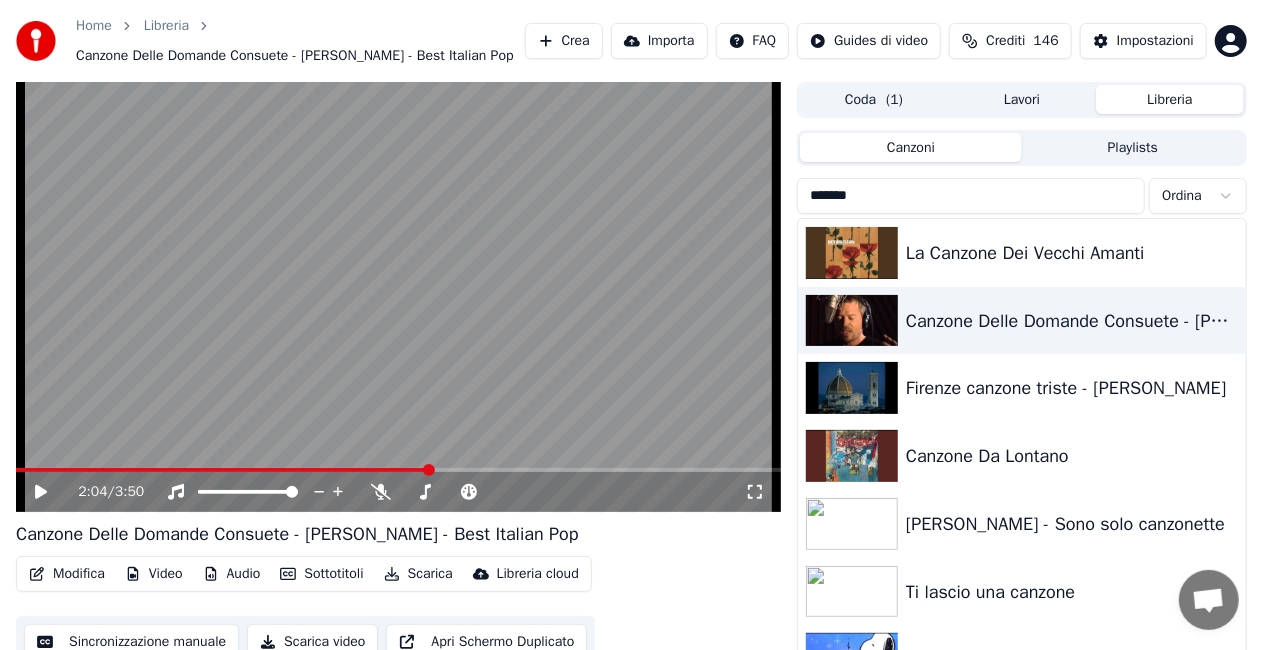 click 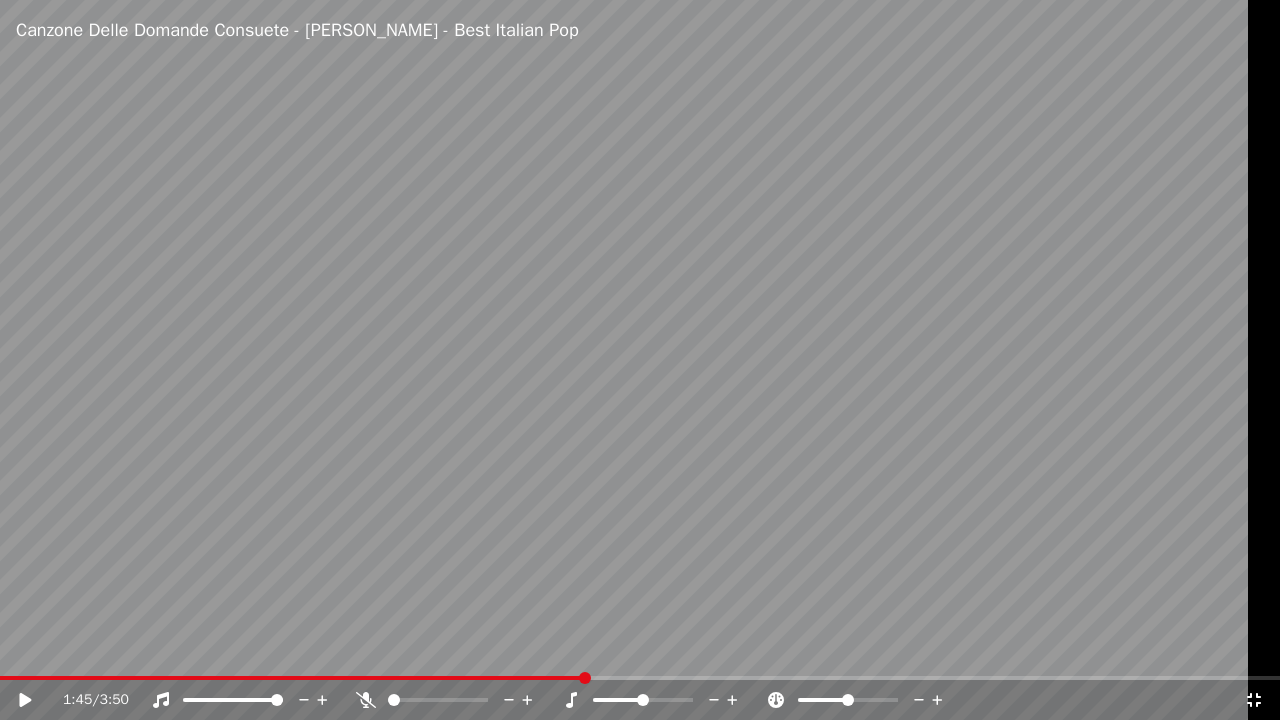click at bounding box center (292, 678) 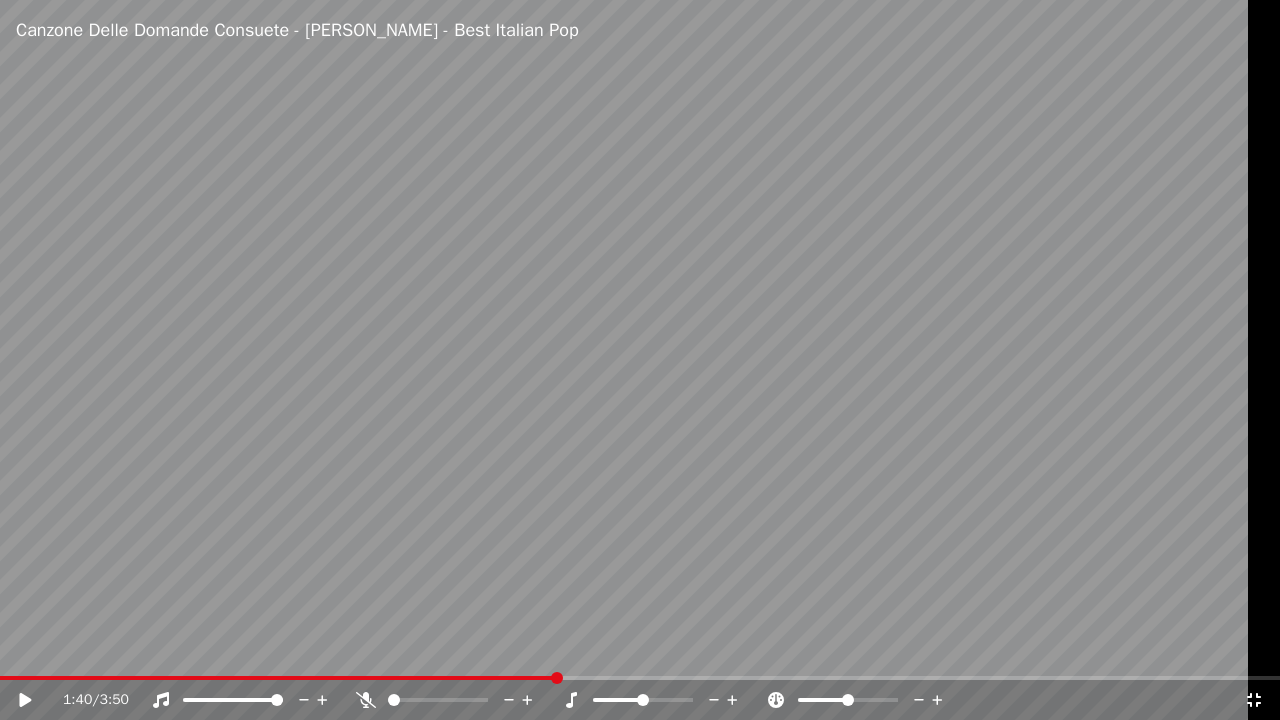 click at bounding box center [557, 678] 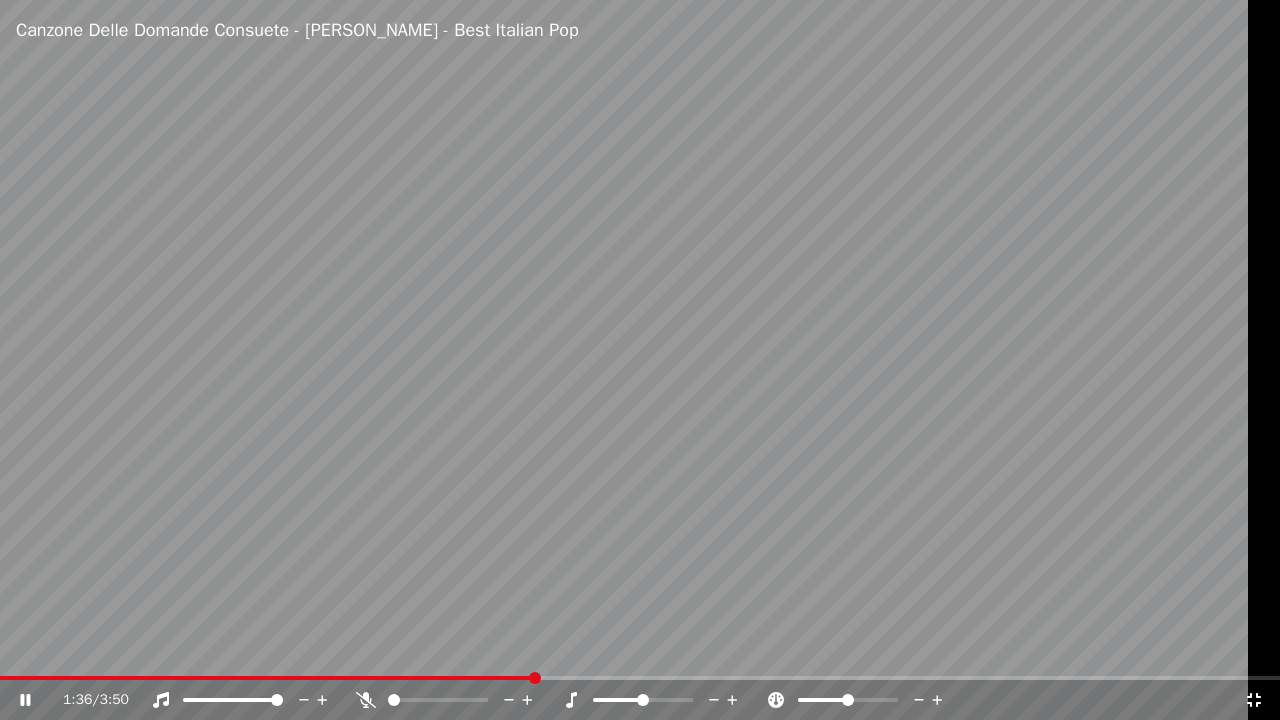 click at bounding box center [267, 678] 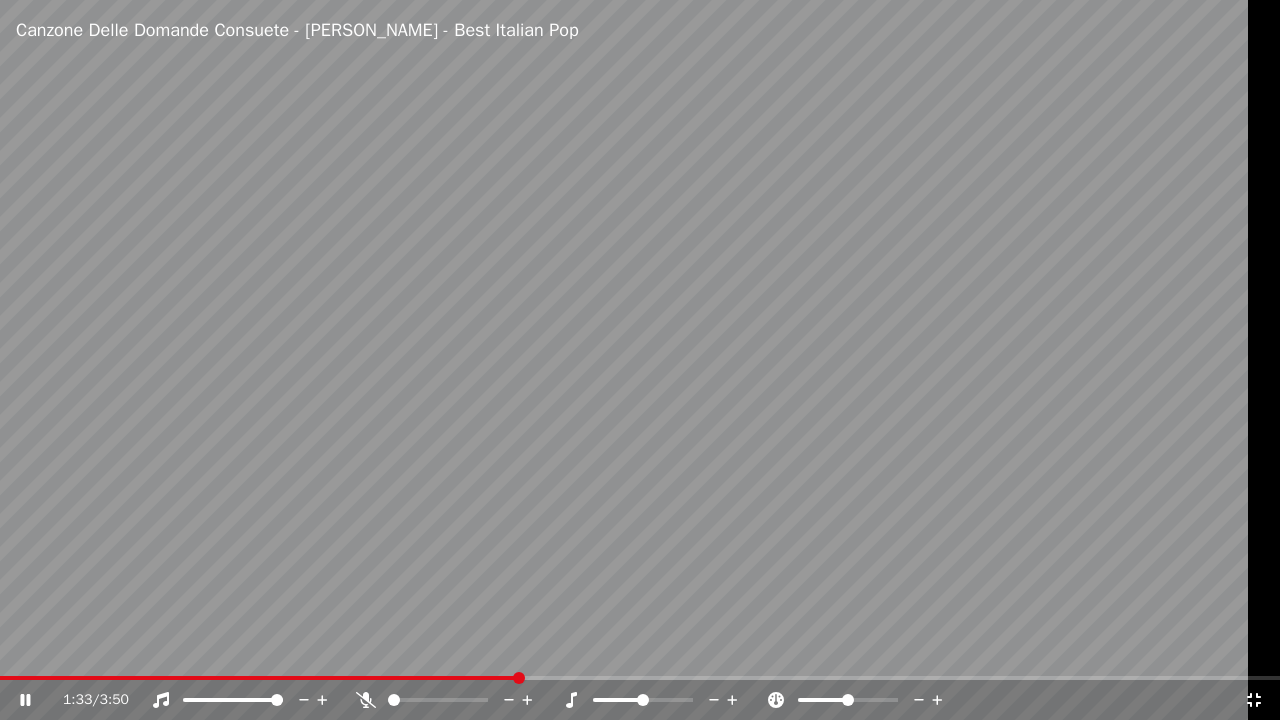 click at bounding box center [519, 678] 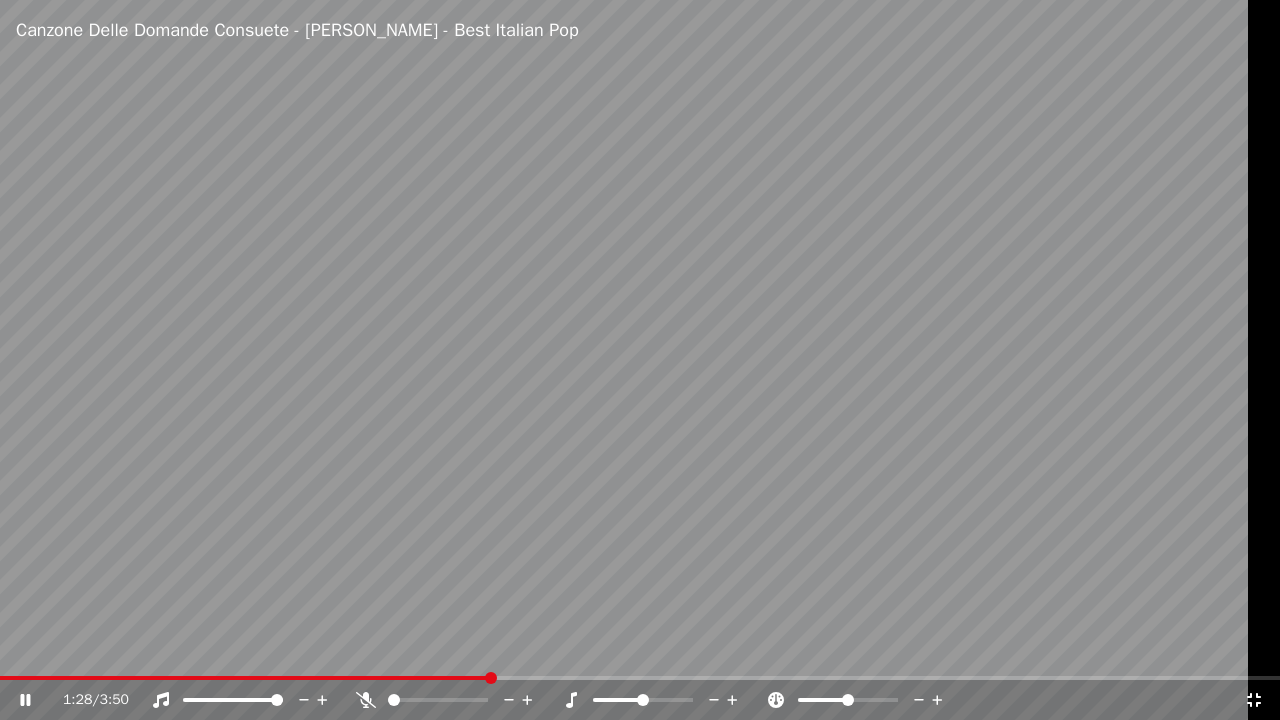 click at bounding box center (245, 678) 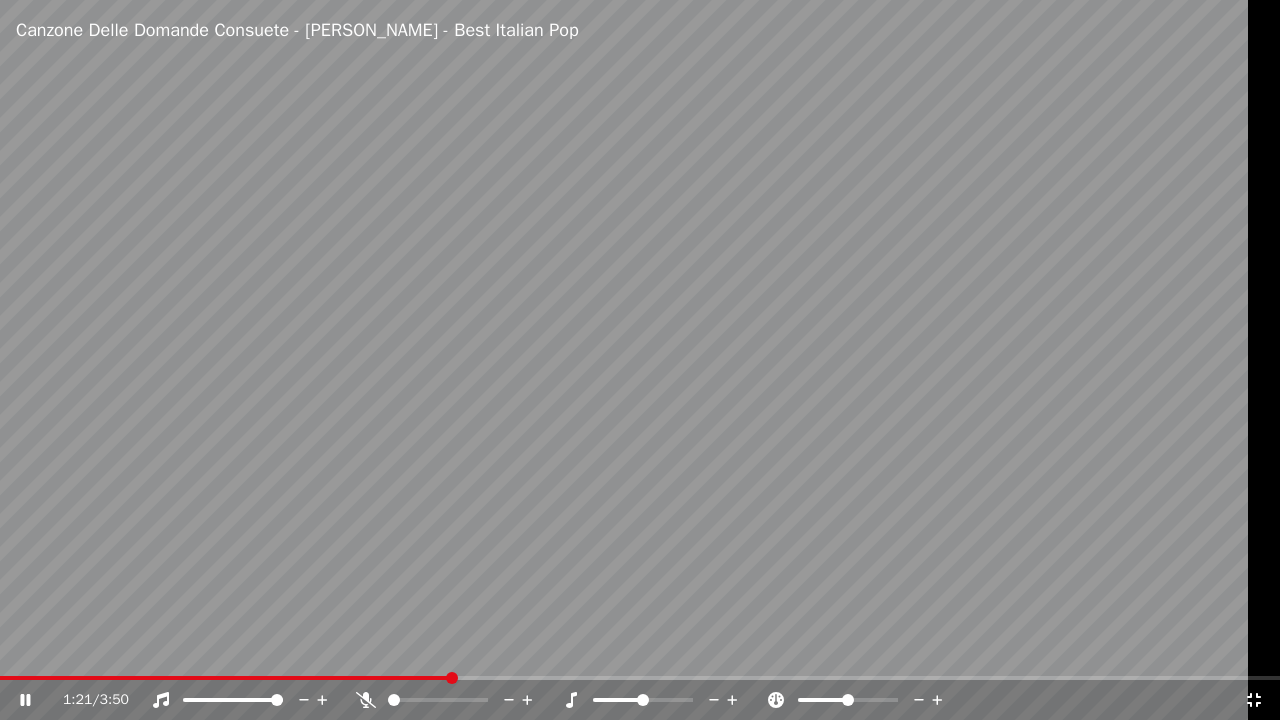 click at bounding box center (225, 678) 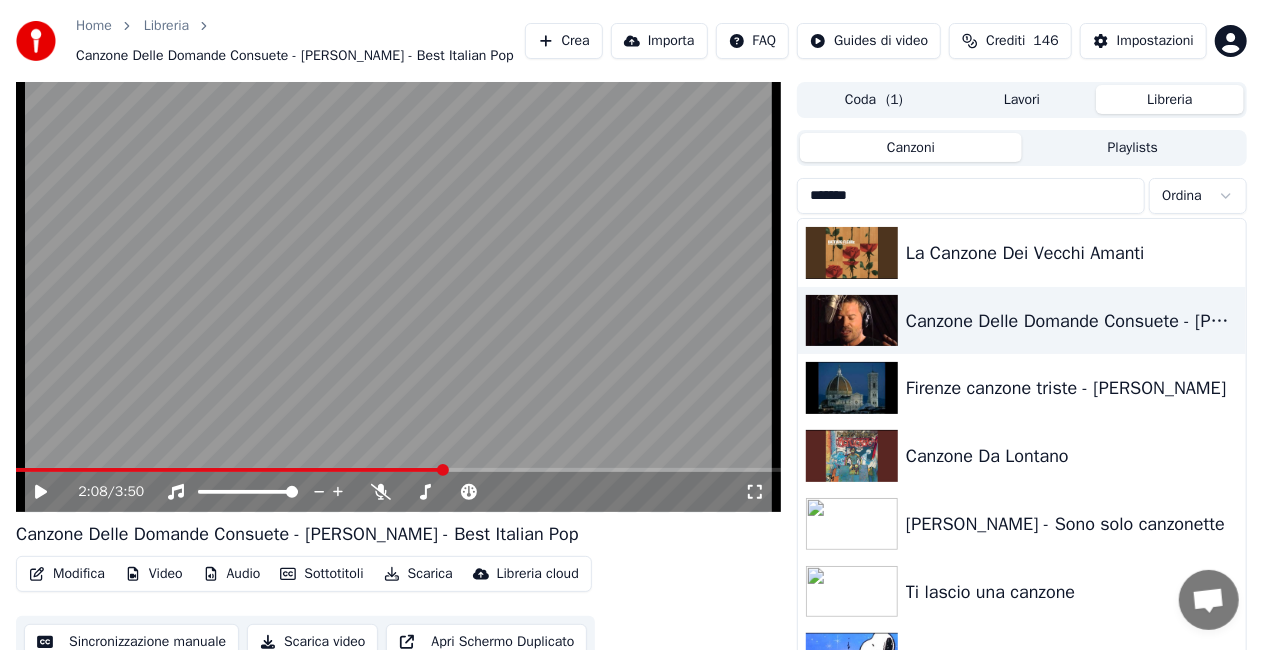 click 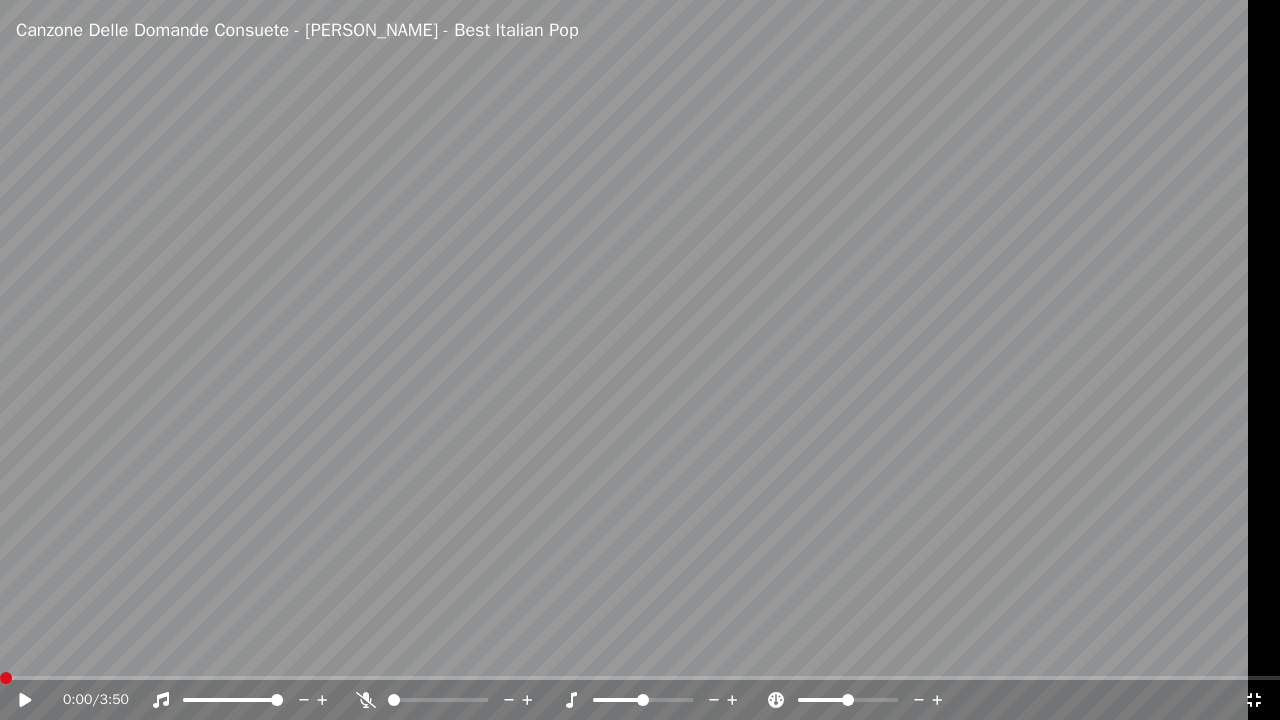 click at bounding box center [0, 678] 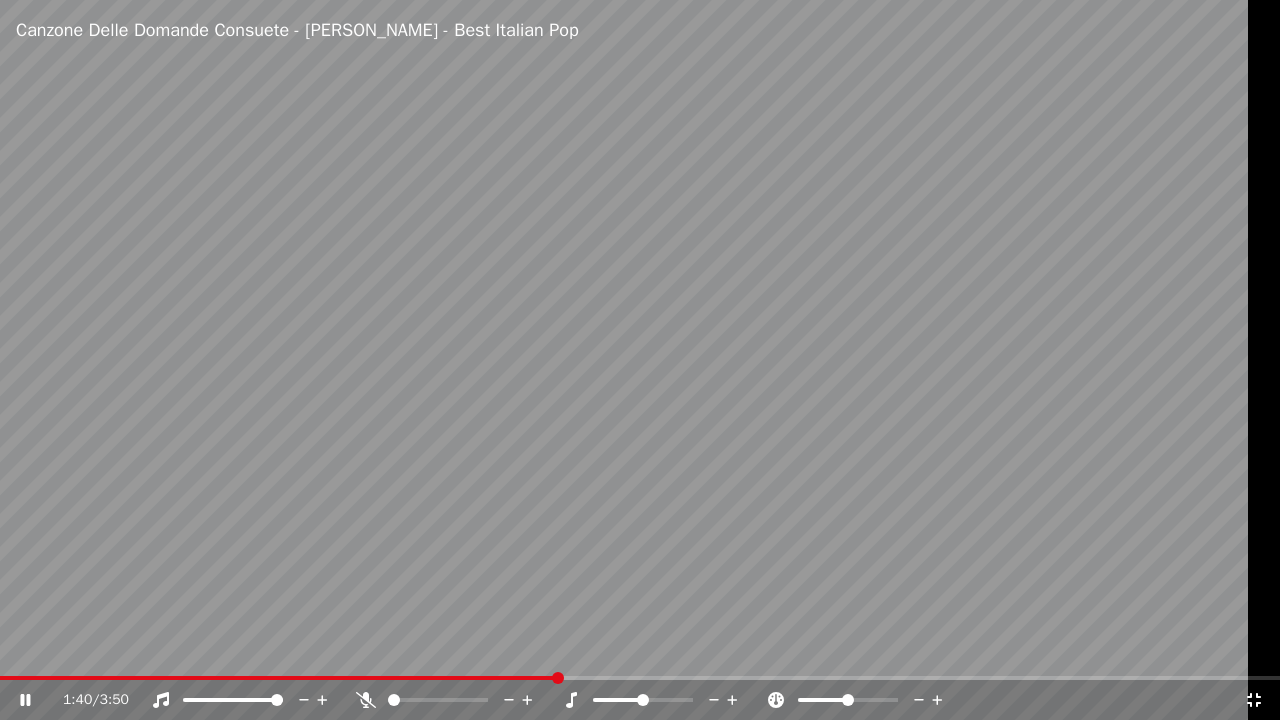 click at bounding box center (456, 700) 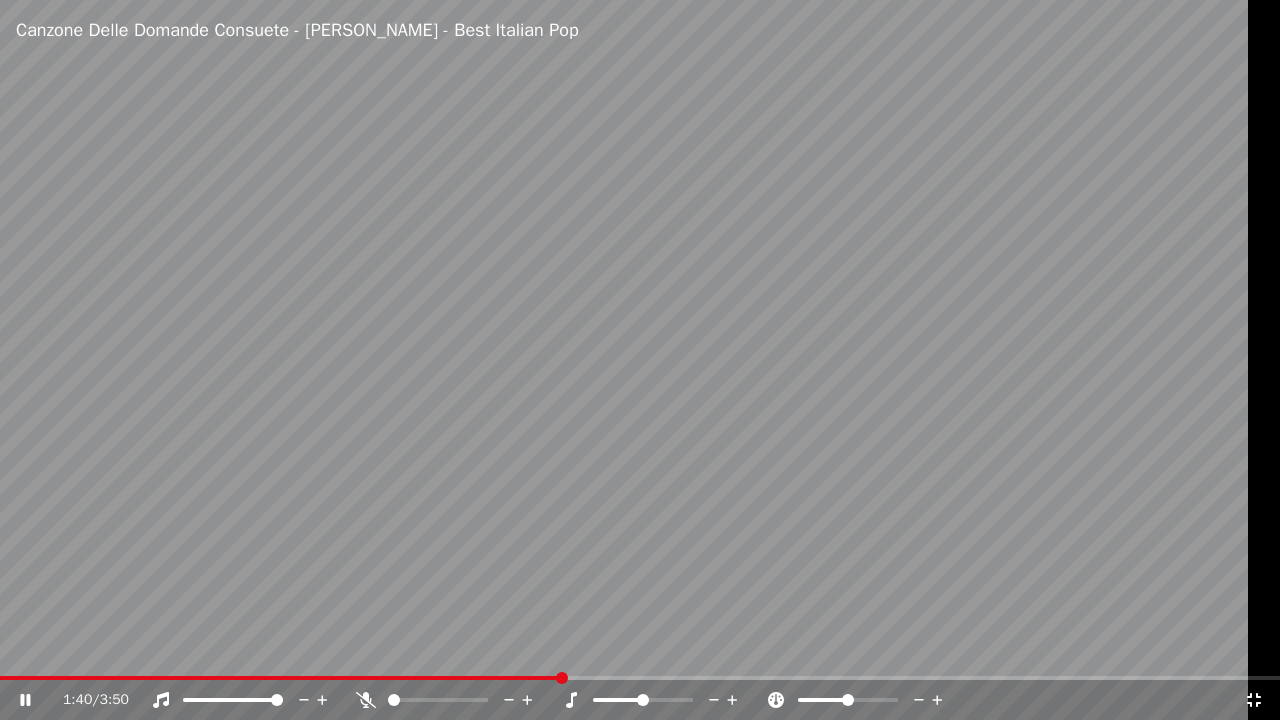click 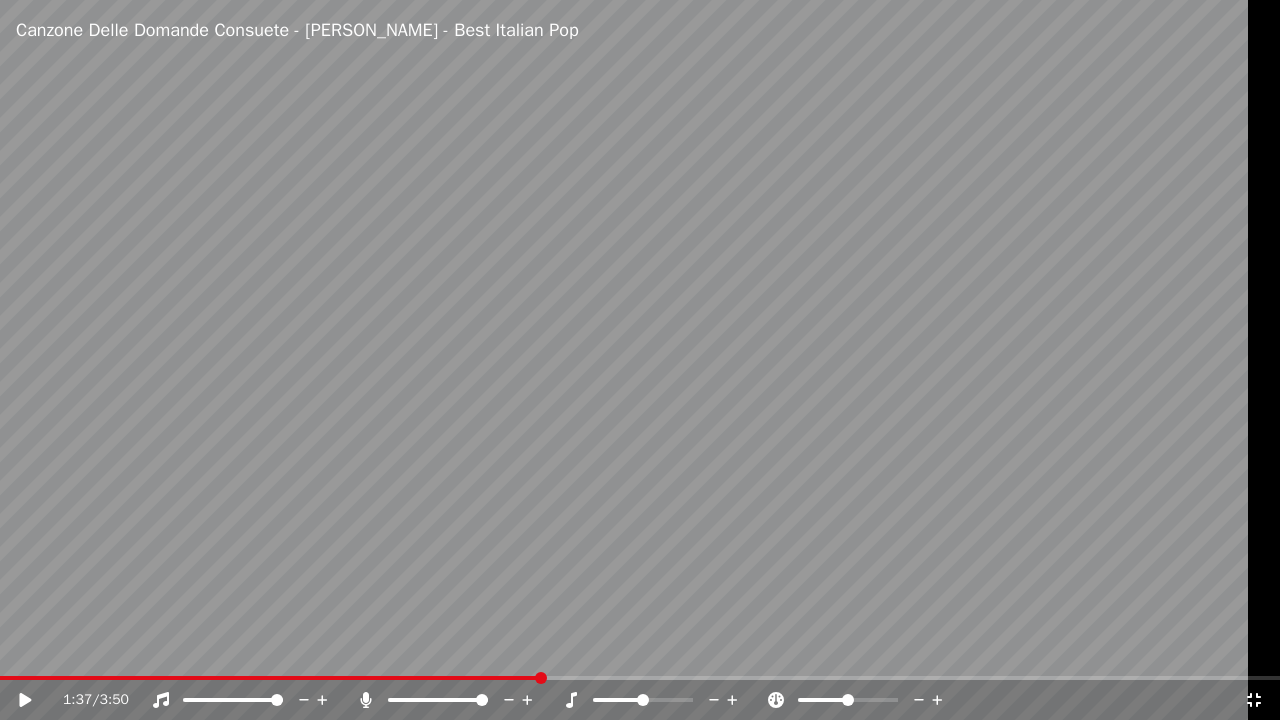 click at bounding box center (270, 678) 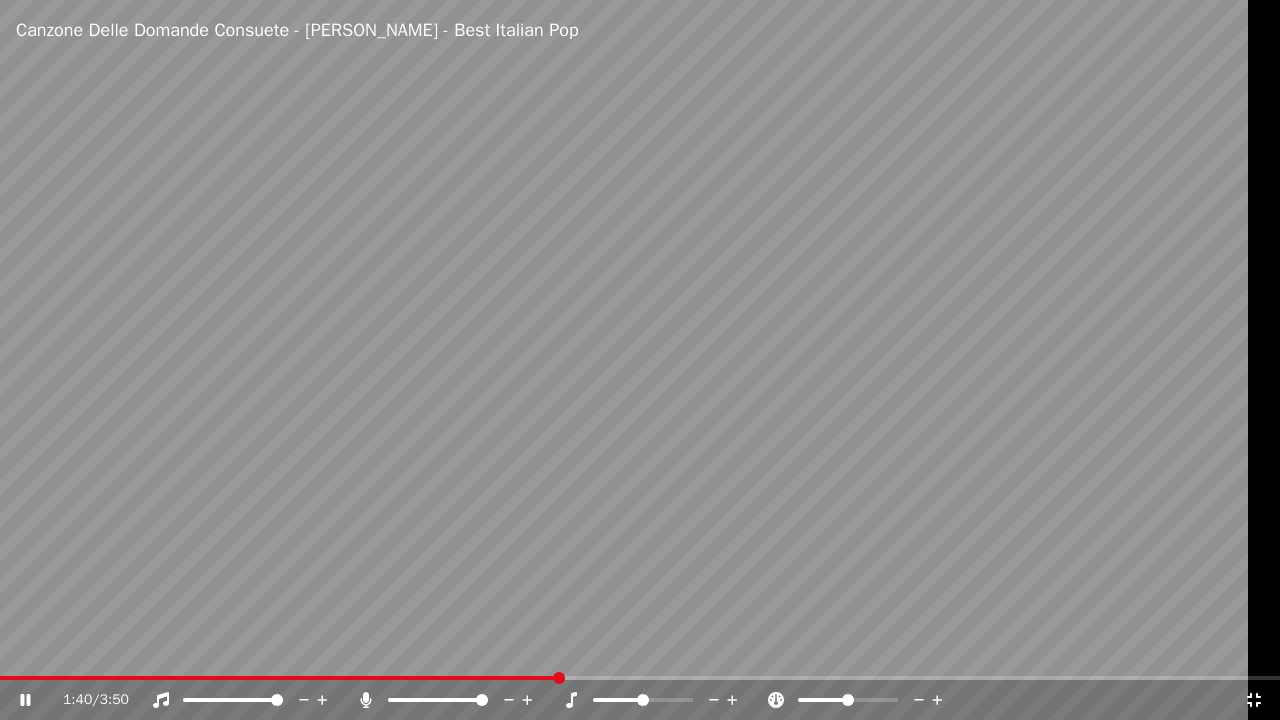 click 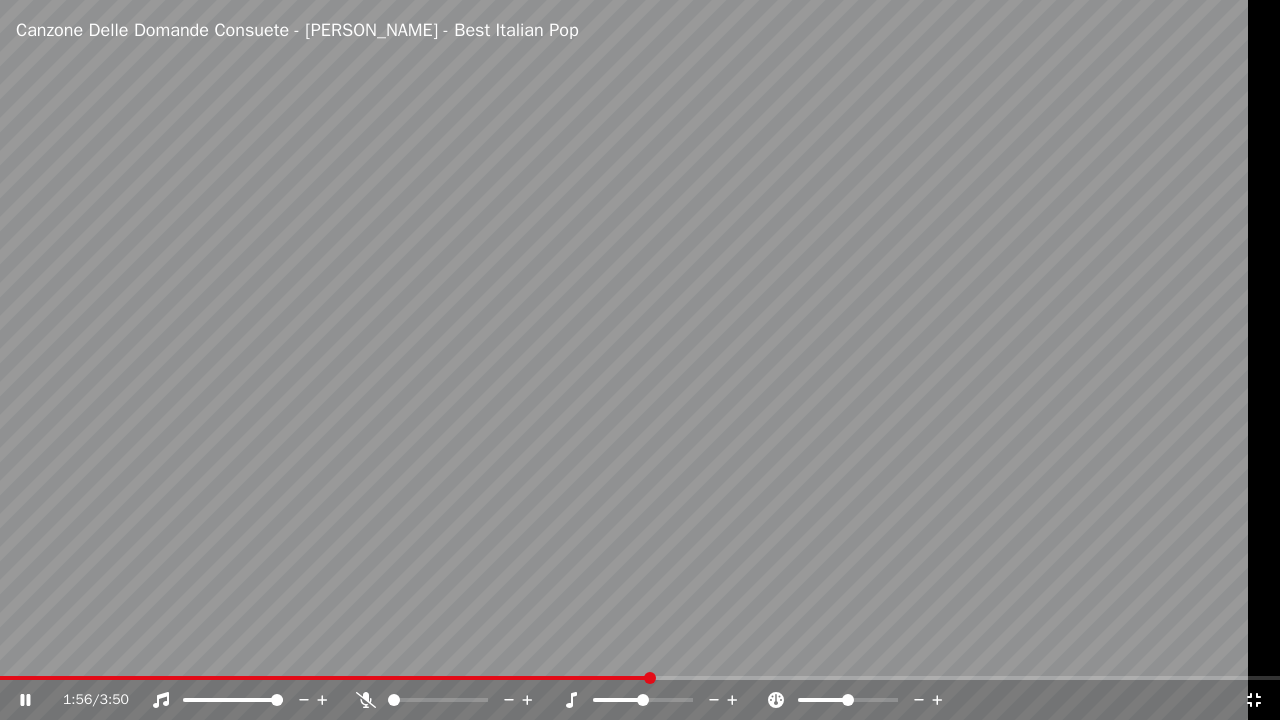 drag, startPoint x: 1279, startPoint y: 0, endPoint x: 403, endPoint y: 534, distance: 1025.9298 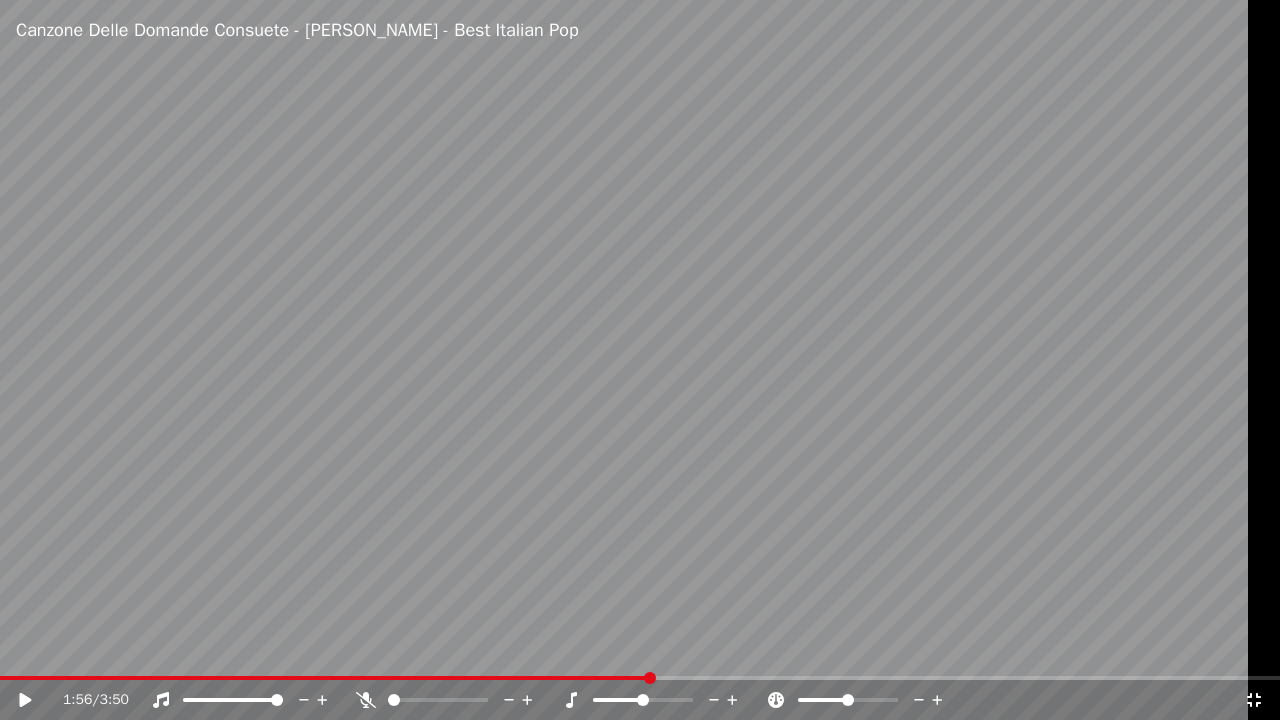 click at bounding box center [325, 678] 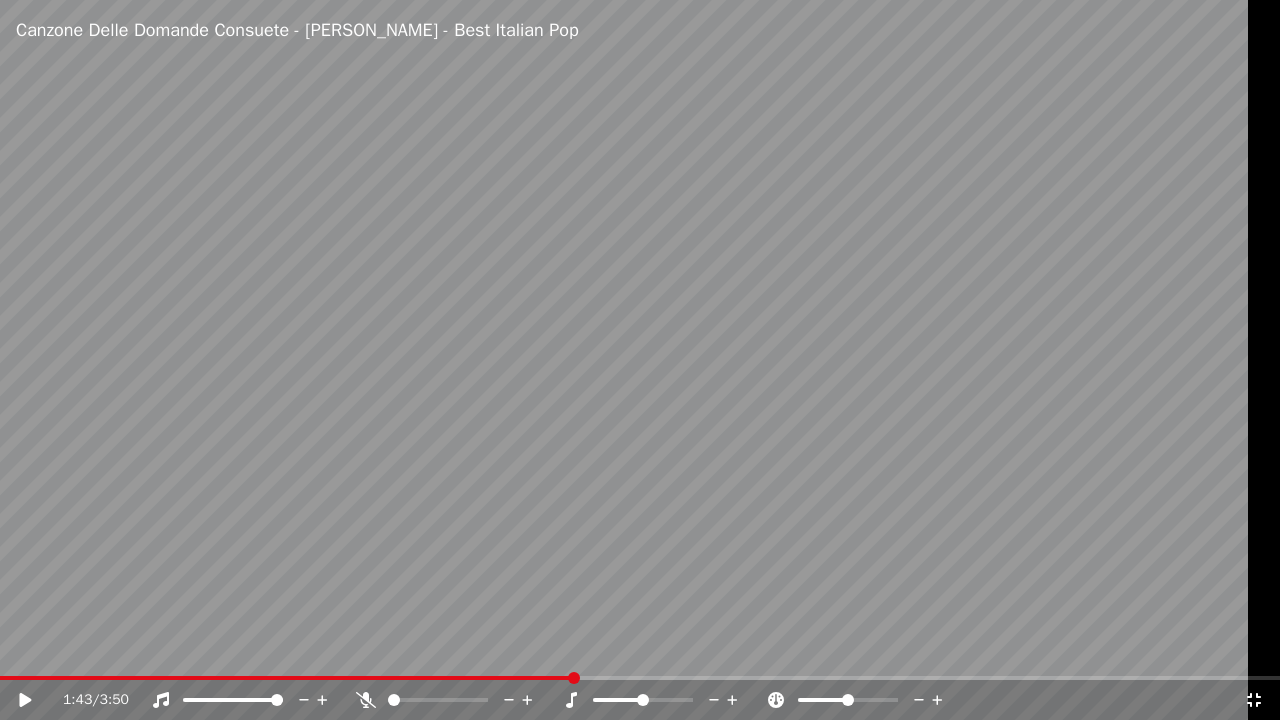 click at bounding box center [640, 360] 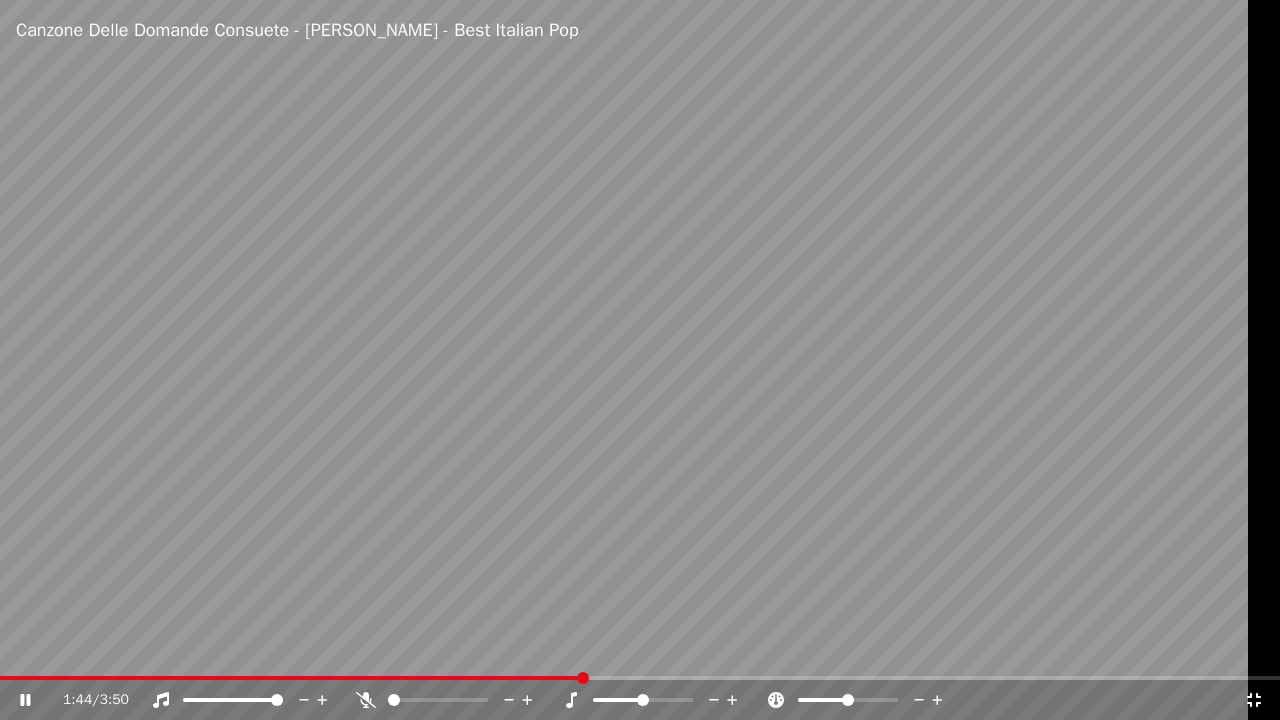 click 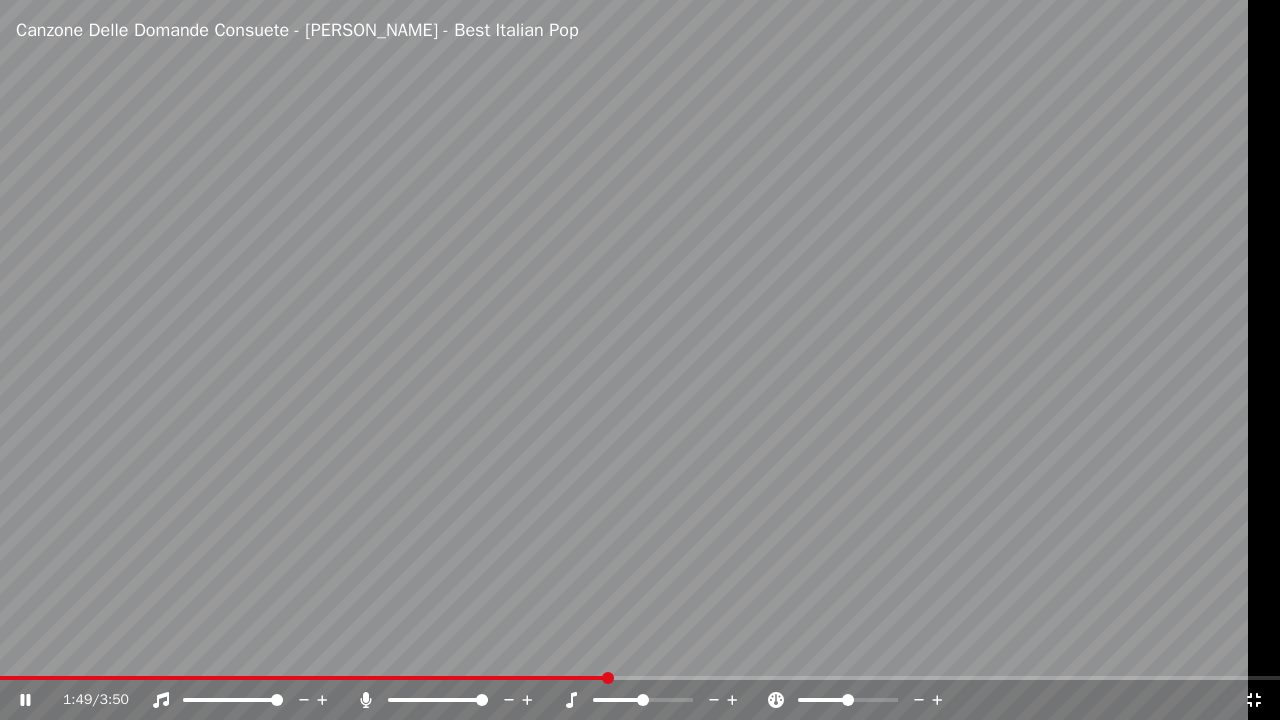 click 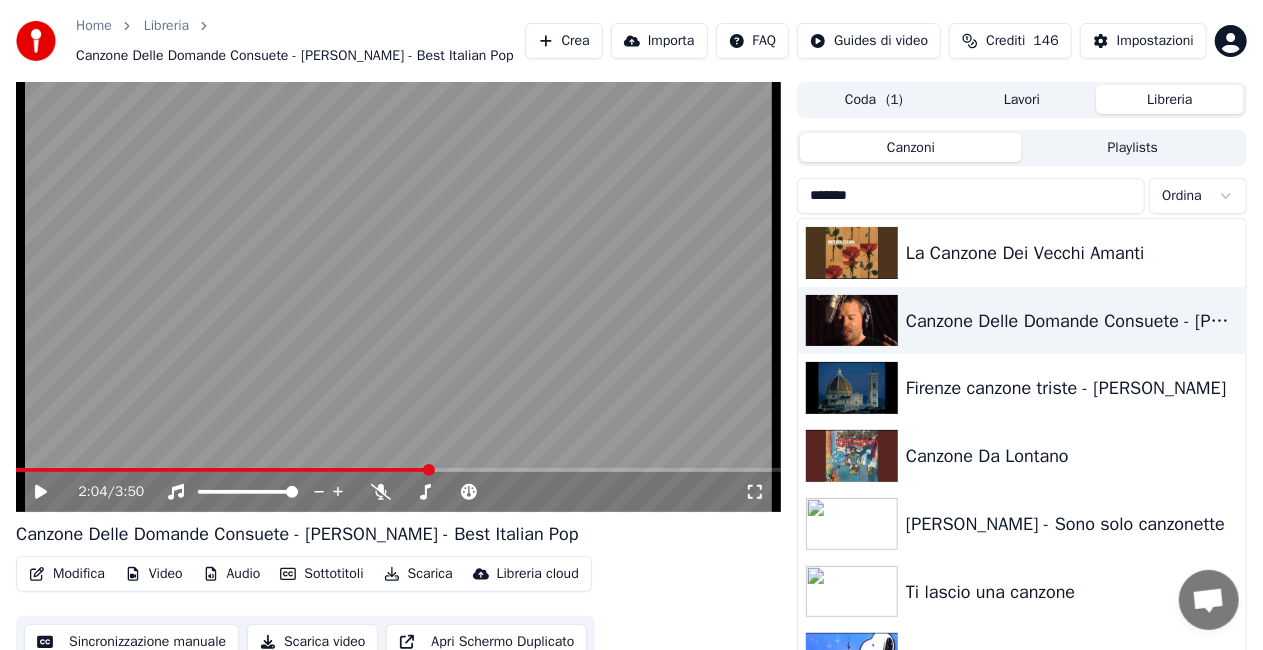 click on "*******" at bounding box center (971, 196) 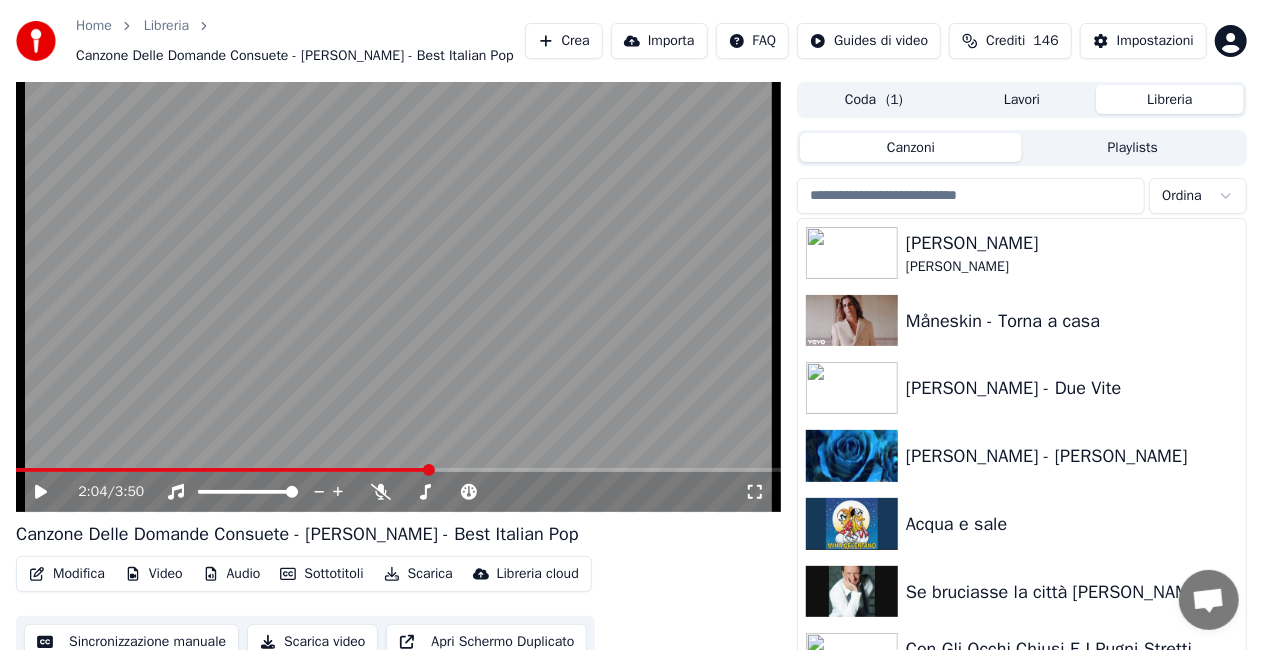 type 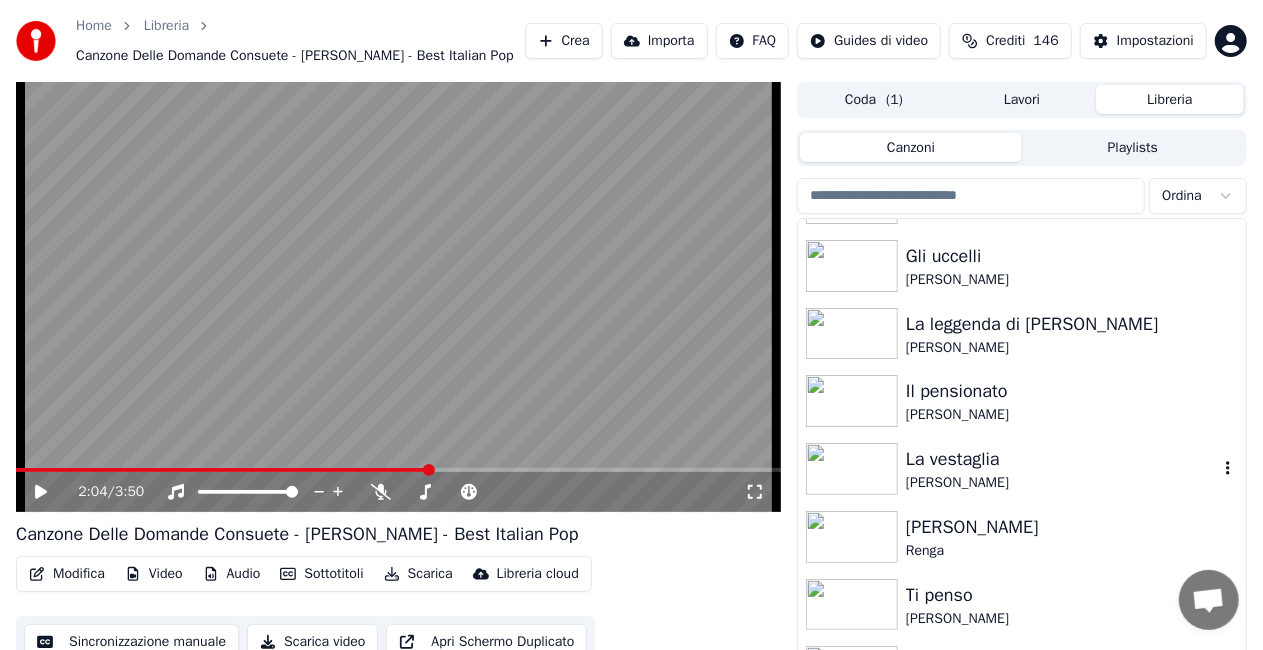 scroll, scrollTop: 26575, scrollLeft: 0, axis: vertical 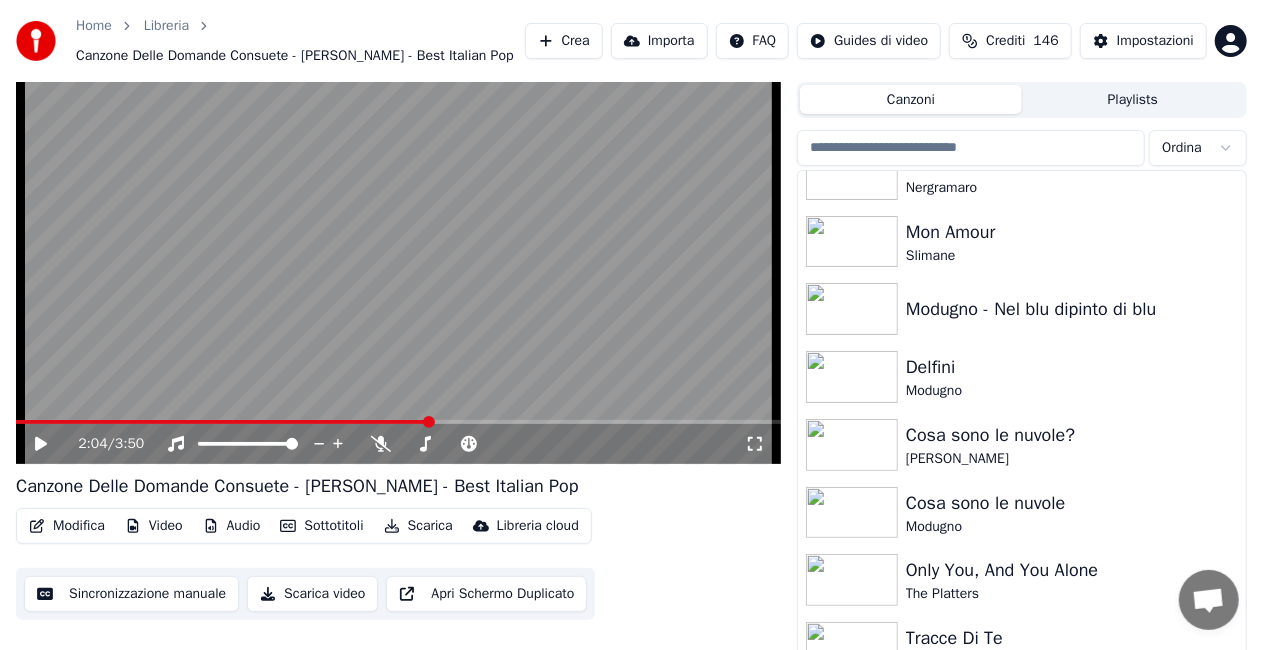 click on "Playlists" at bounding box center [1133, 99] 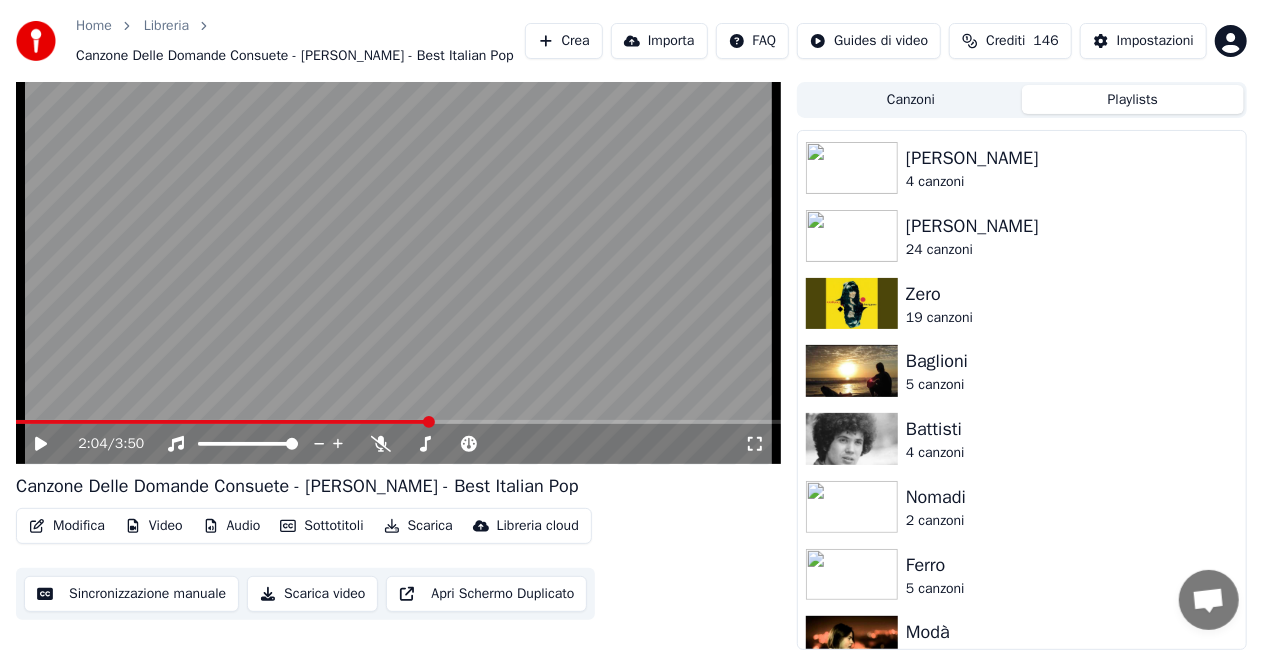 scroll, scrollTop: 2191, scrollLeft: 0, axis: vertical 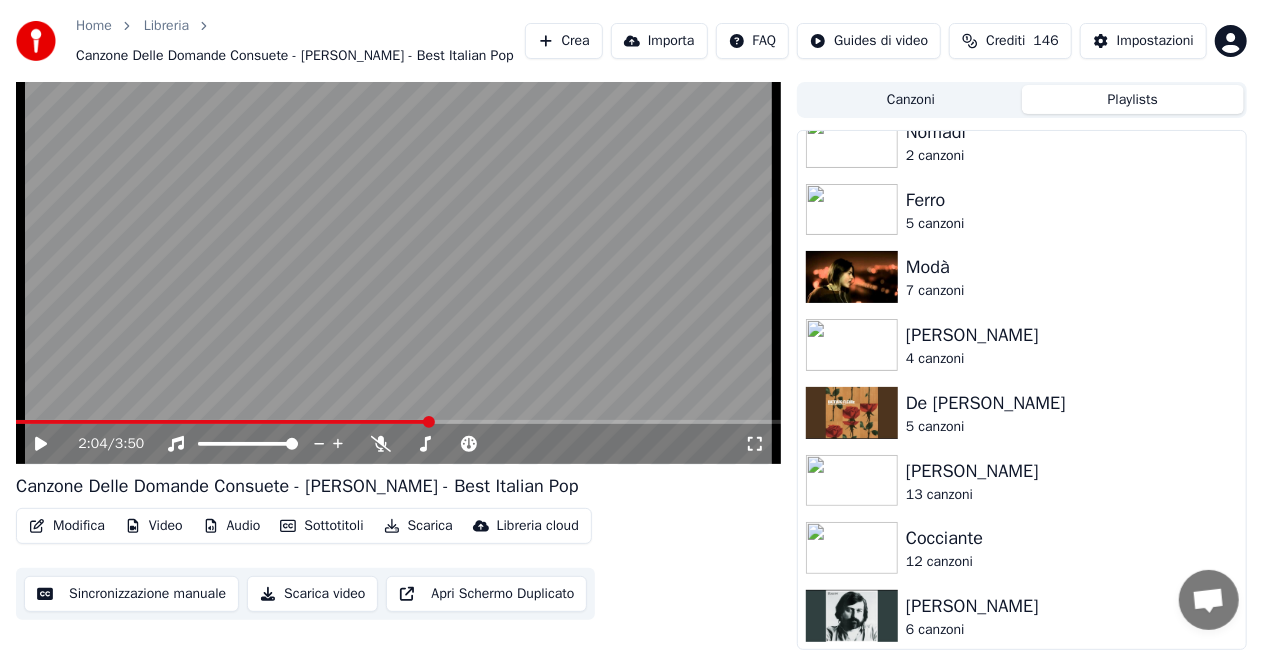 drag, startPoint x: 982, startPoint y: 618, endPoint x: 992, endPoint y: 608, distance: 14.142136 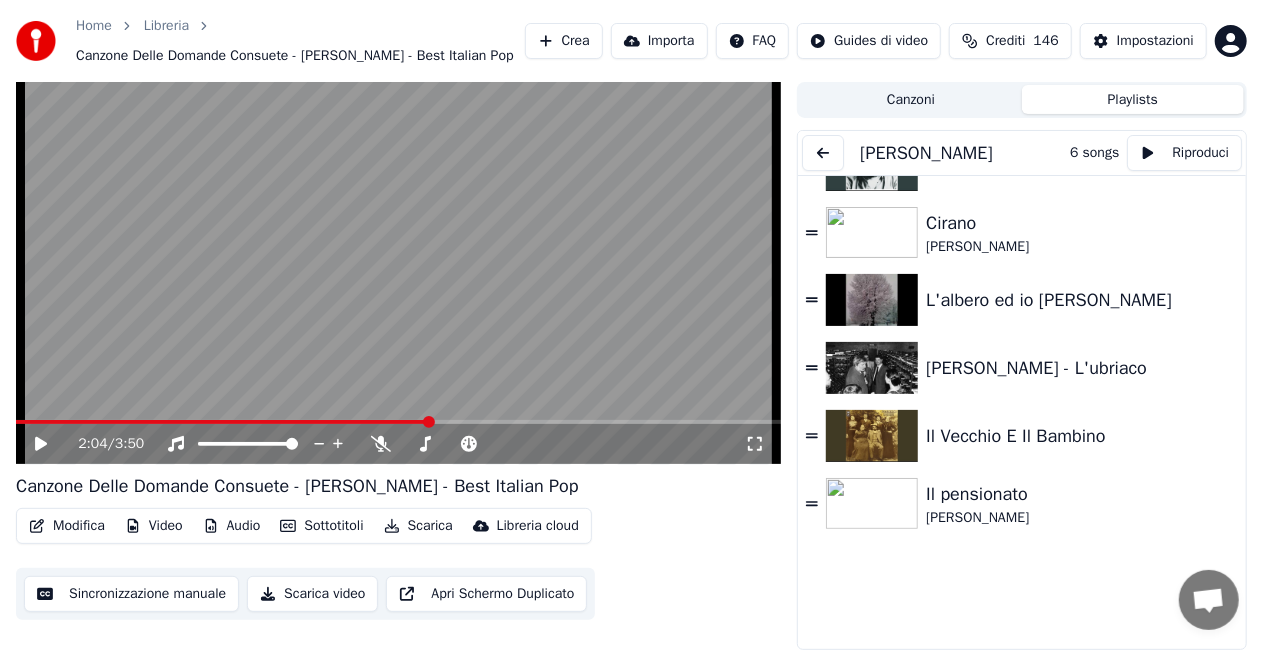 scroll, scrollTop: 48, scrollLeft: 0, axis: vertical 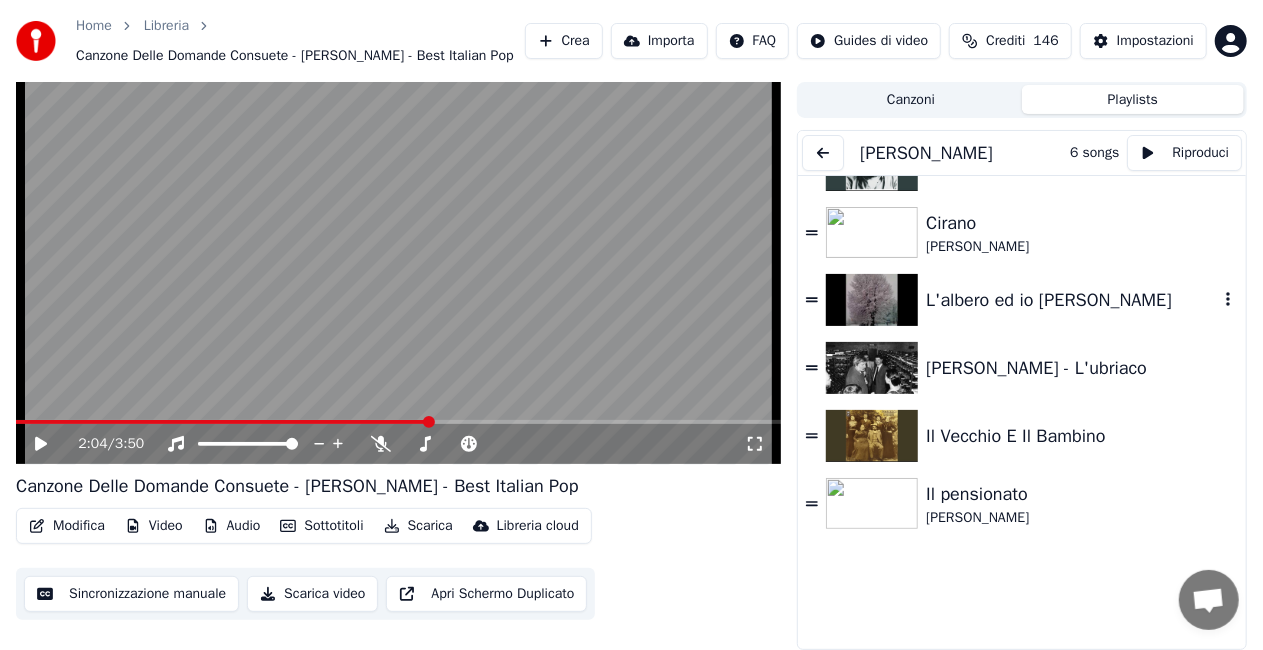 click on "L'albero ed io [PERSON_NAME]" at bounding box center (1022, 300) 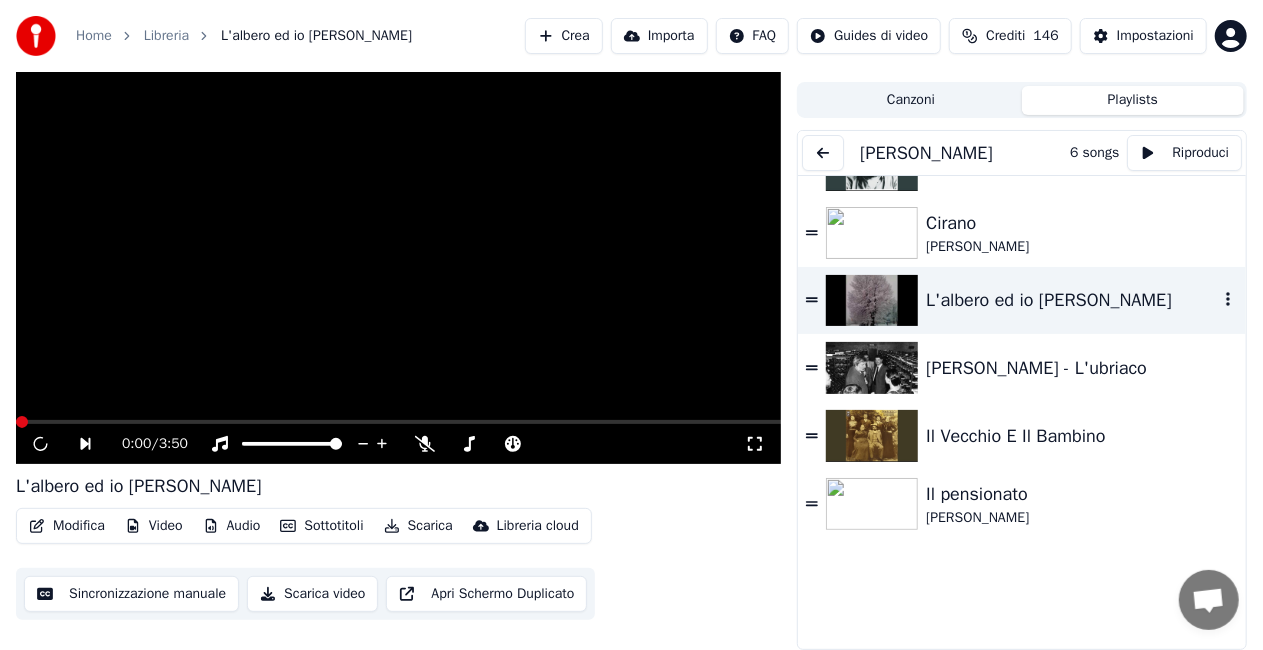 scroll, scrollTop: 38, scrollLeft: 0, axis: vertical 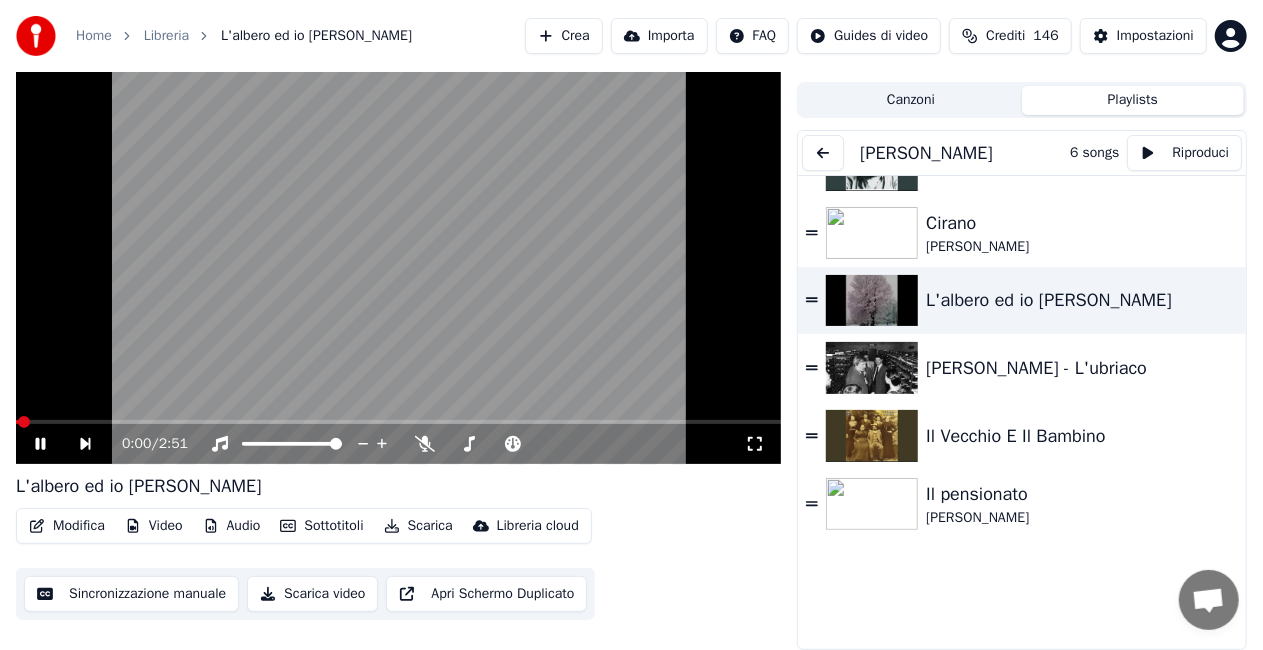 click 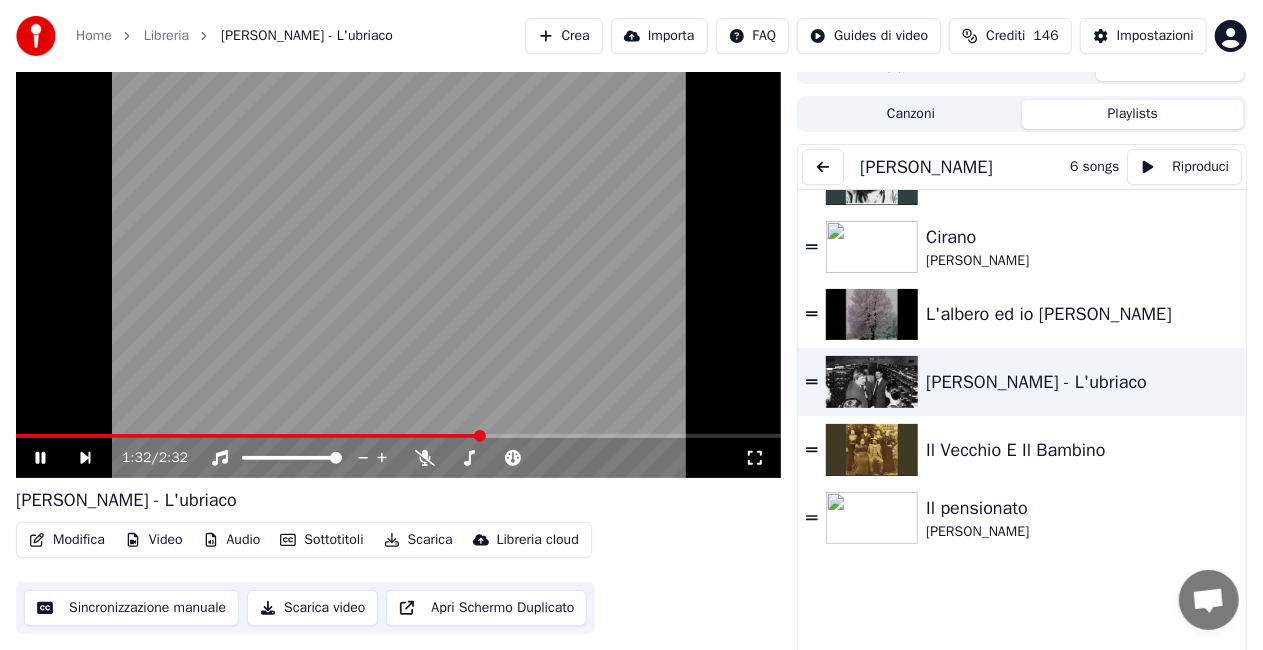 click on "Crea" at bounding box center [564, 36] 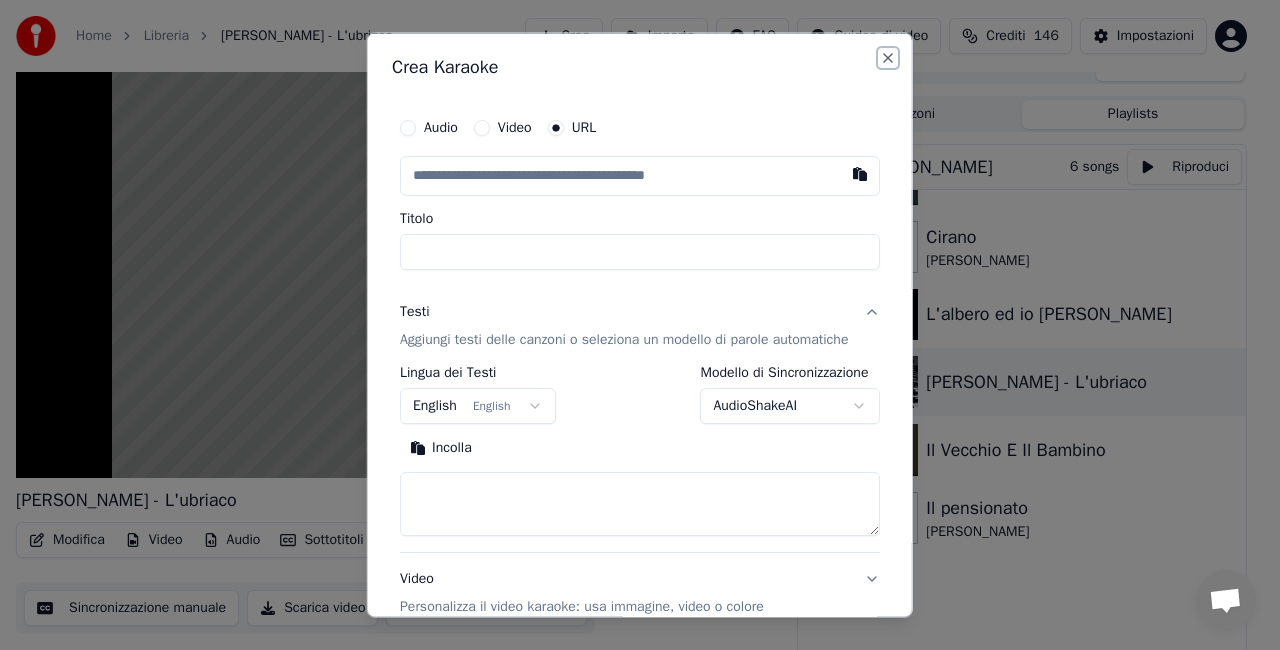 click on "Close" at bounding box center (888, 58) 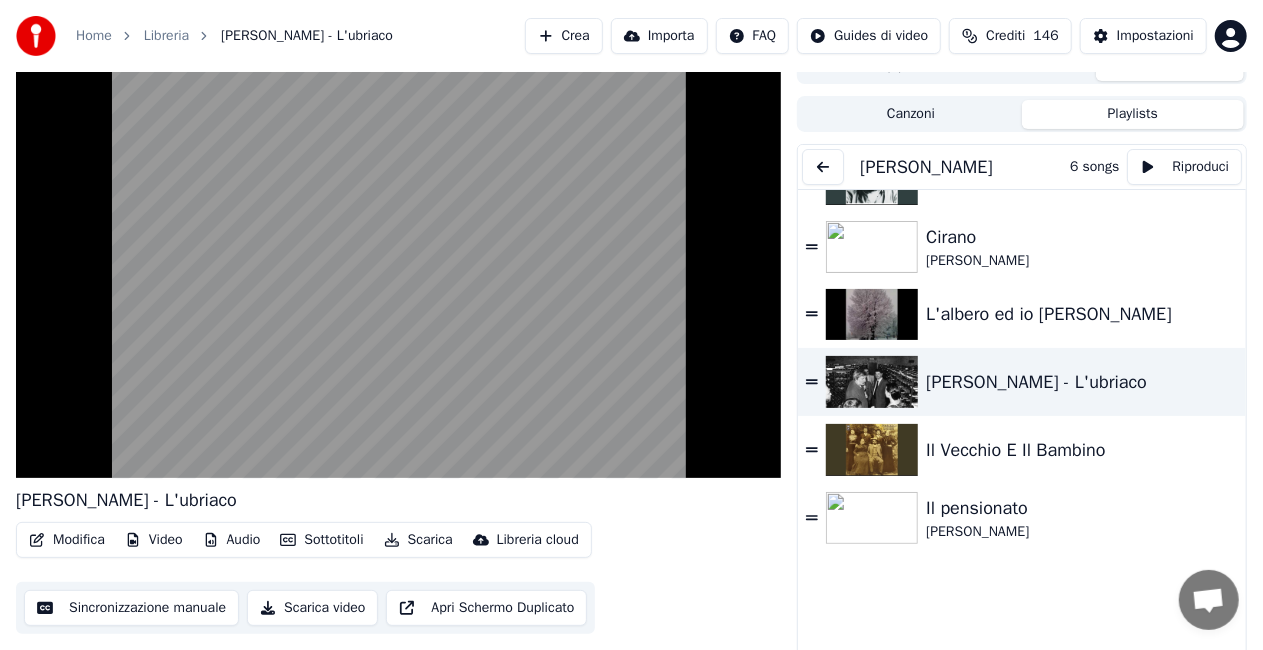 click at bounding box center (823, 167) 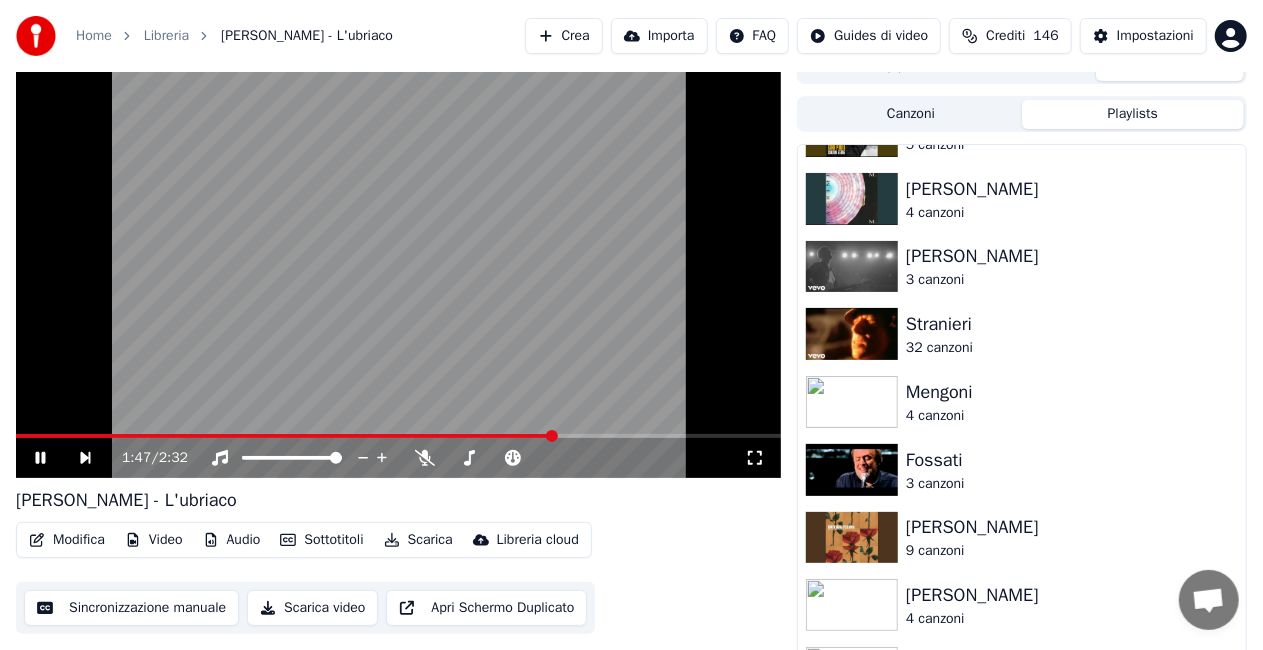 click at bounding box center (398, 263) 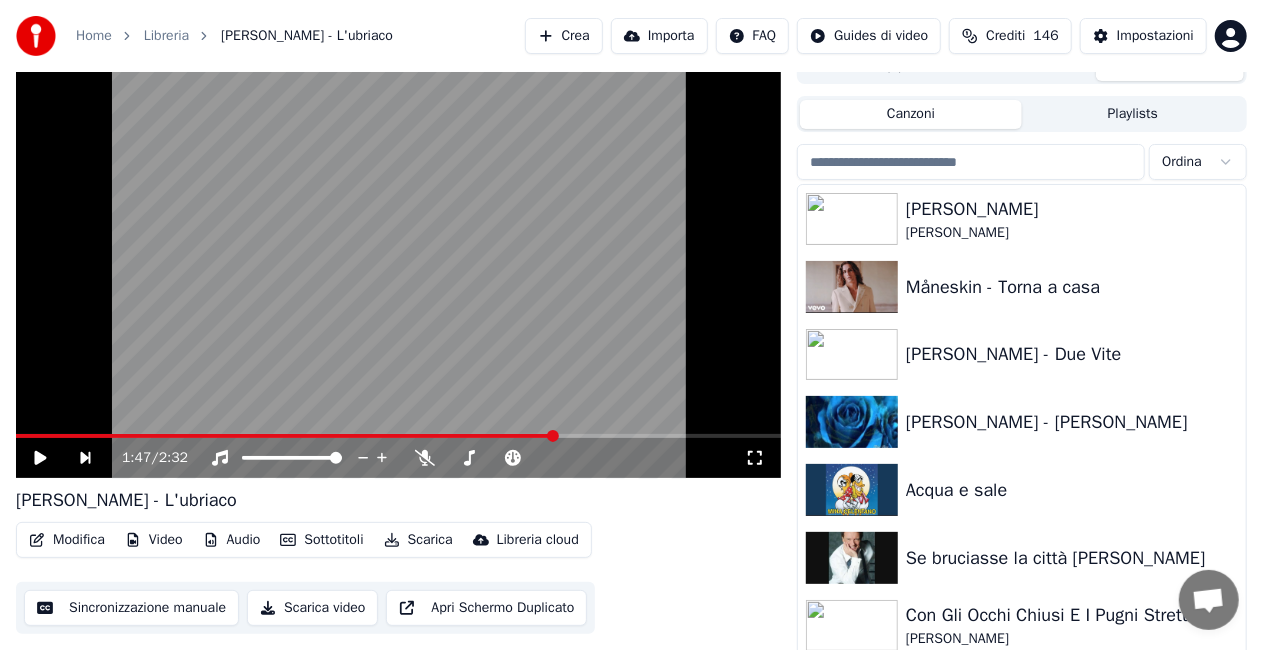 drag, startPoint x: 874, startPoint y: 124, endPoint x: 890, endPoint y: 123, distance: 16.03122 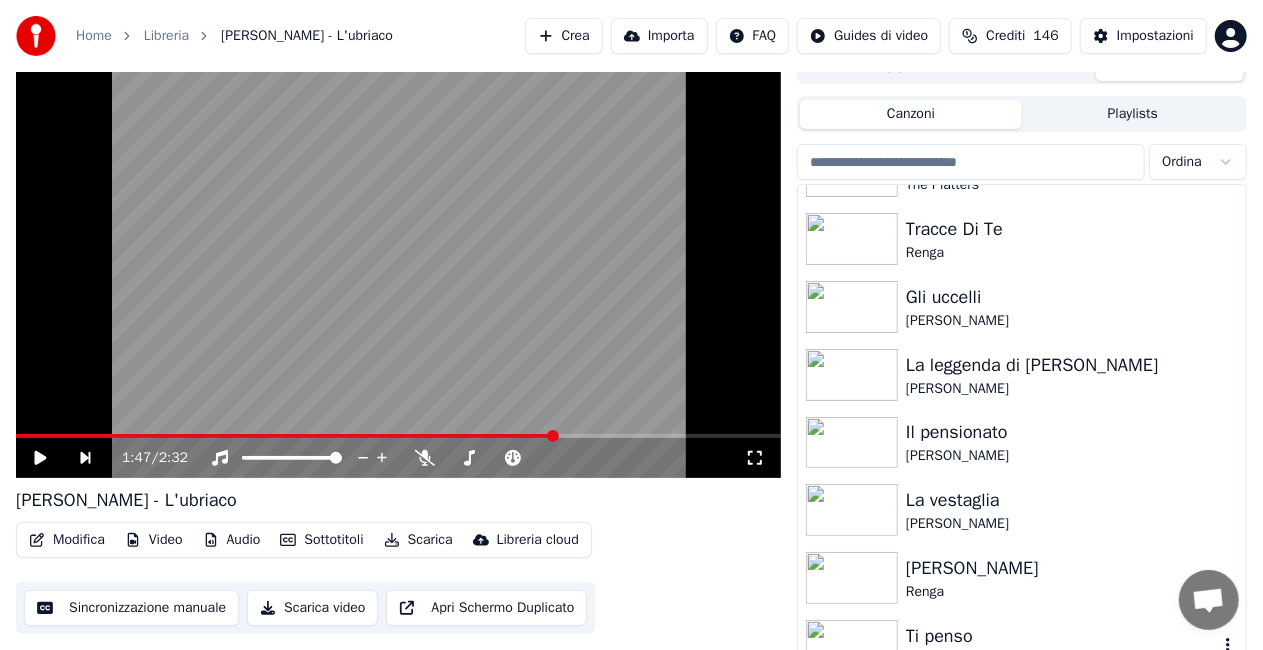 scroll, scrollTop: 26575, scrollLeft: 0, axis: vertical 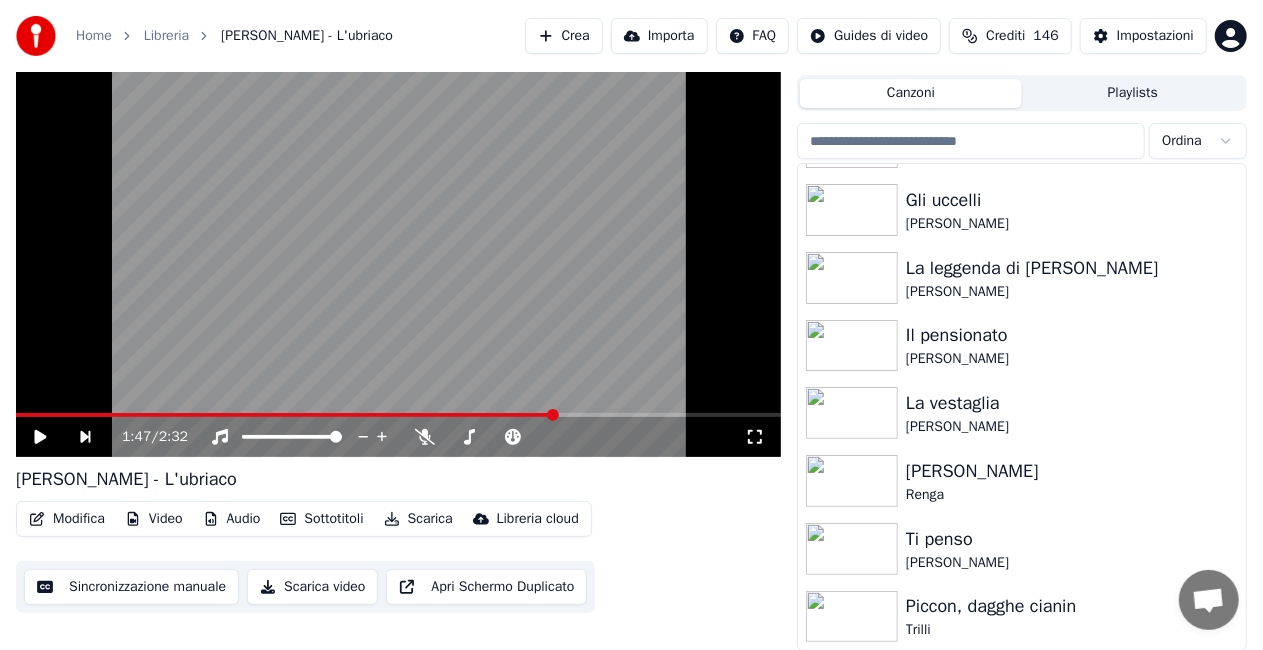 click on "Crea" at bounding box center [564, 36] 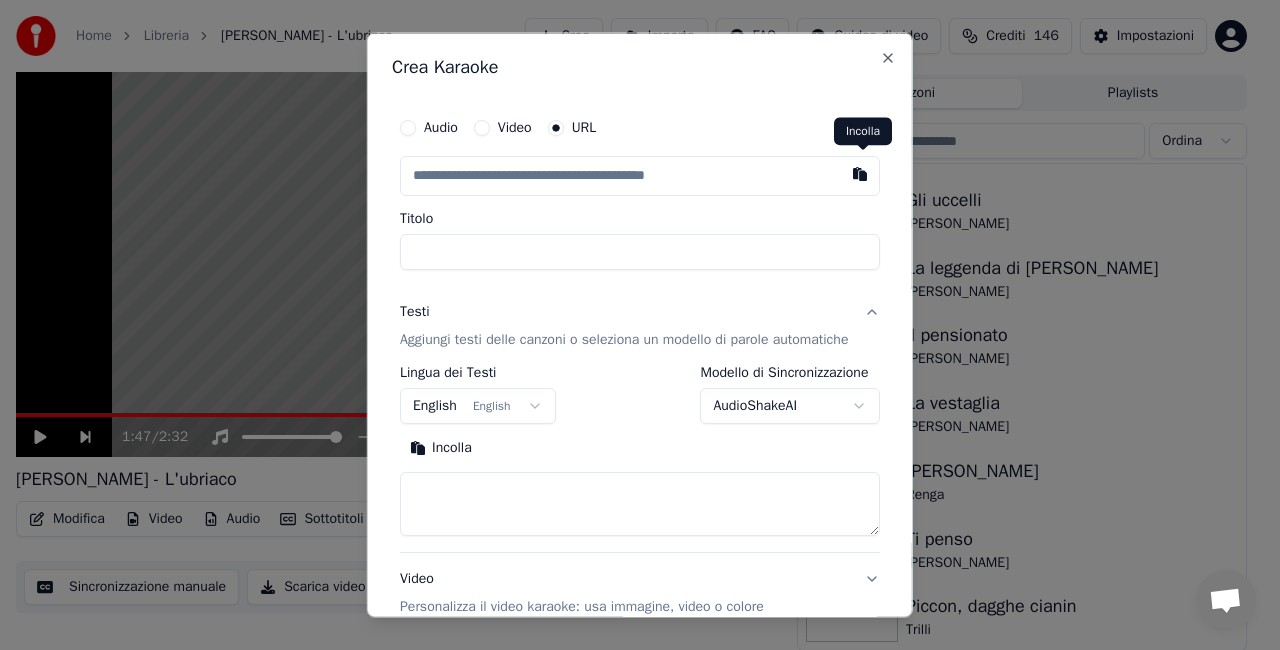 click at bounding box center (860, 174) 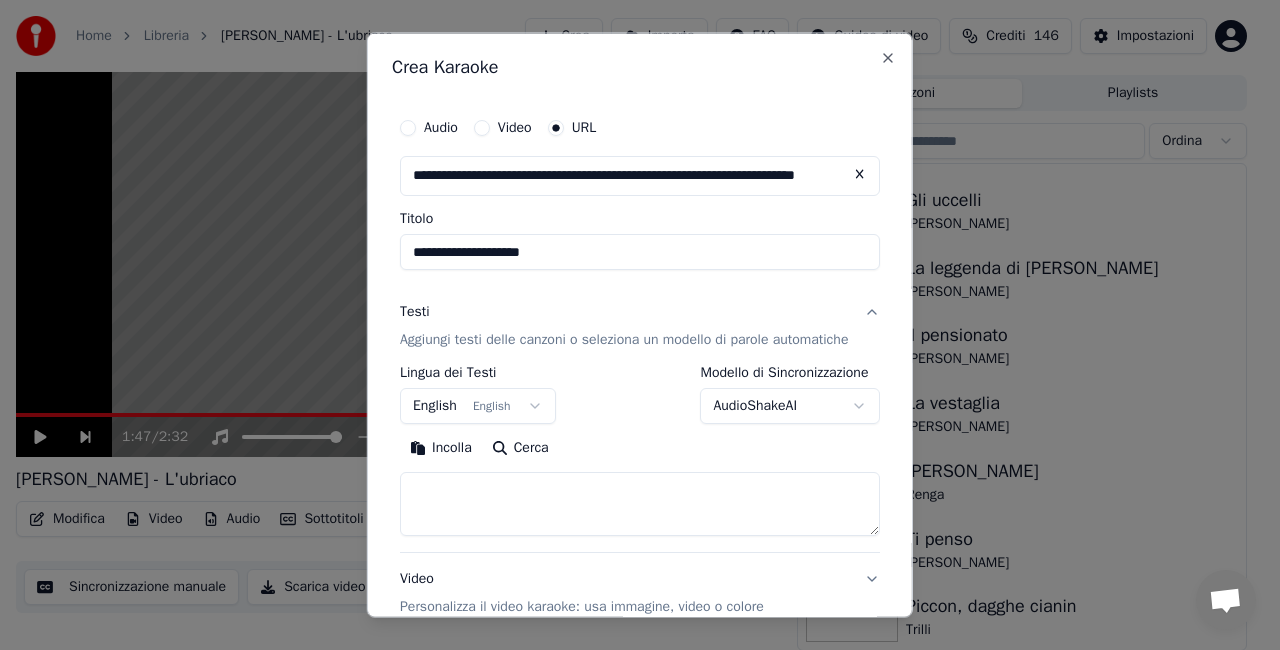 click on "**********" at bounding box center [640, 252] 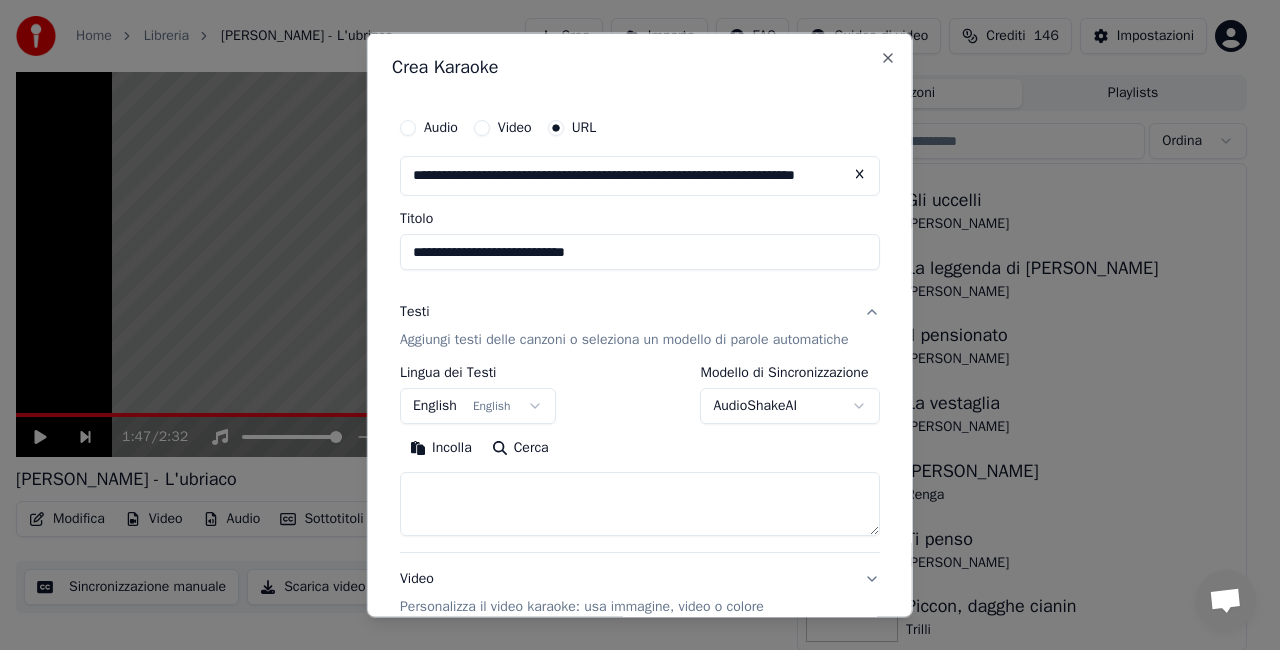 type on "**********" 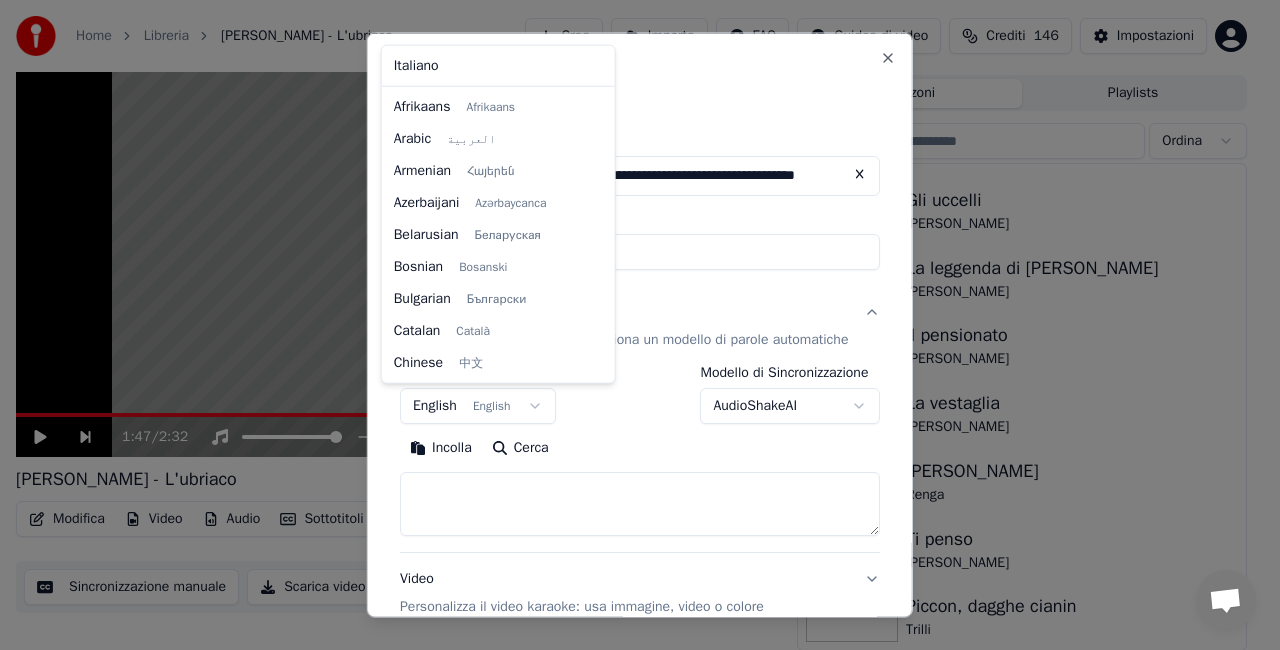 scroll, scrollTop: 160, scrollLeft: 0, axis: vertical 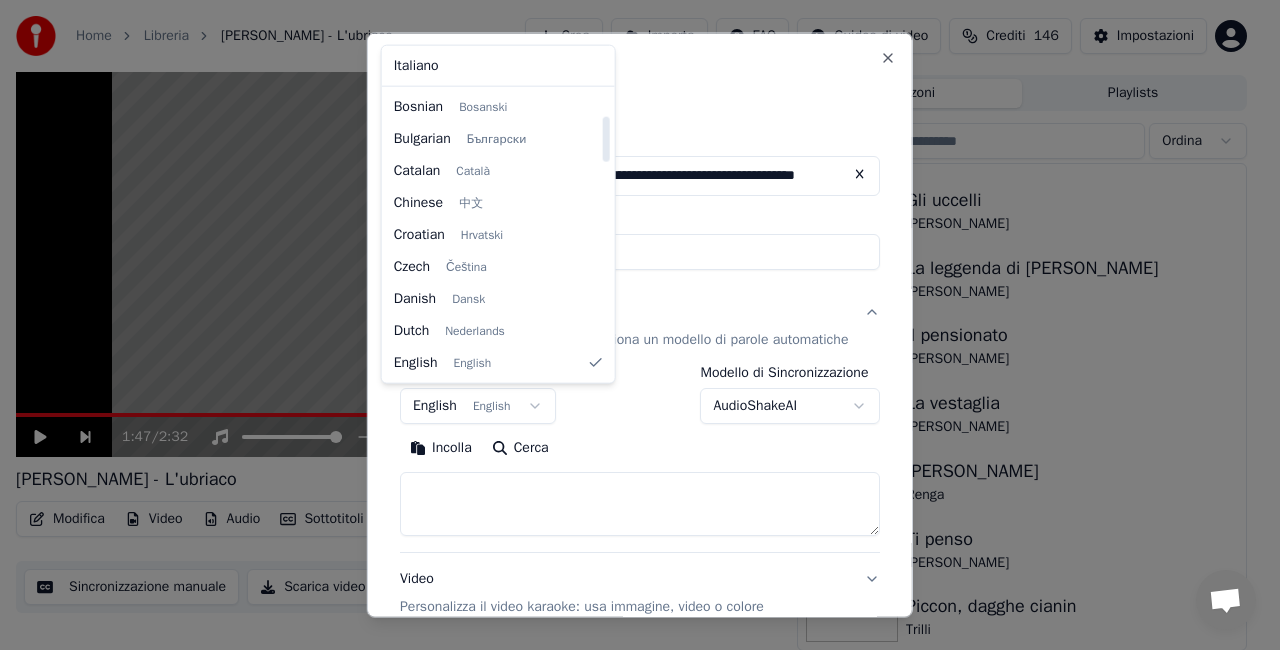 select on "**" 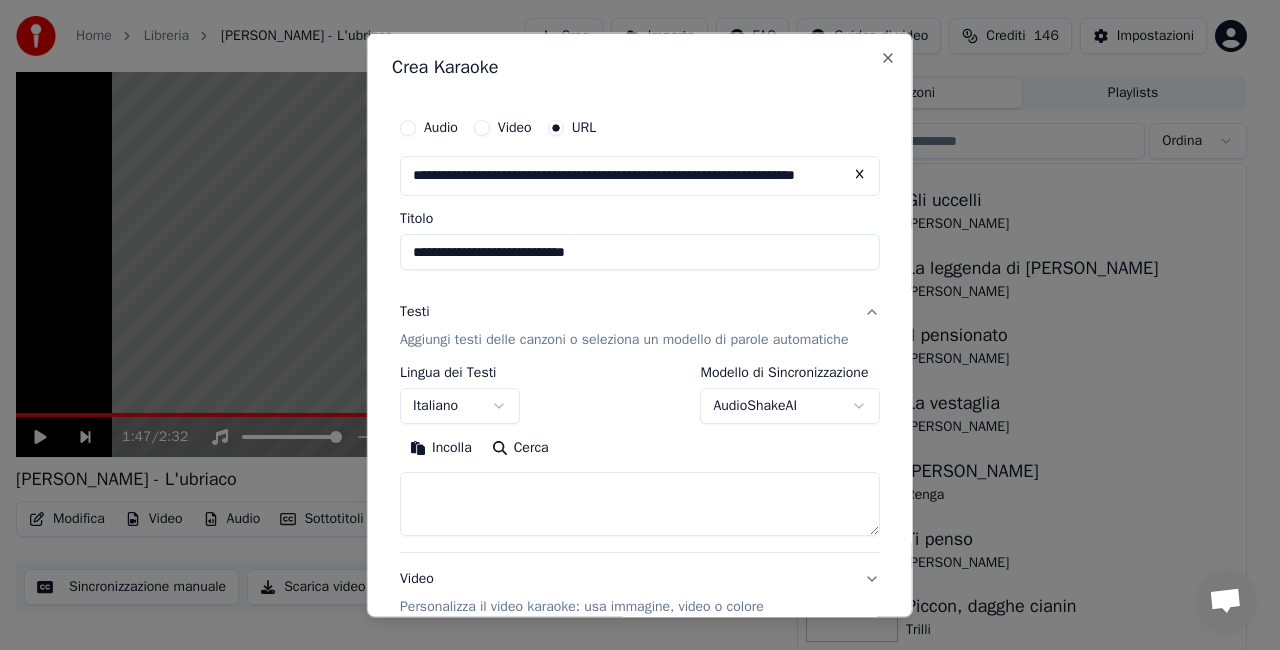 click on "**********" at bounding box center [631, 280] 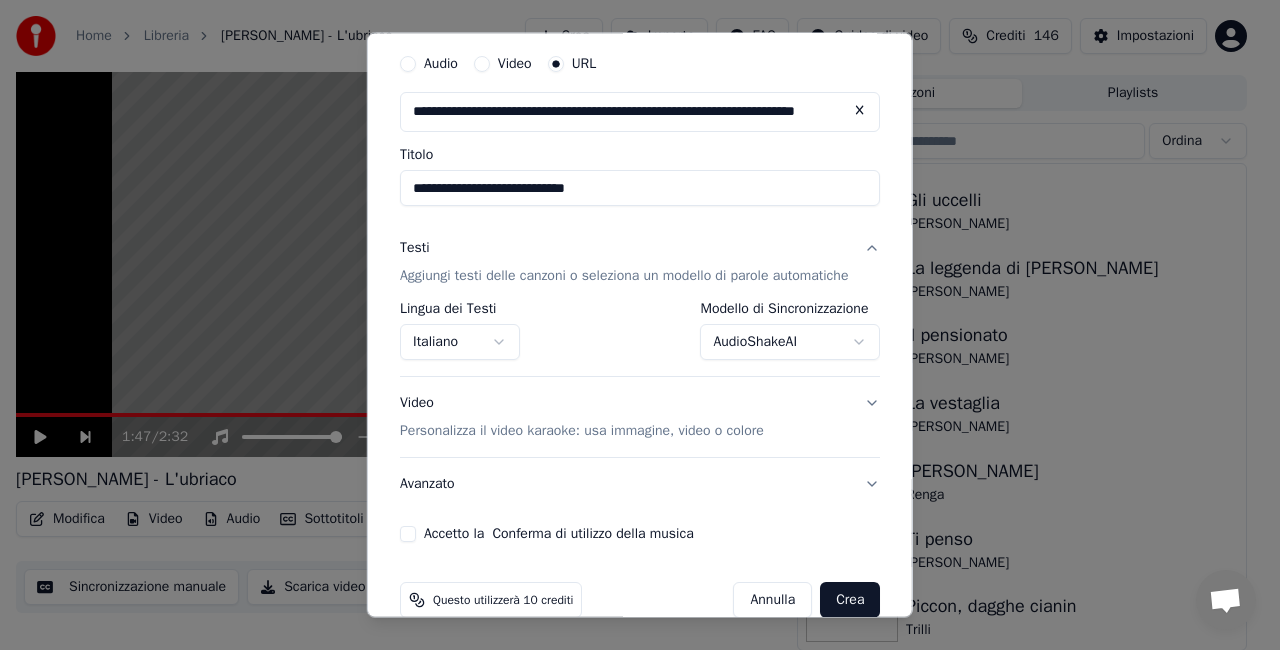 scroll, scrollTop: 95, scrollLeft: 0, axis: vertical 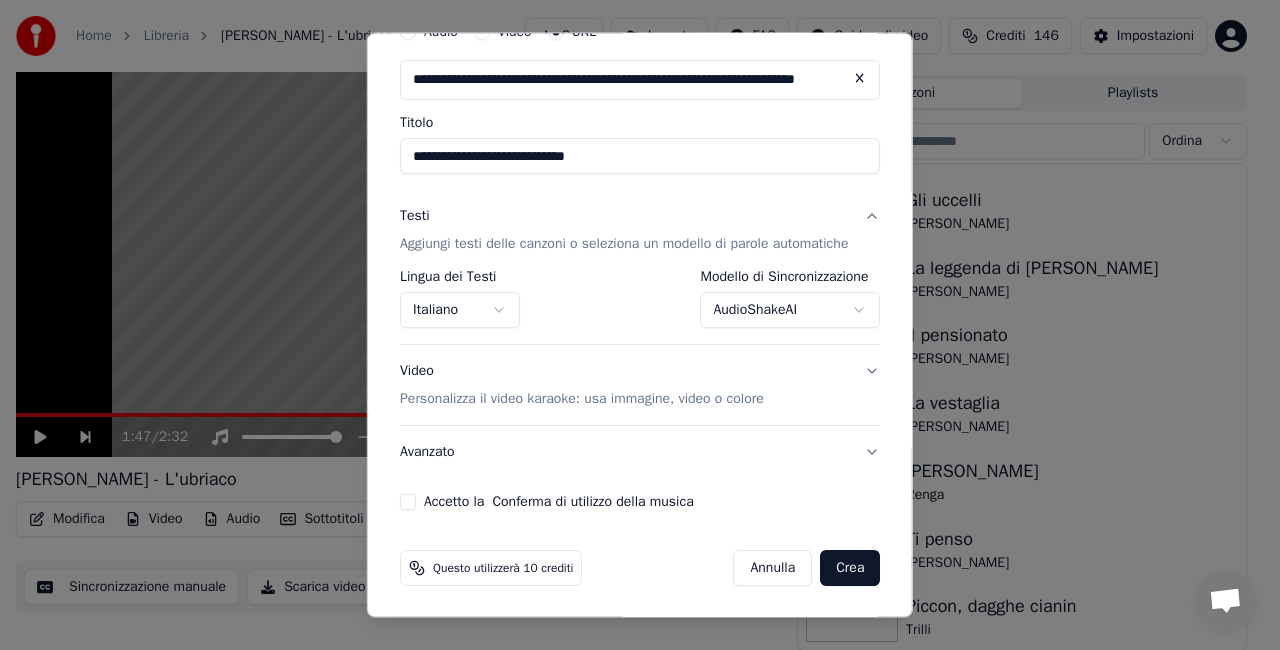 click on "**********" at bounding box center (640, 262) 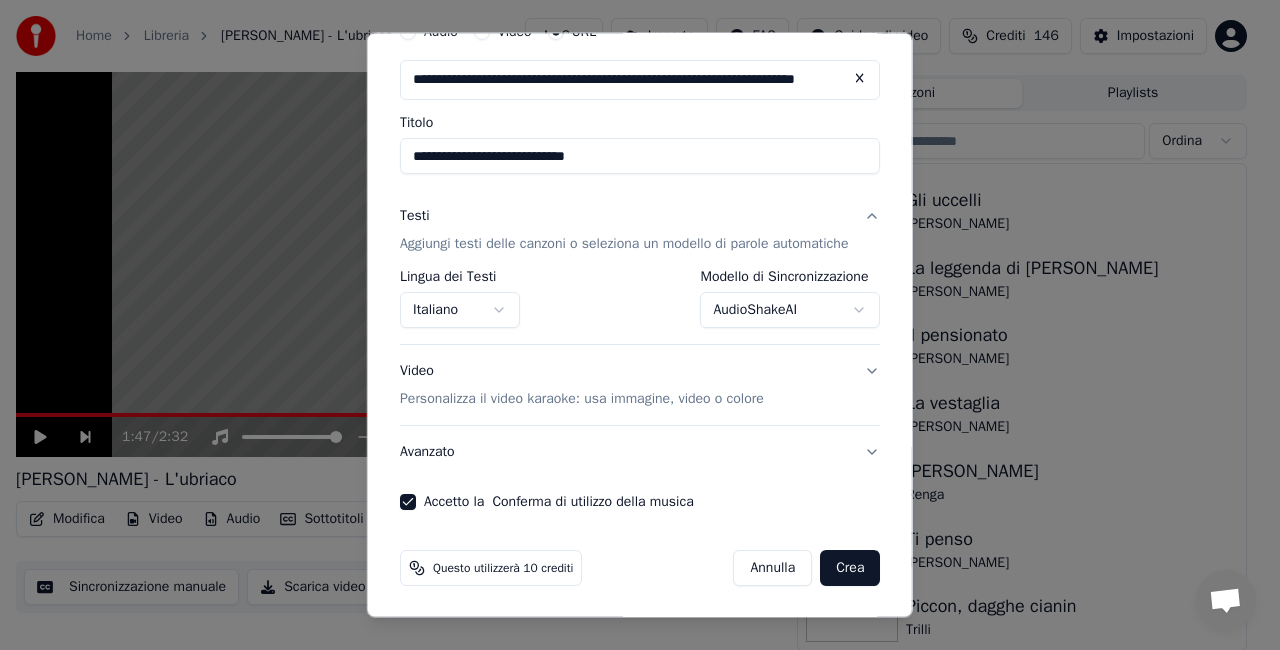 click on "Crea" at bounding box center [850, 568] 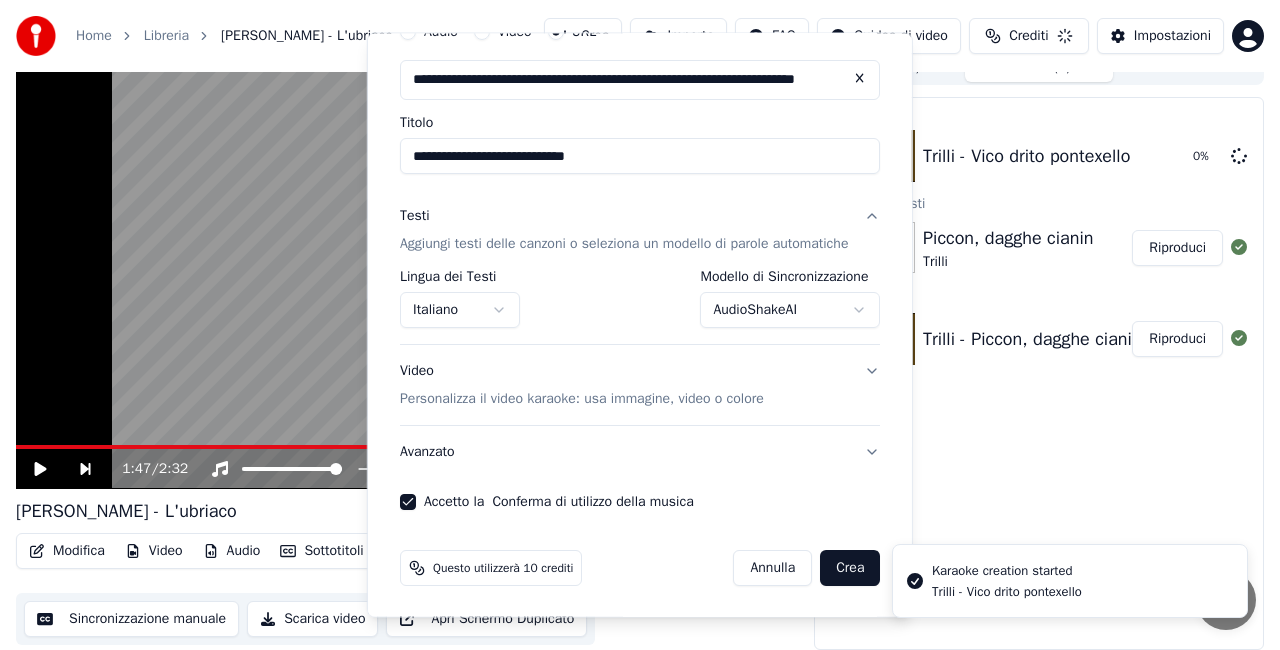 select on "**********" 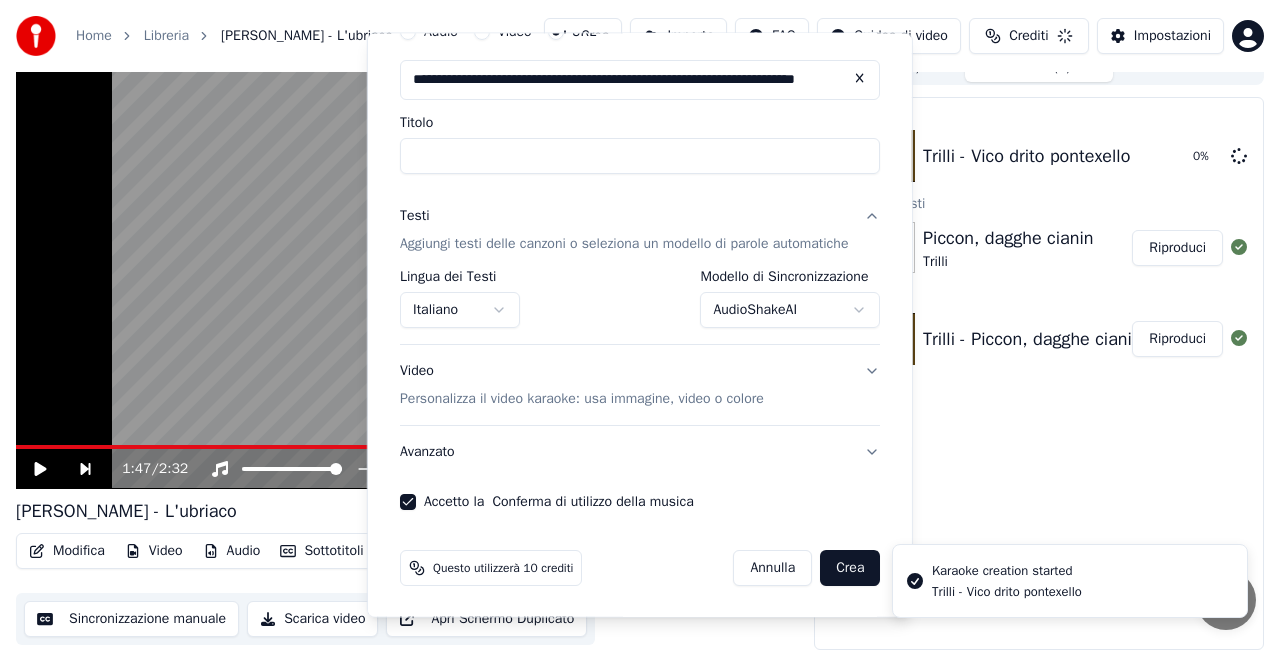 scroll, scrollTop: 22, scrollLeft: 0, axis: vertical 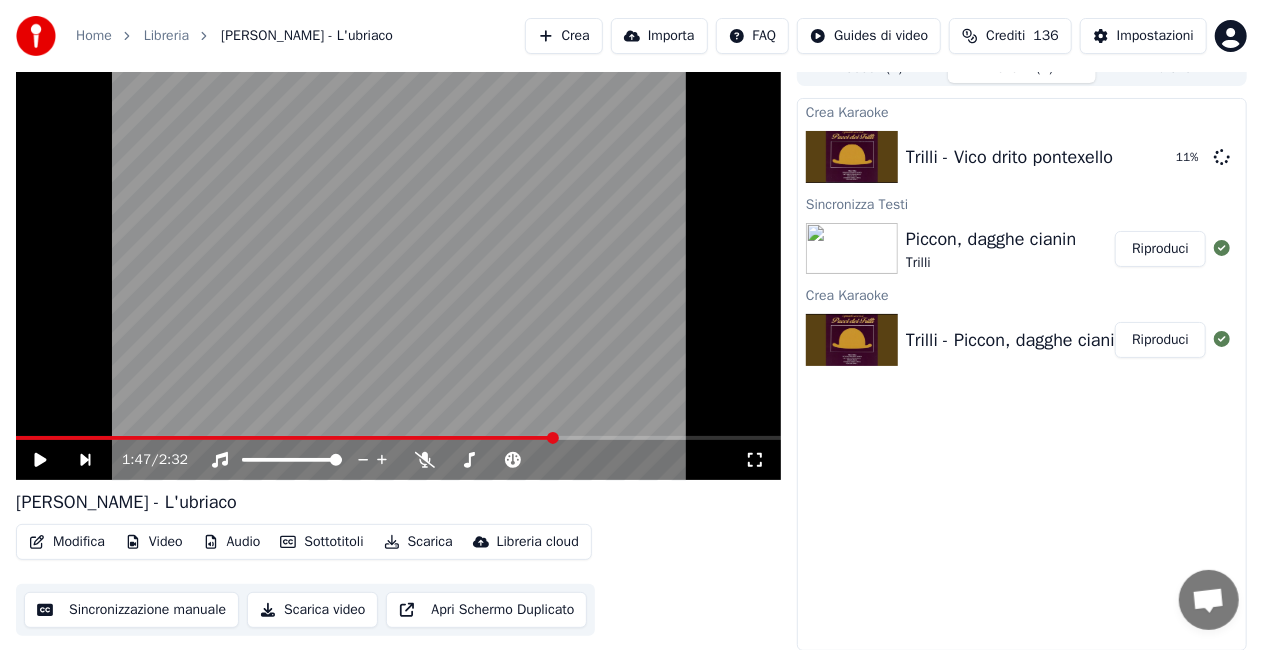 click on "Crea" at bounding box center (564, 36) 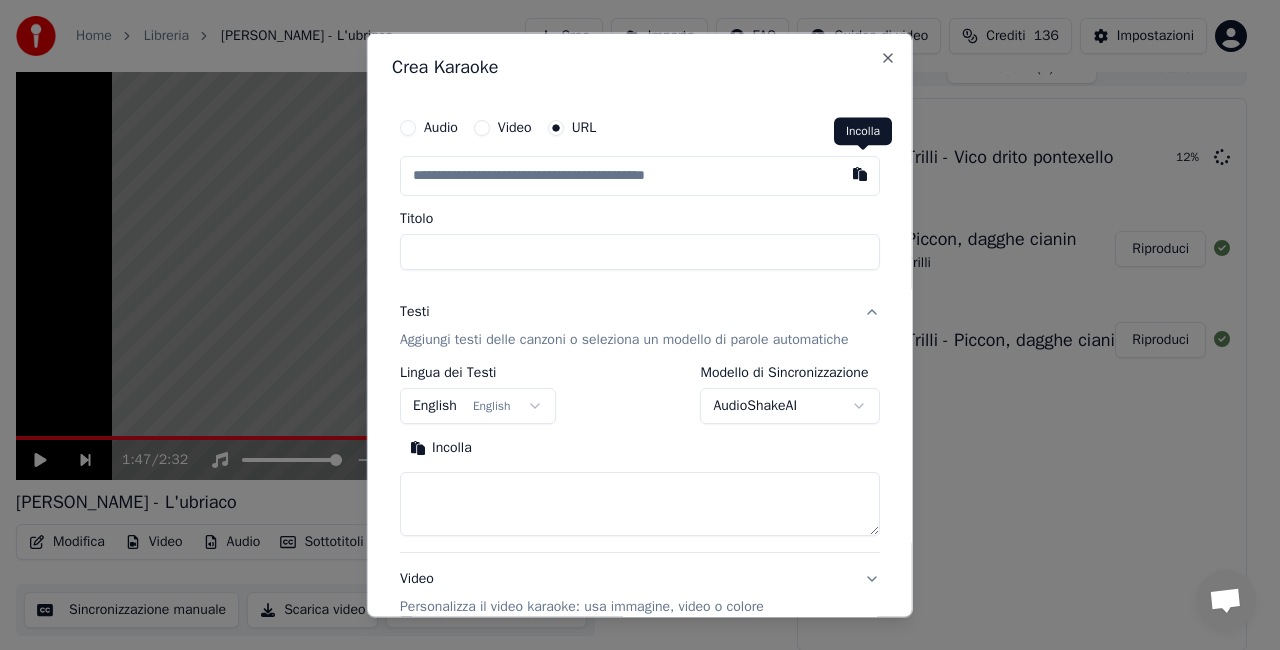 click at bounding box center [860, 174] 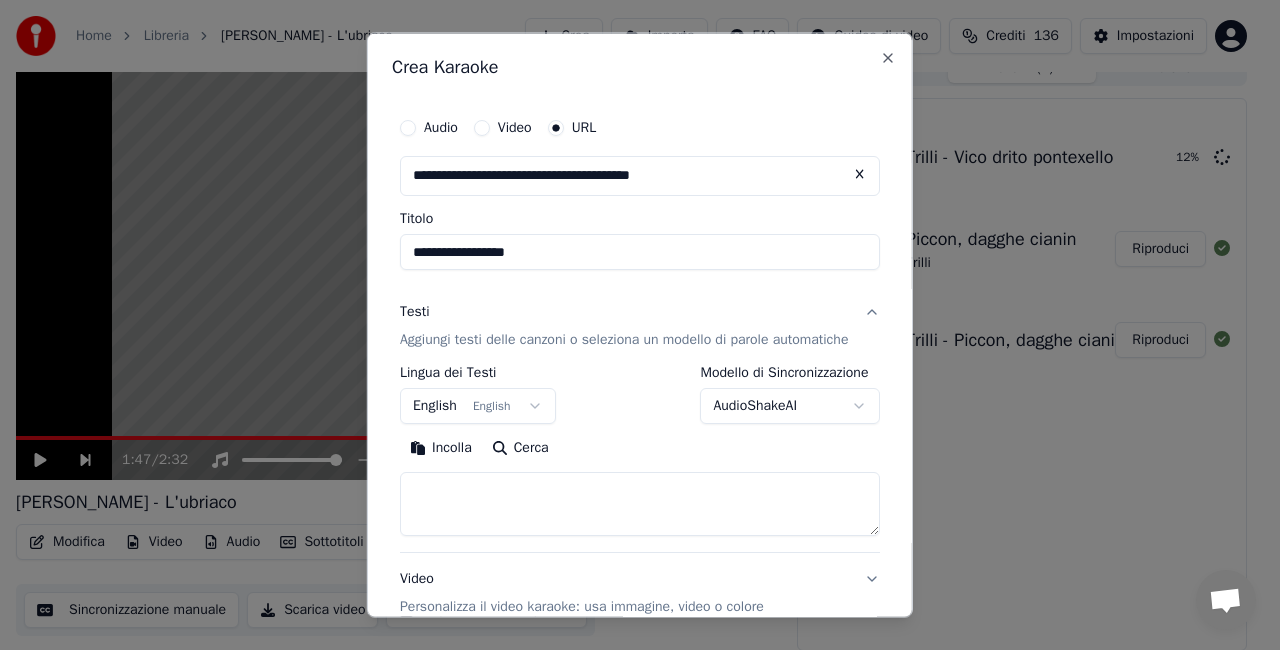 click on "**********" at bounding box center (640, 252) 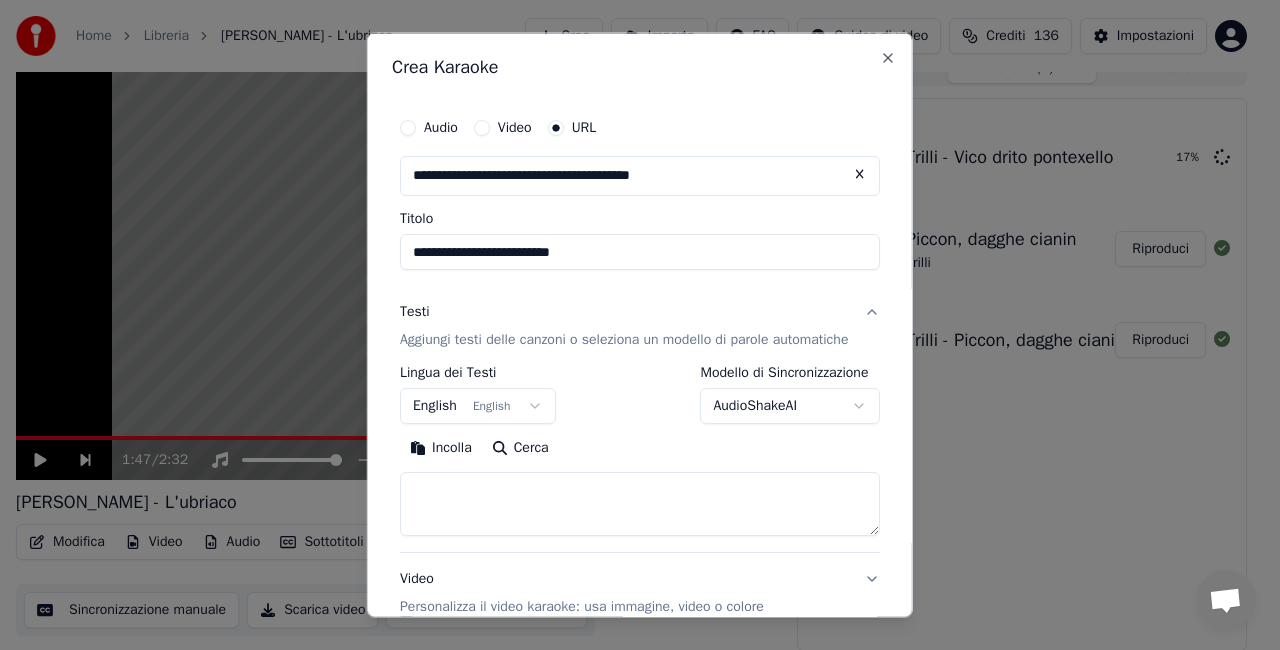 type on "**********" 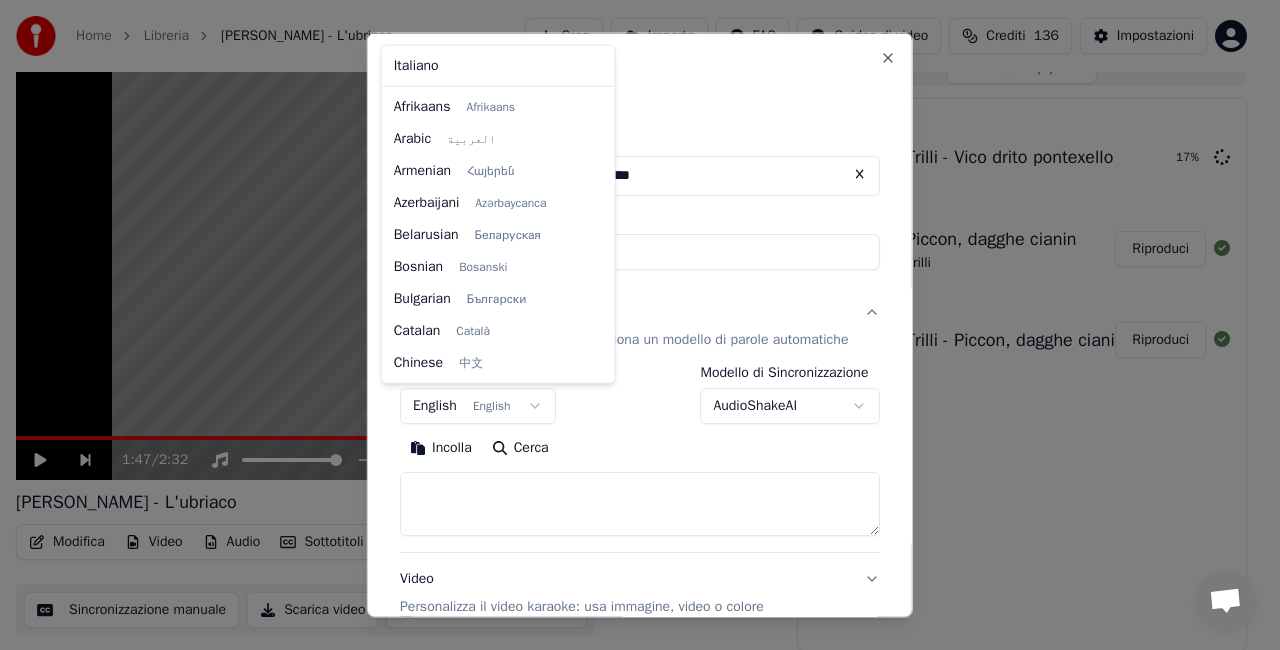 scroll, scrollTop: 160, scrollLeft: 0, axis: vertical 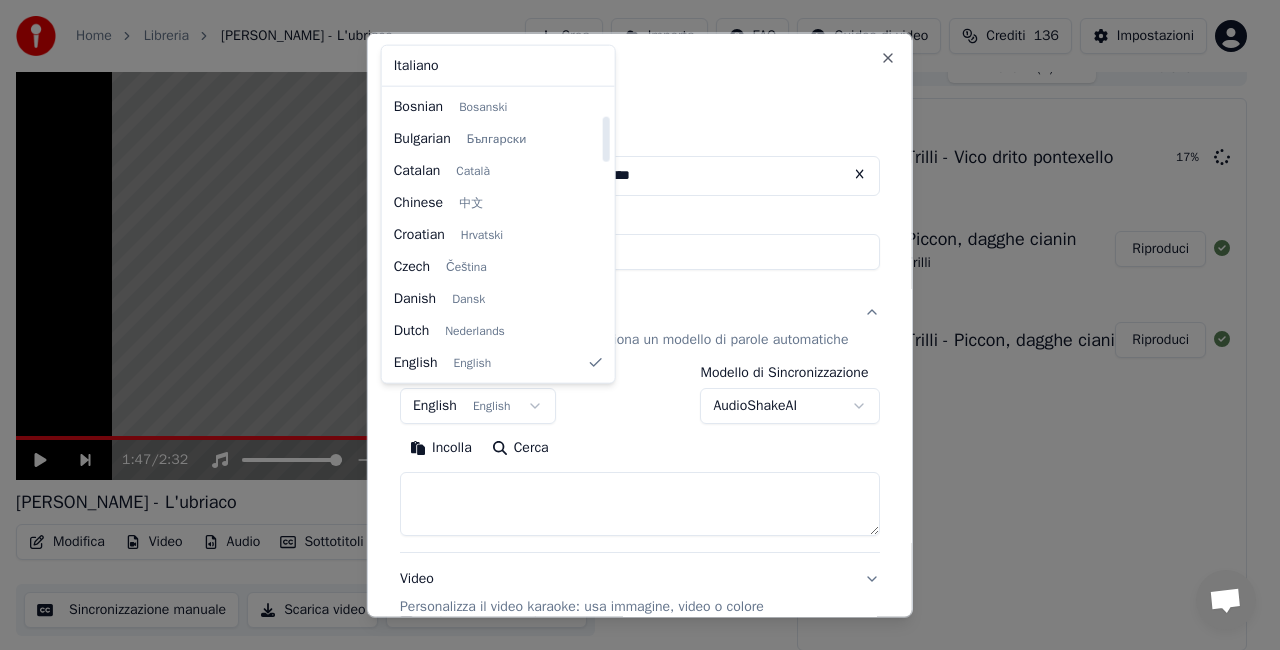 select on "**" 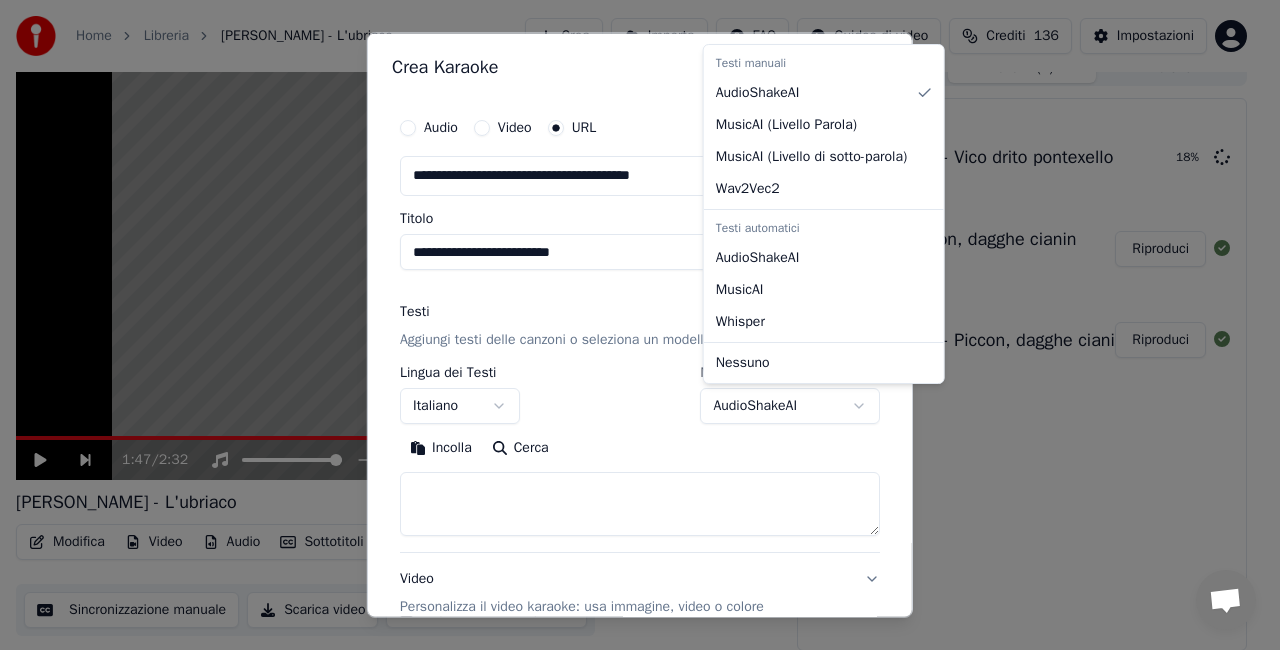 click on "**********" at bounding box center (631, 303) 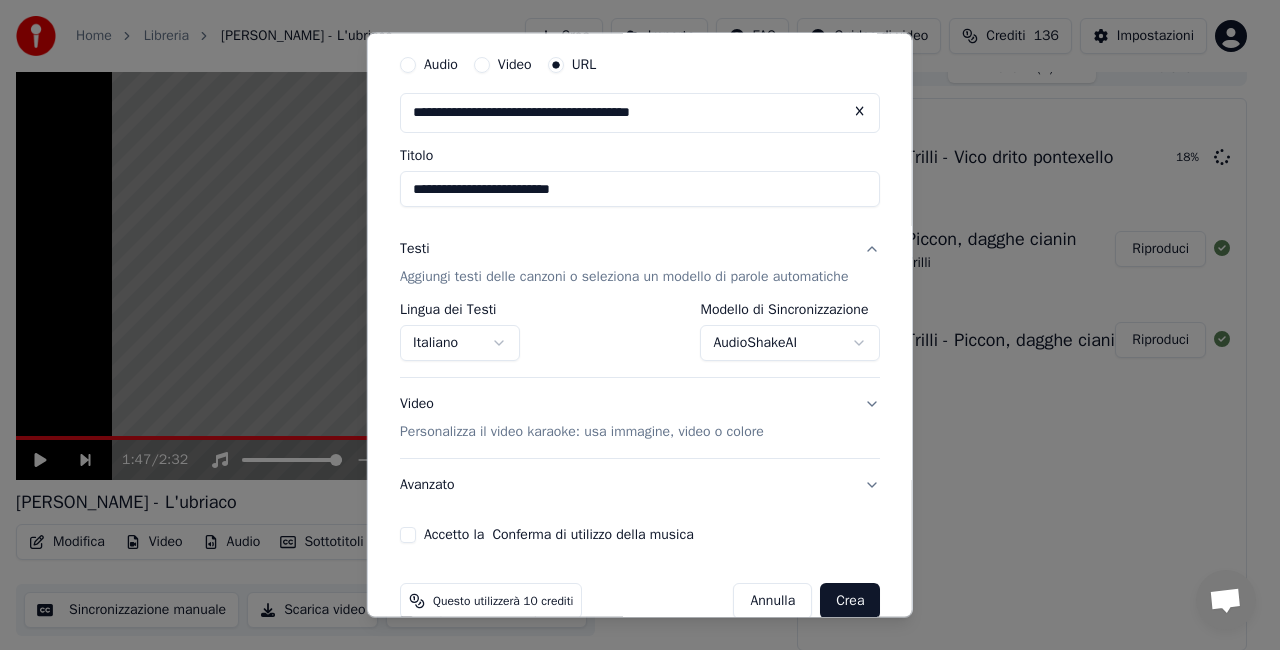 scroll, scrollTop: 95, scrollLeft: 0, axis: vertical 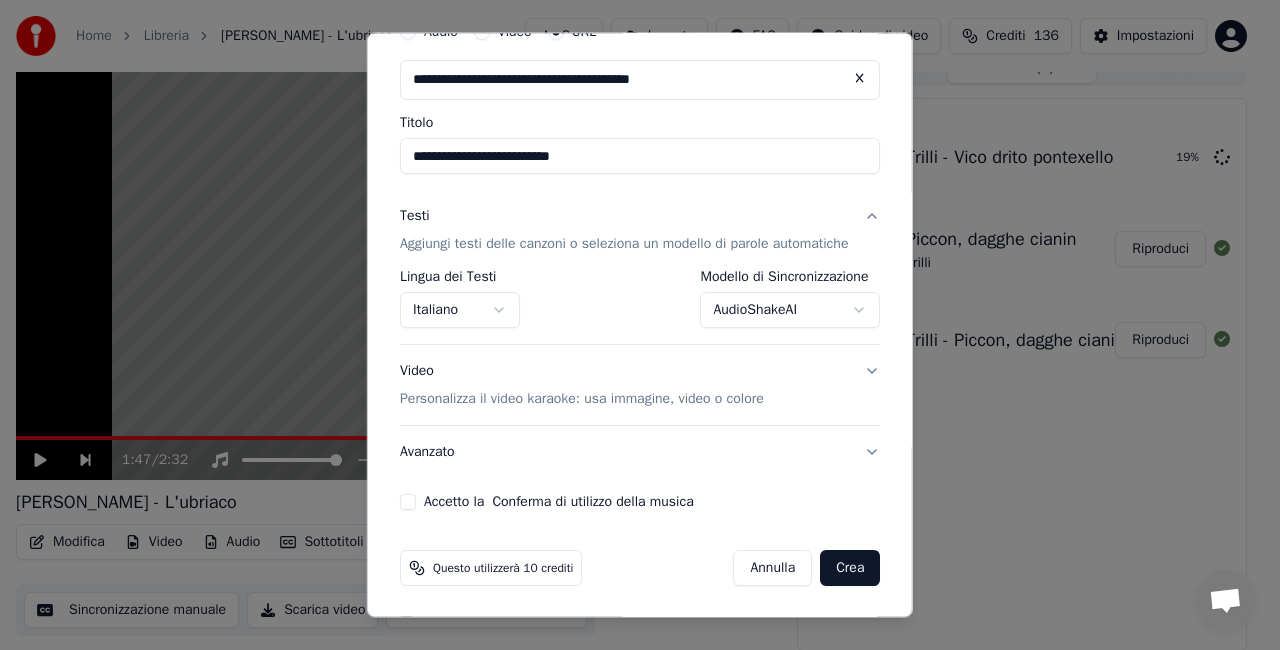 click on "Accetto la   Conferma di utilizzo della musica" at bounding box center (640, 502) 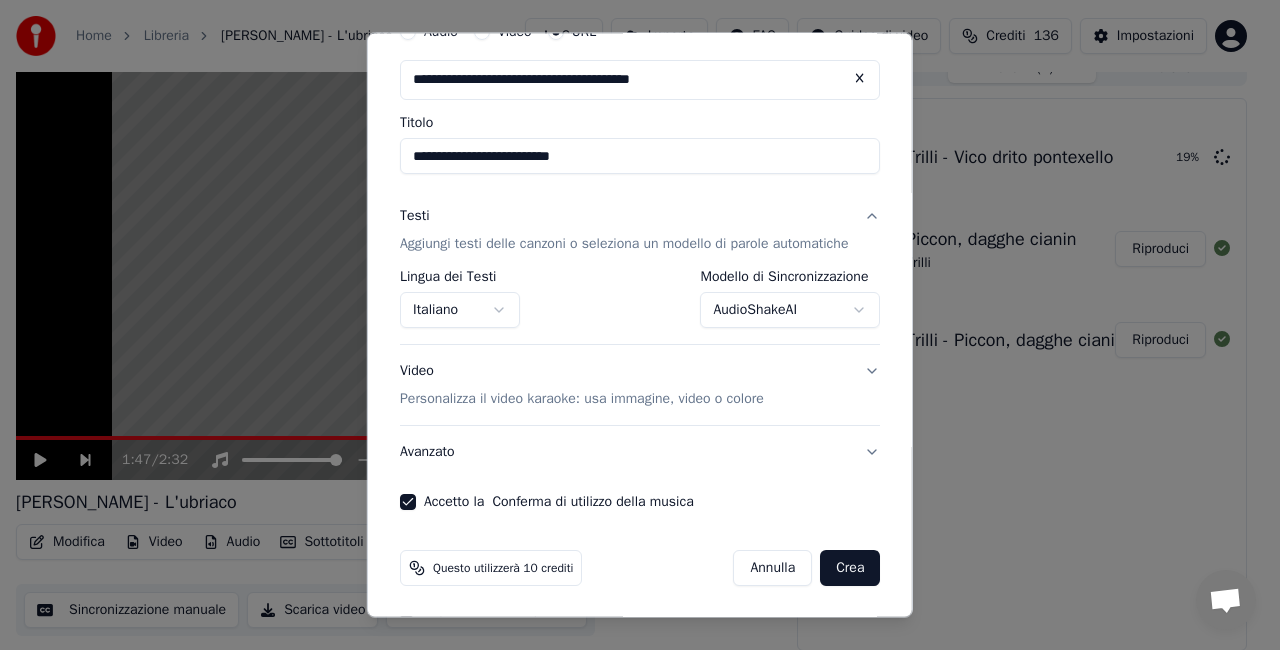 click on "Crea" at bounding box center [850, 568] 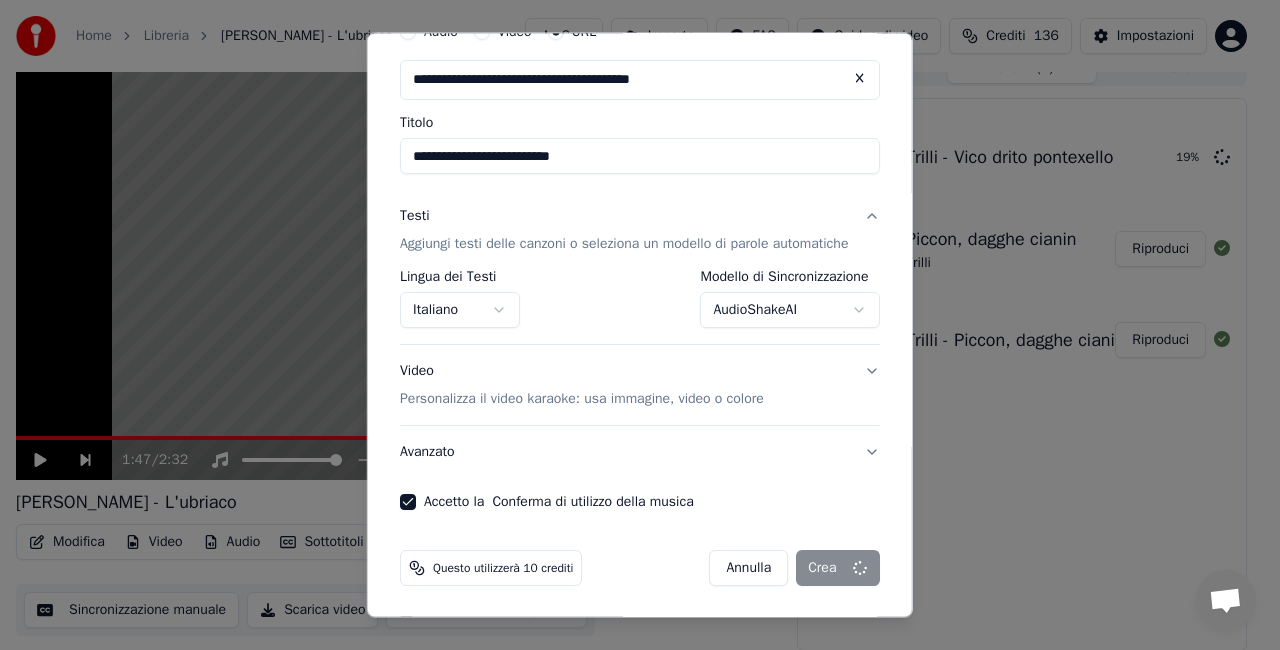 select on "**********" 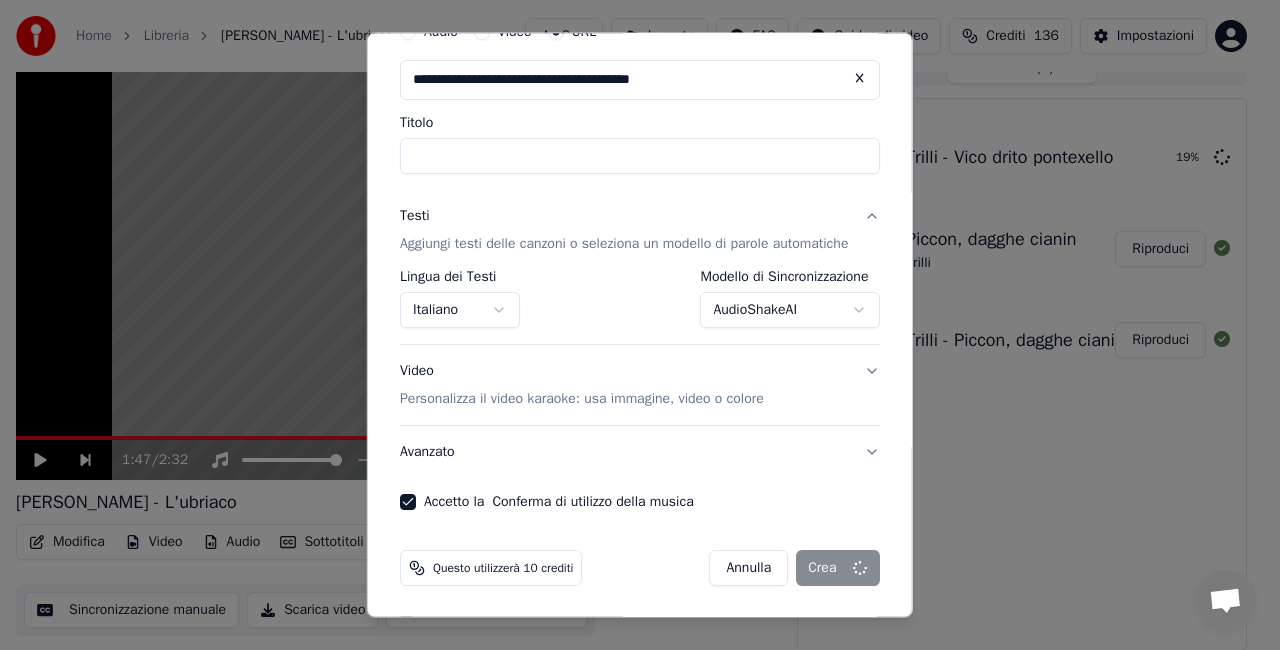 select 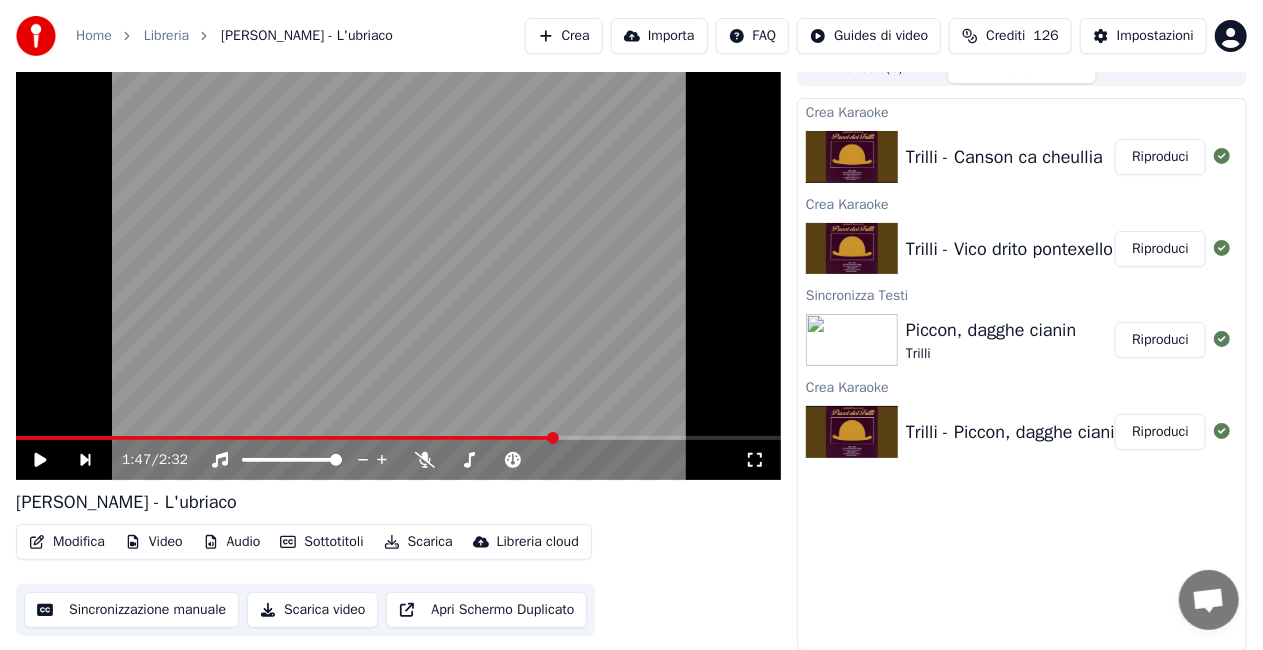 click on "Crea" at bounding box center (564, 36) 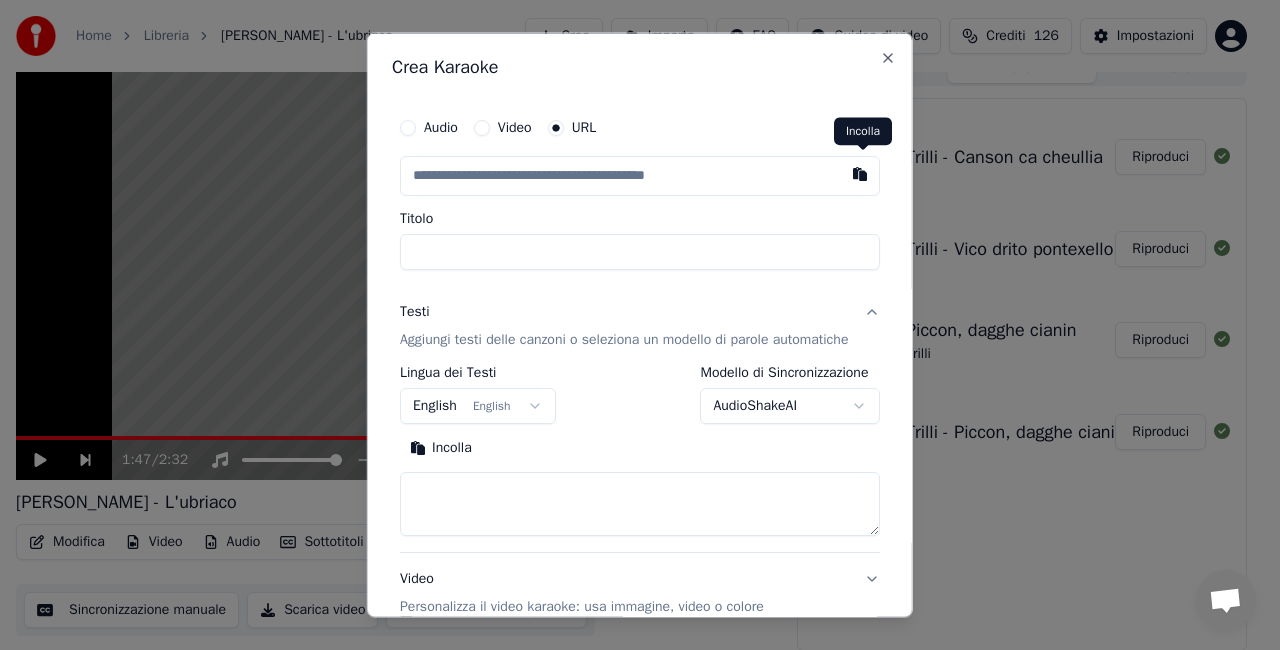 click at bounding box center (860, 174) 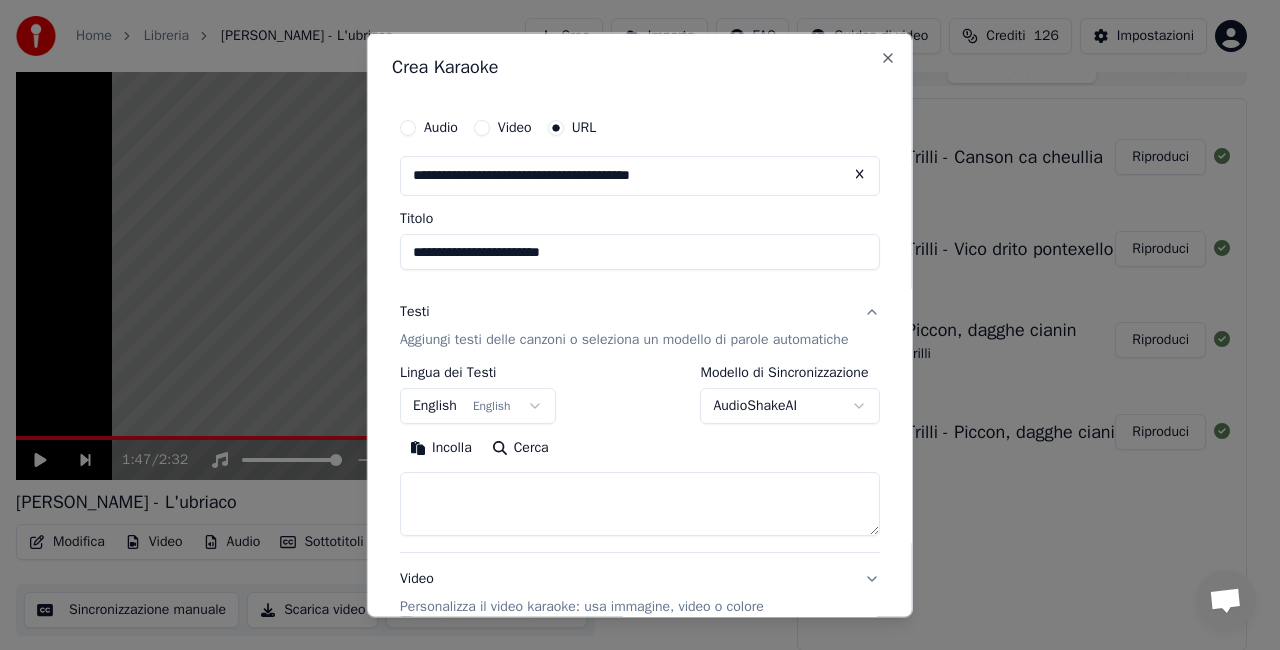 click on "**********" at bounding box center [640, 252] 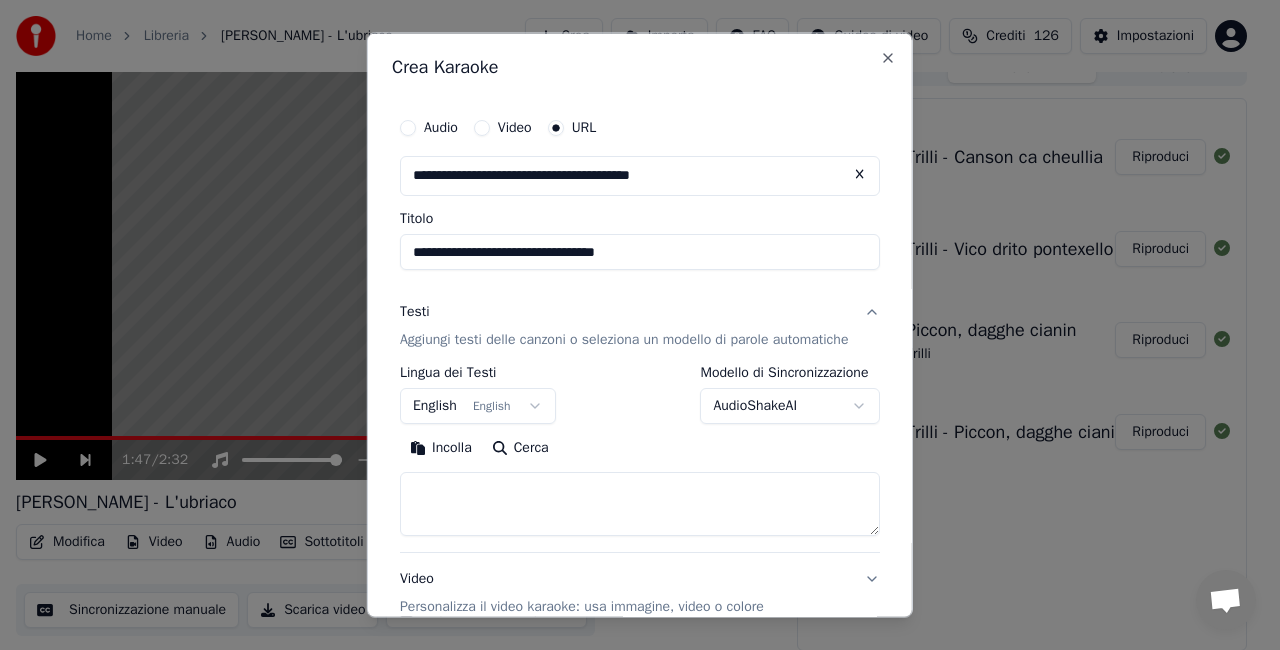 type on "**********" 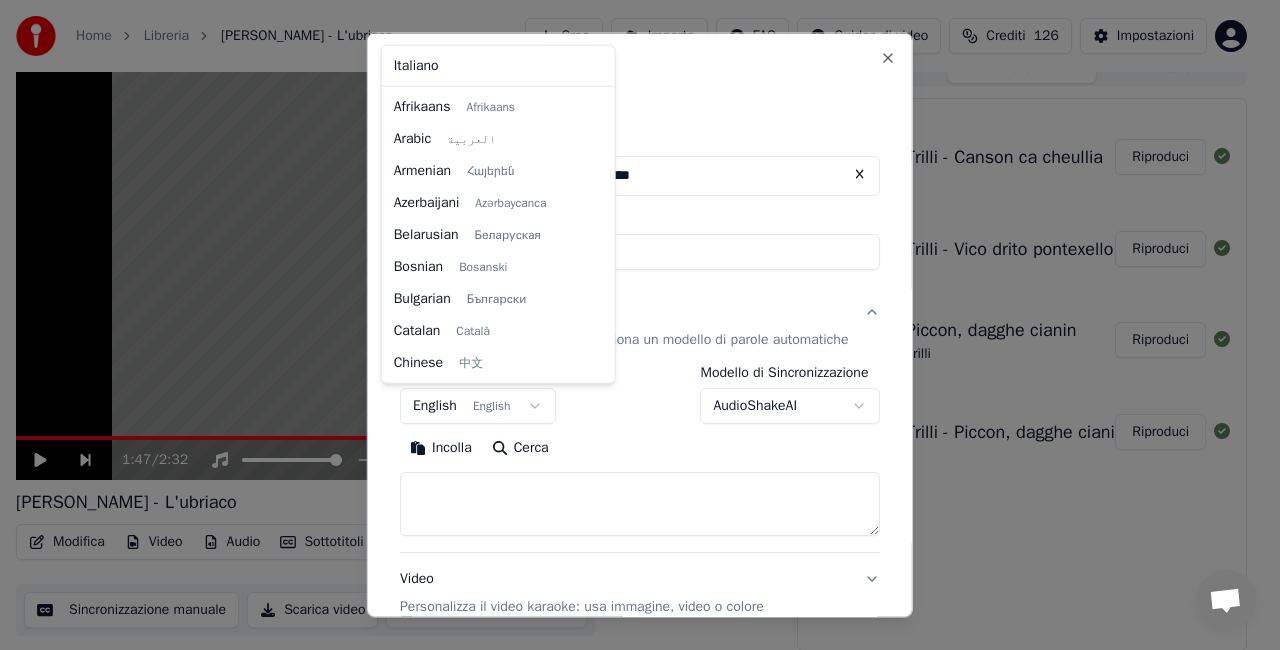click on "**********" at bounding box center (631, 303) 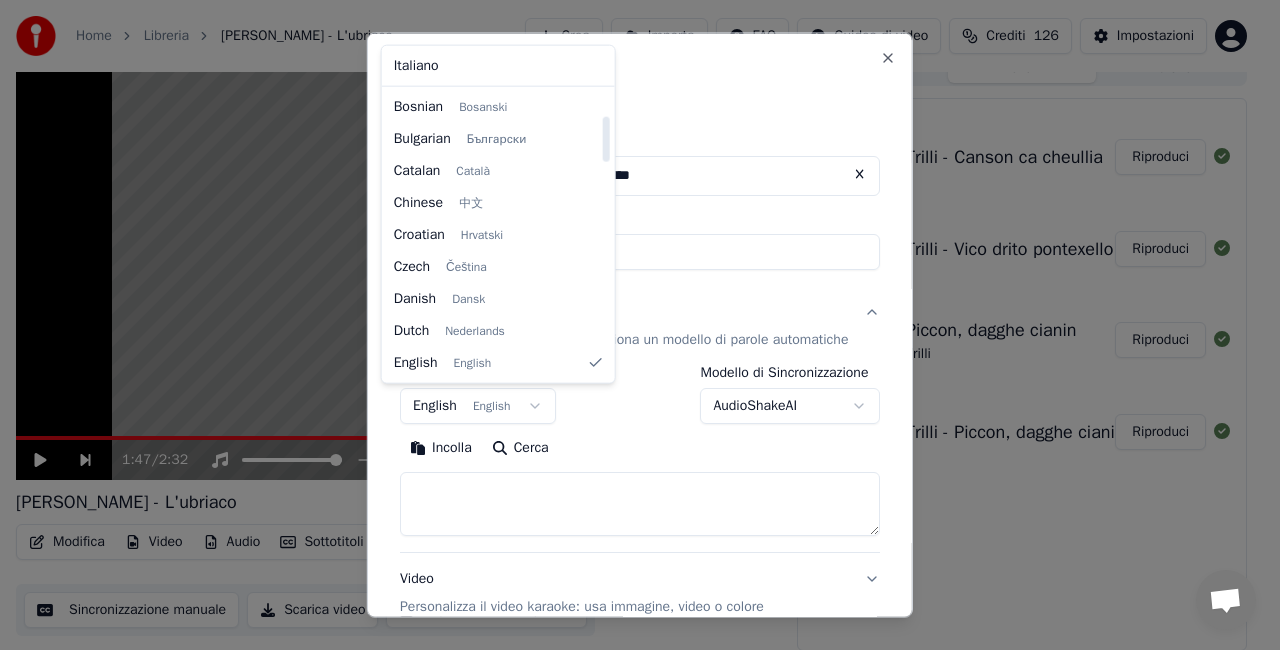 select on "**" 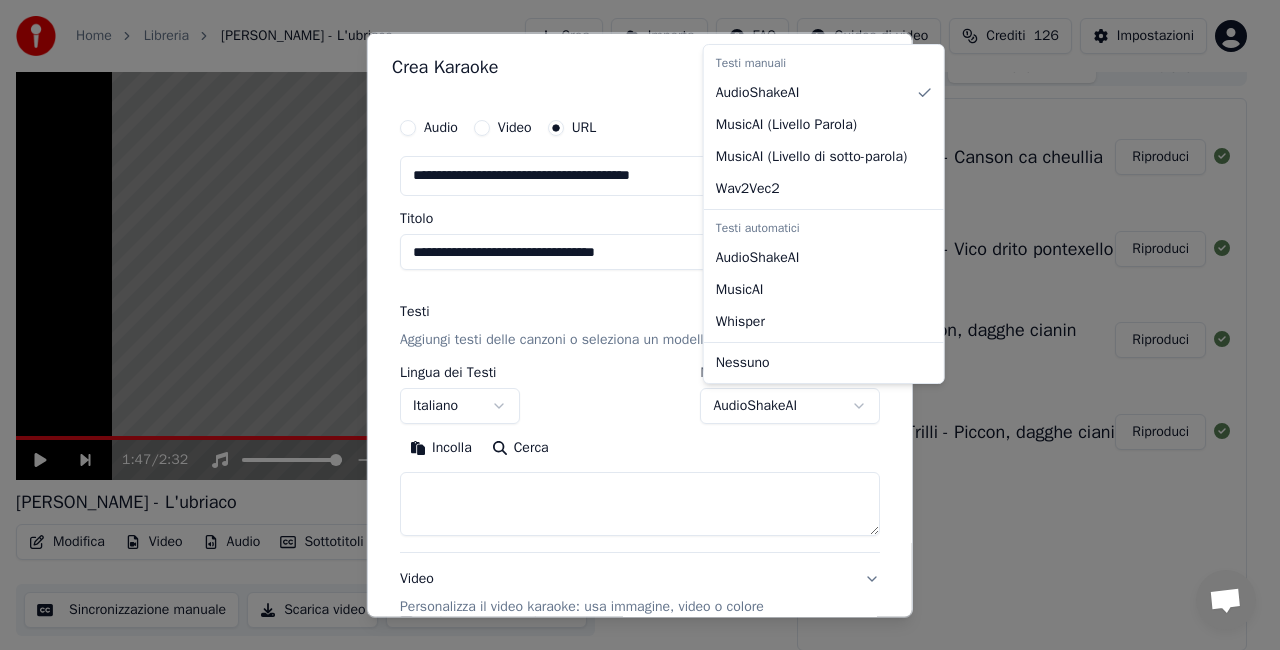 click on "**********" at bounding box center [631, 303] 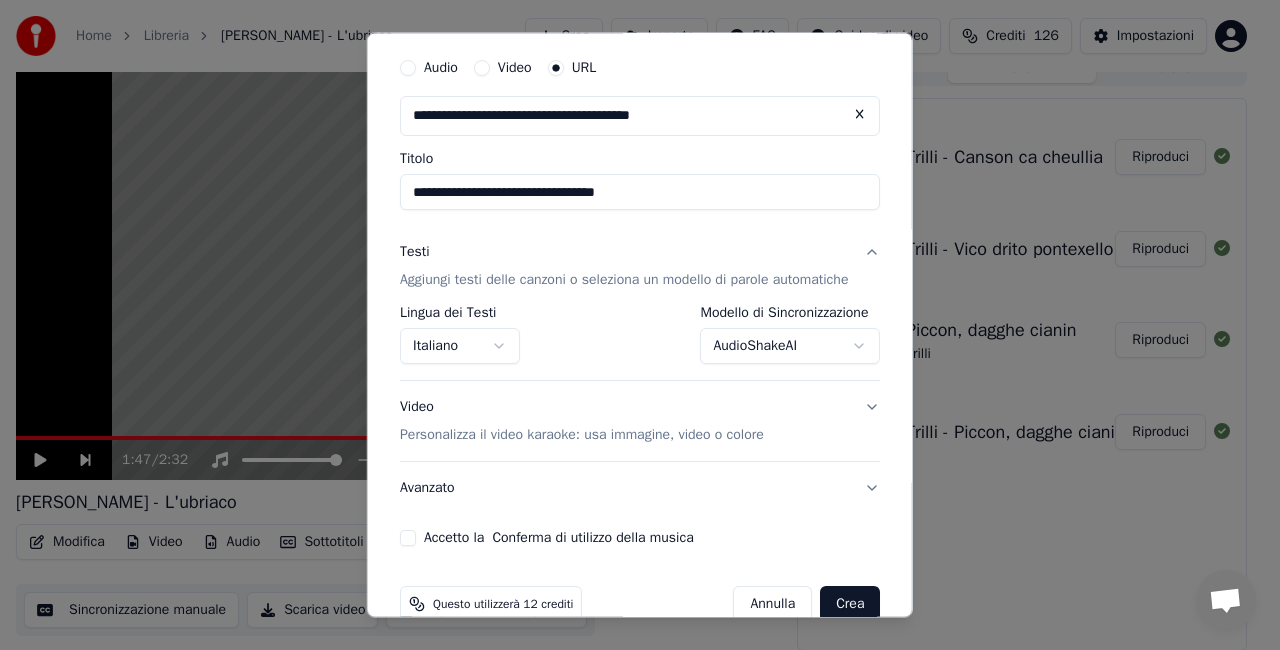 scroll, scrollTop: 95, scrollLeft: 0, axis: vertical 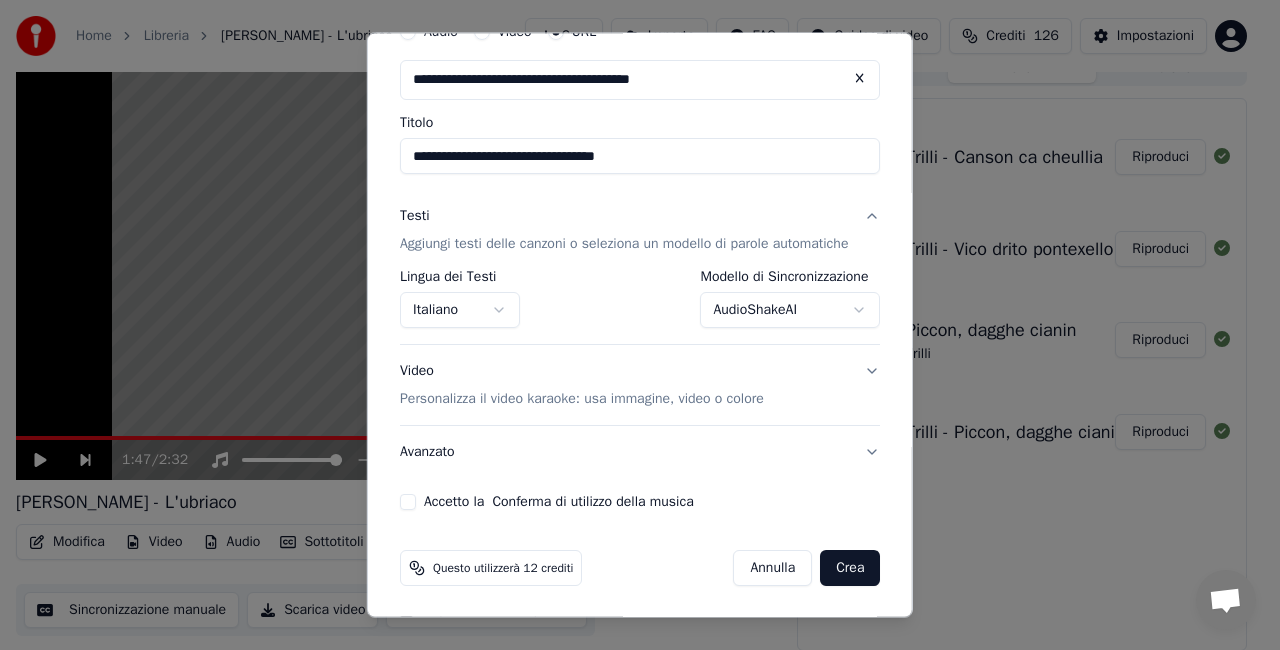 click on "Accetto la   Conferma di utilizzo della musica" at bounding box center [408, 502] 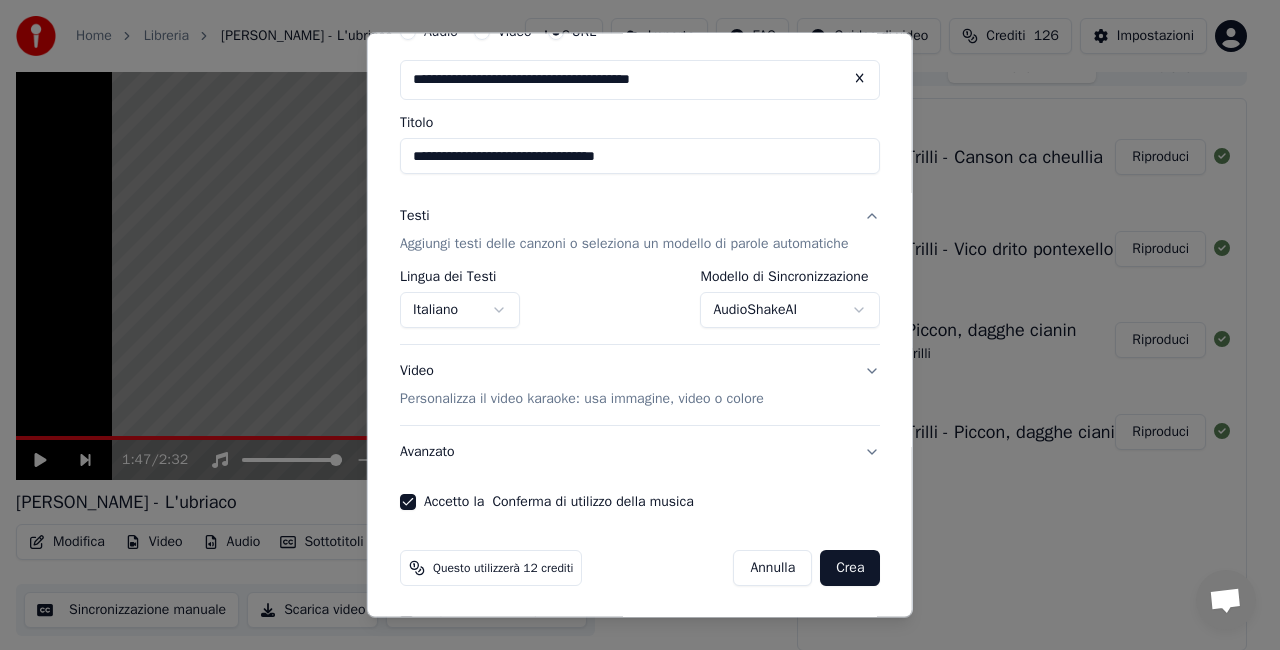 click on "Crea" at bounding box center (850, 568) 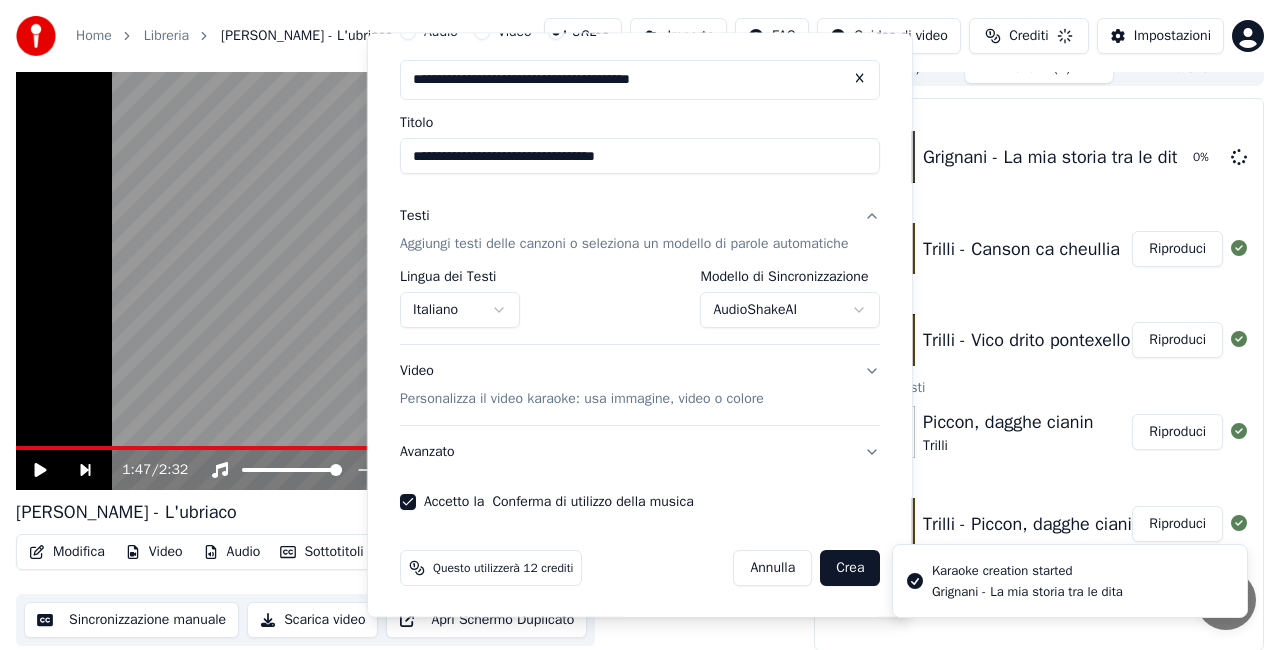 select on "**********" 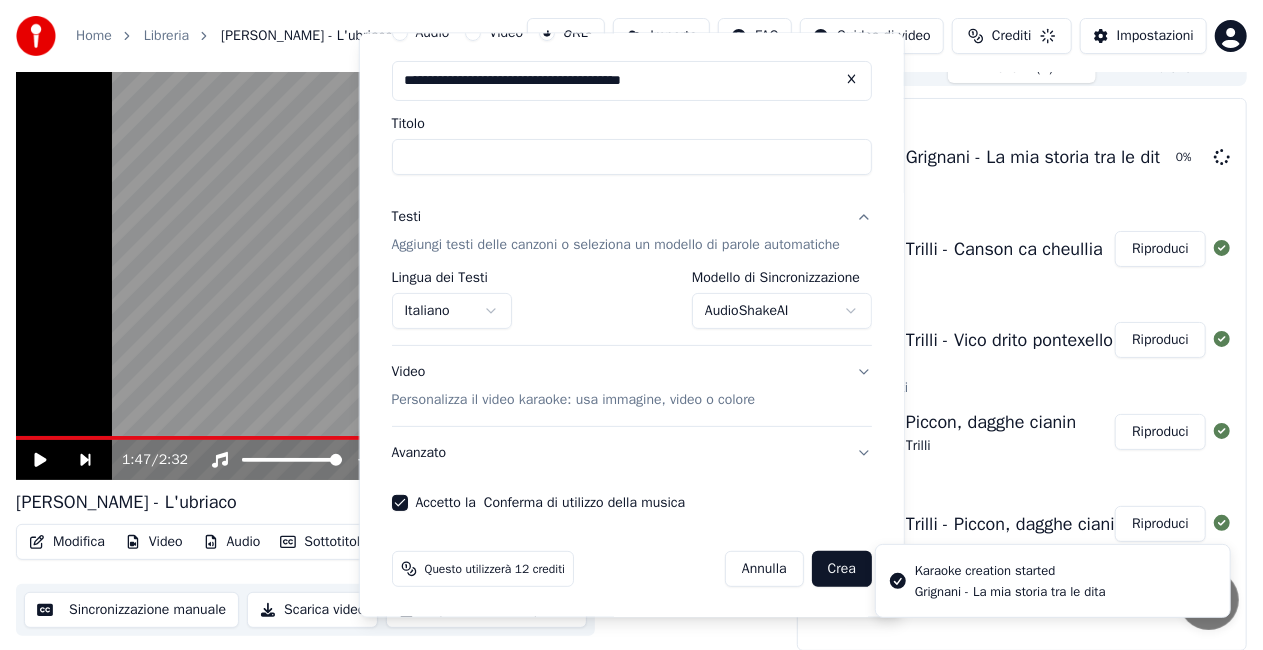 select 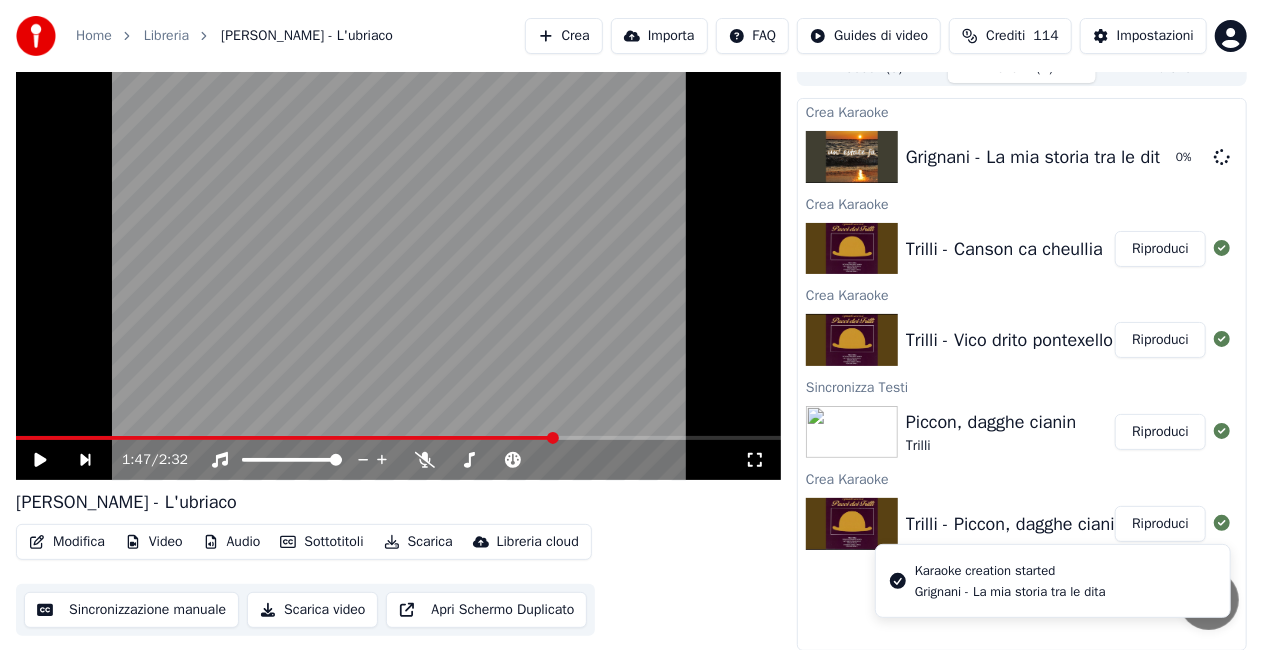 click on "Crea" at bounding box center (564, 36) 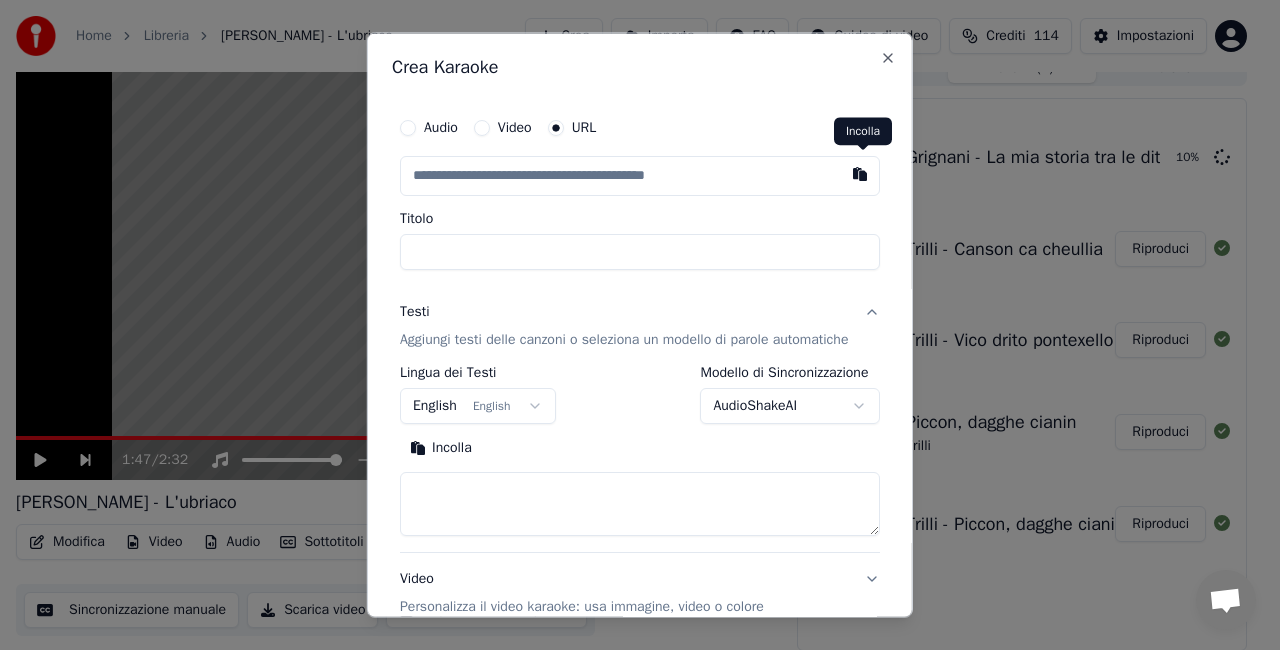 click at bounding box center (860, 174) 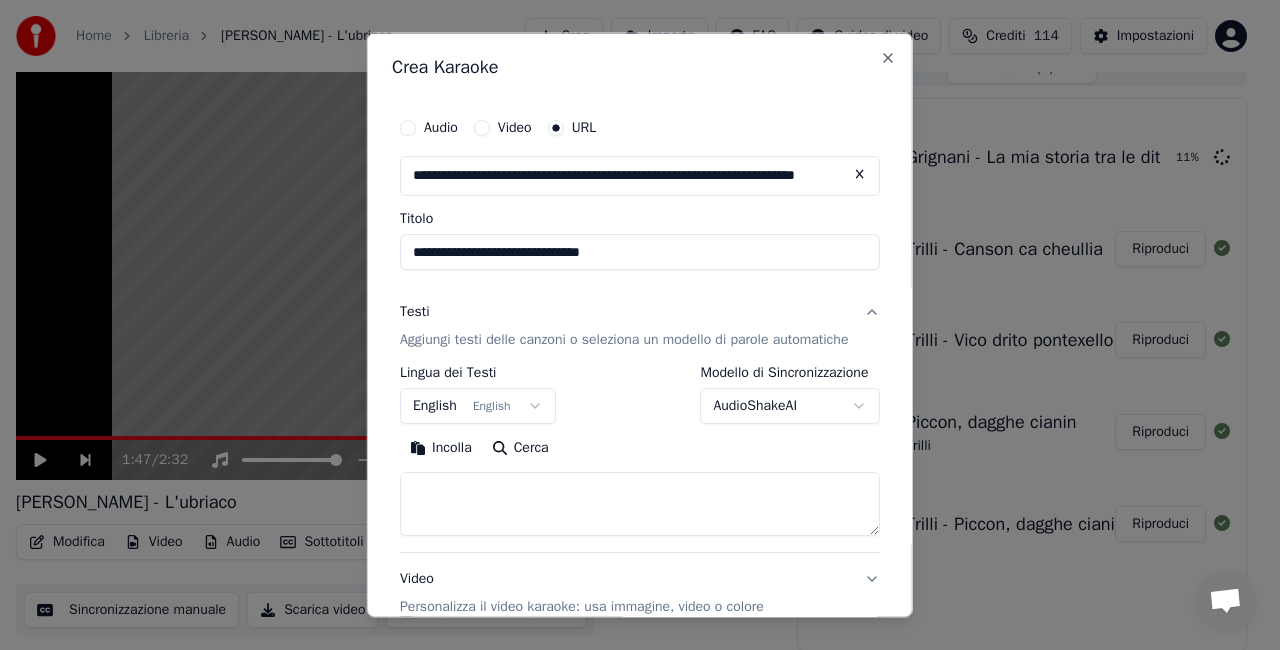 click on "**********" at bounding box center [640, 252] 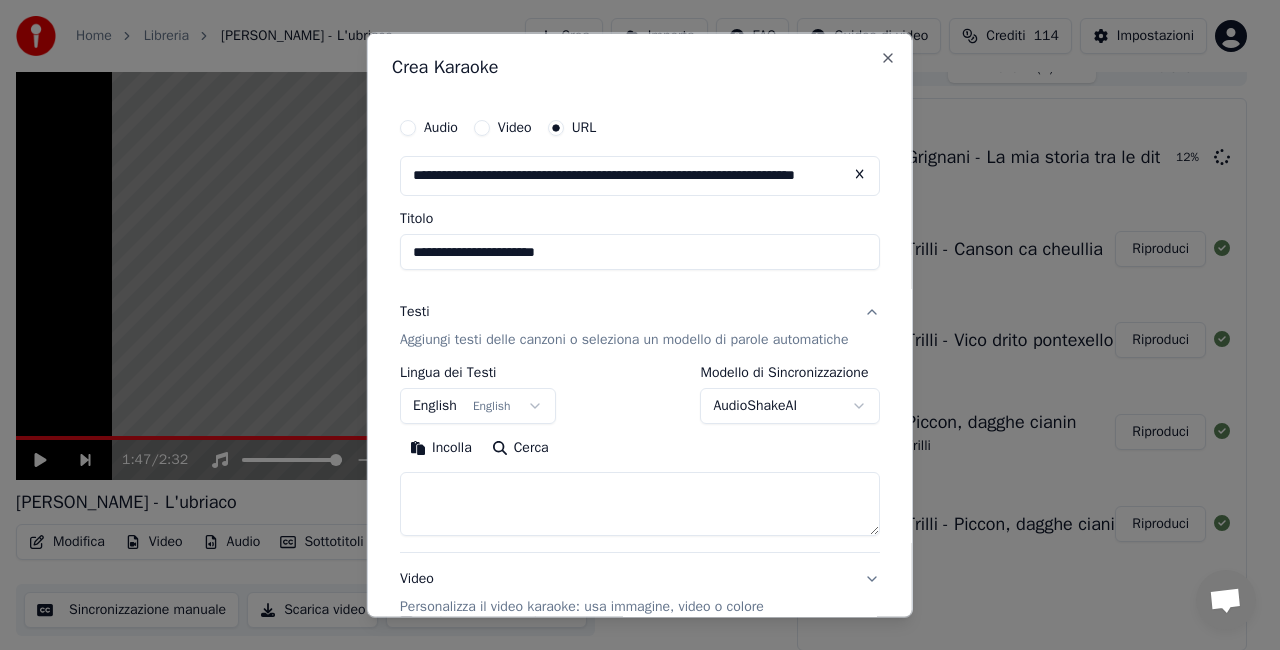 click on "**********" at bounding box center (640, 252) 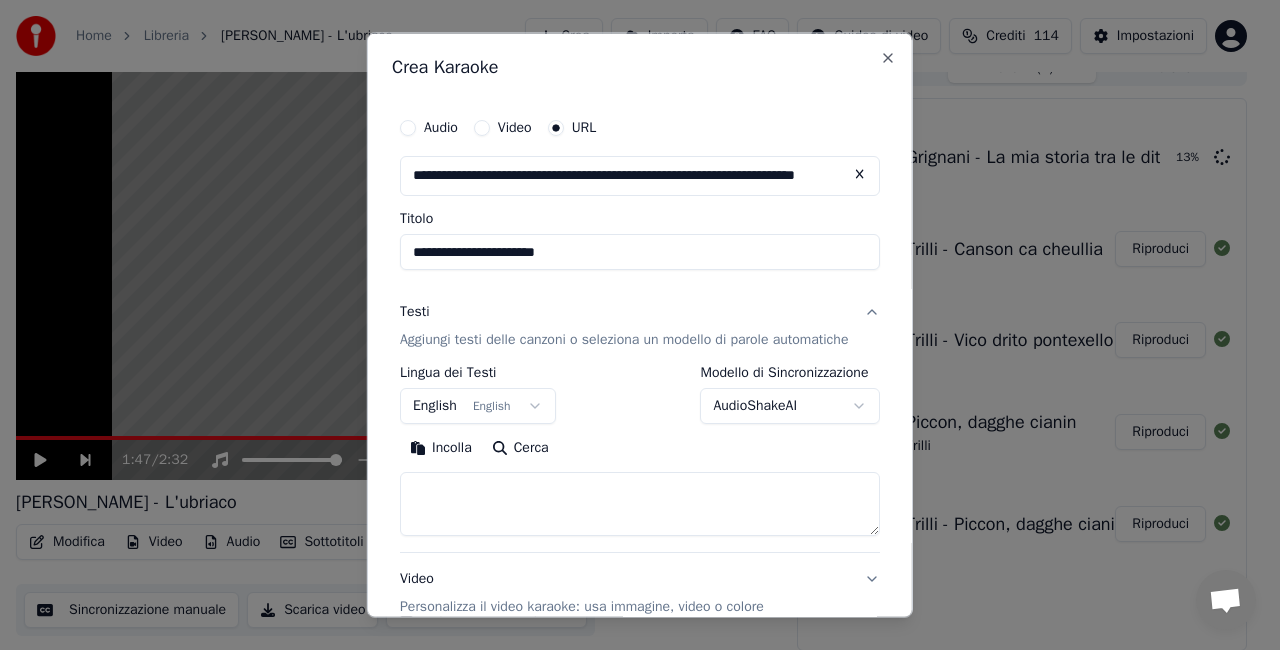 type on "**********" 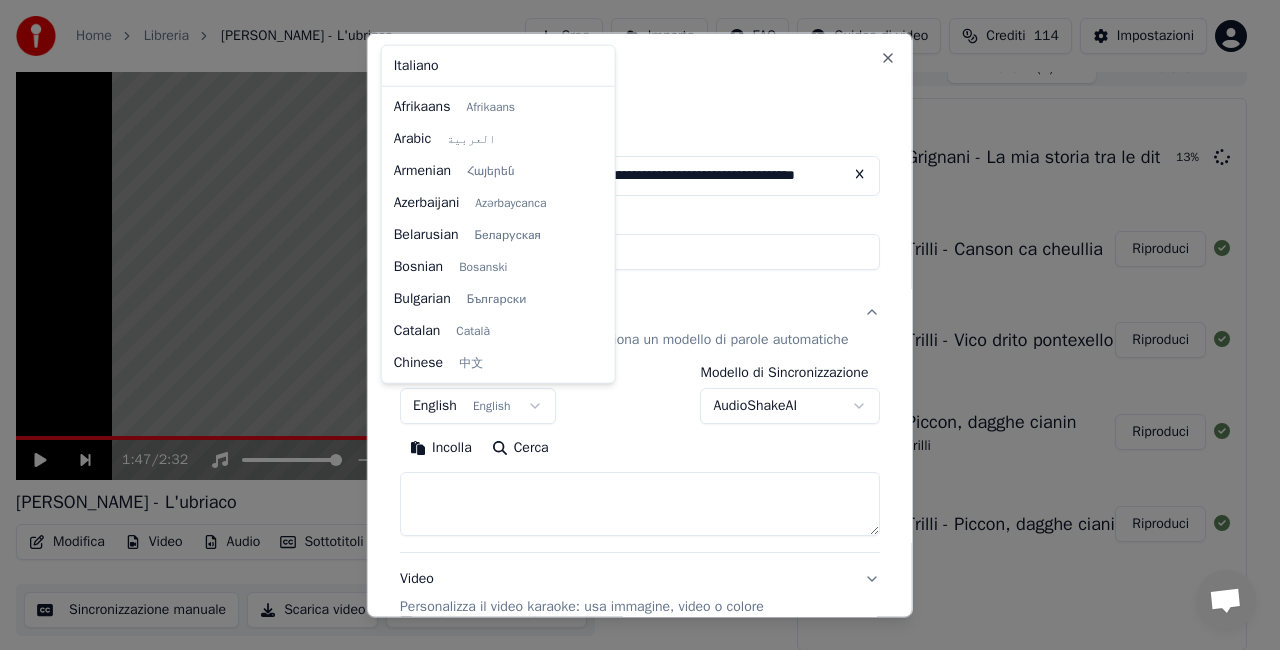 scroll, scrollTop: 160, scrollLeft: 0, axis: vertical 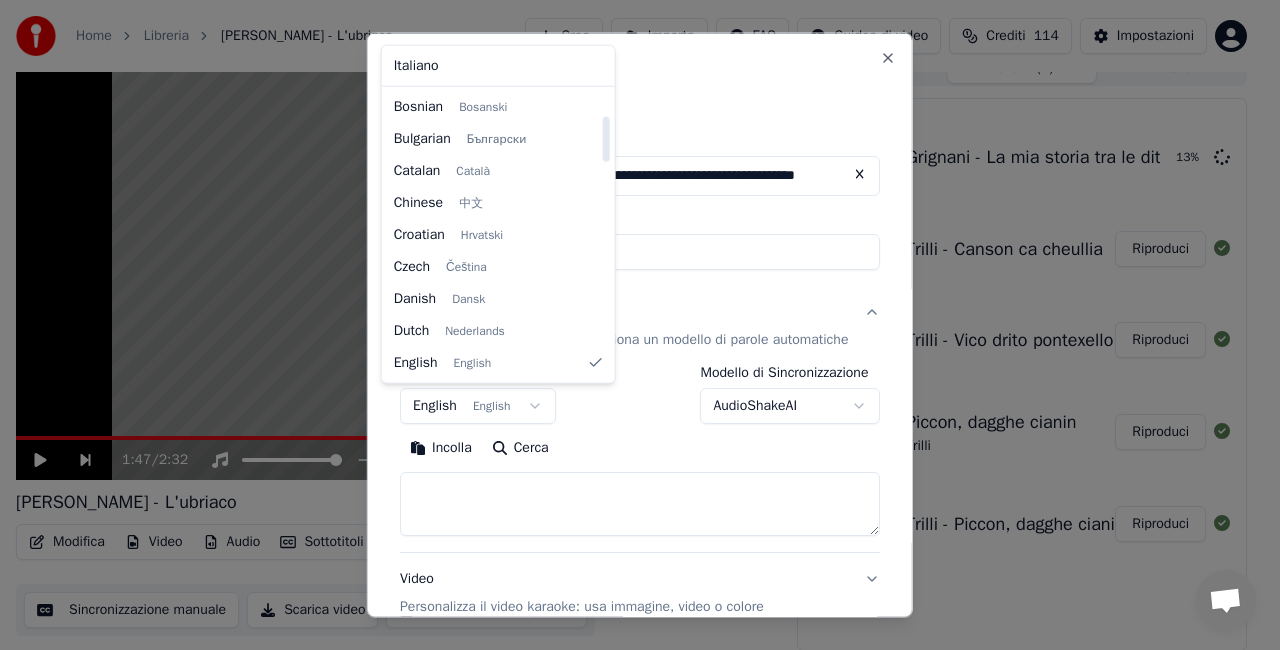 select on "**" 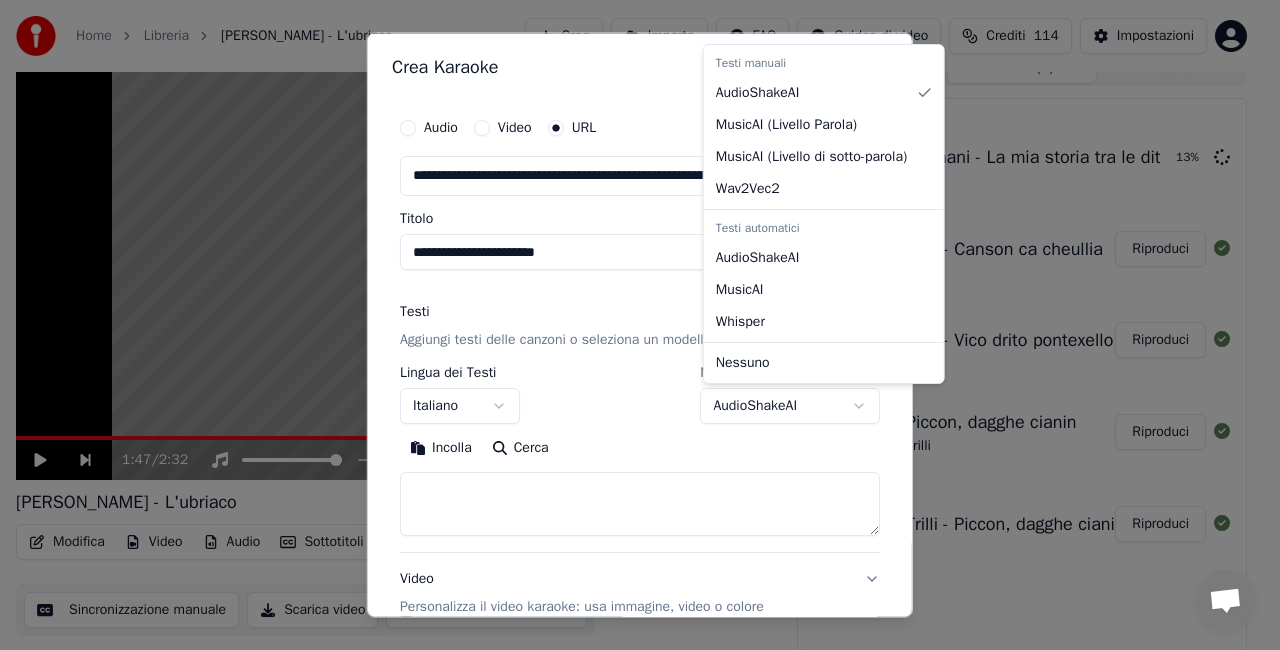 click on "**********" at bounding box center (631, 303) 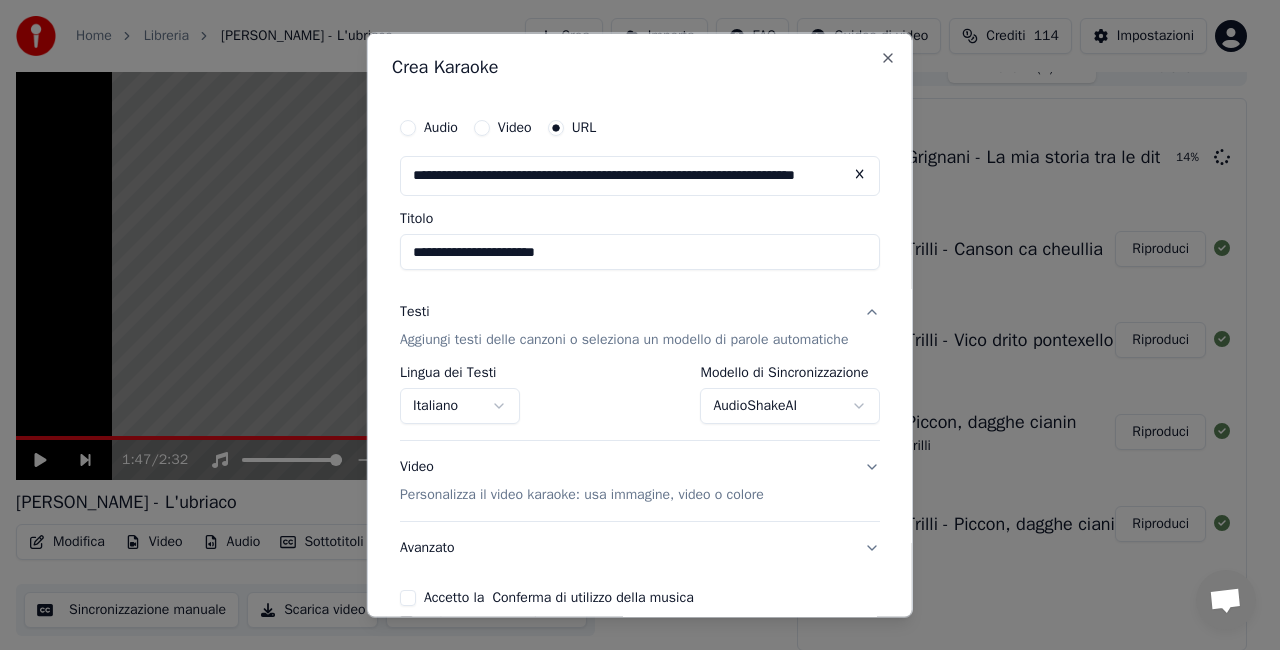 scroll, scrollTop: 95, scrollLeft: 0, axis: vertical 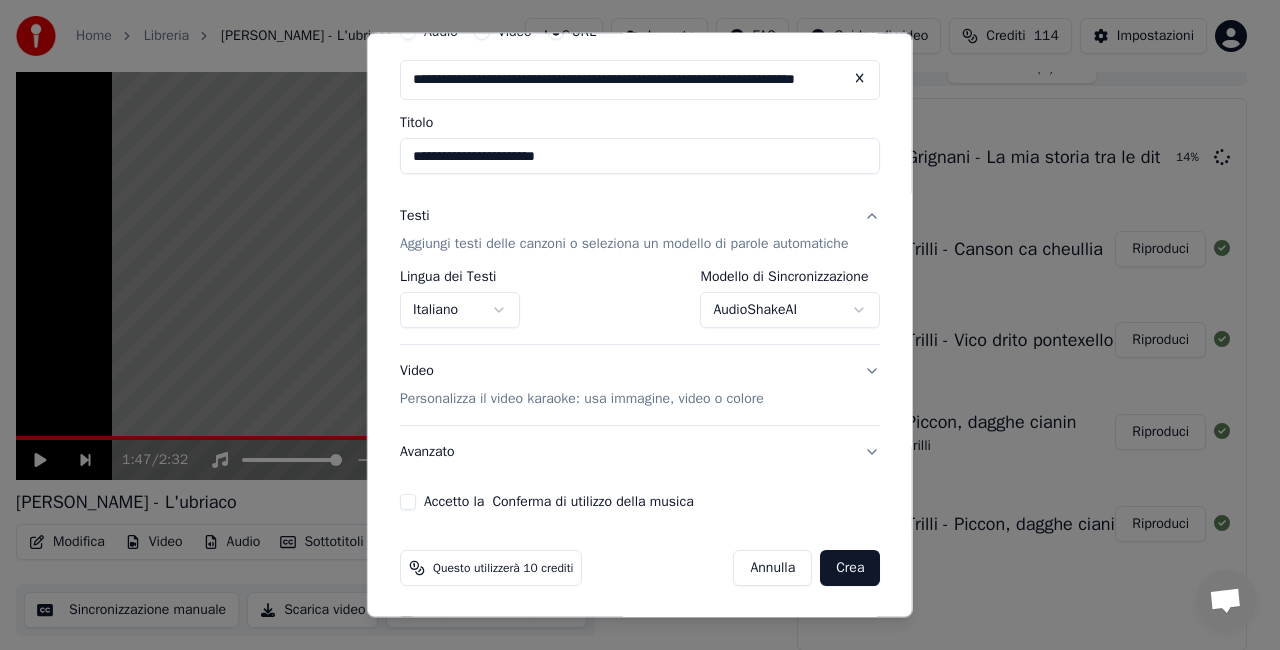 click on "Accetto la   Conferma di utilizzo della musica" at bounding box center (408, 502) 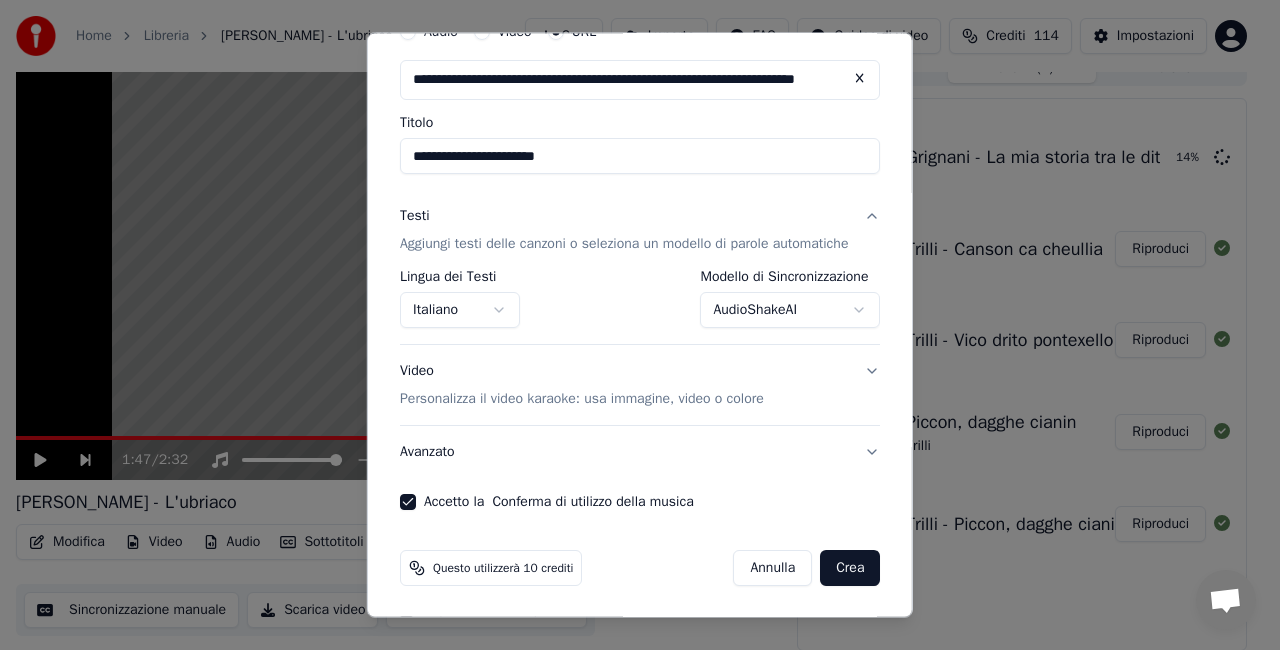 click on "Crea" at bounding box center (850, 568) 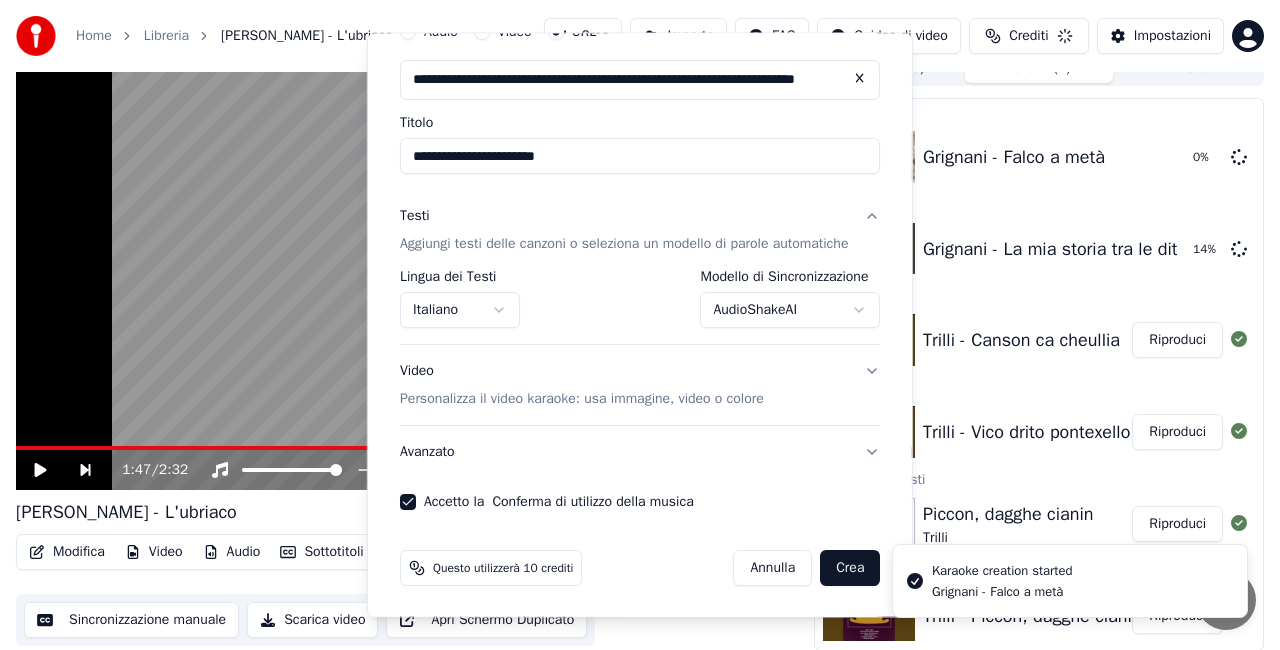 select on "**********" 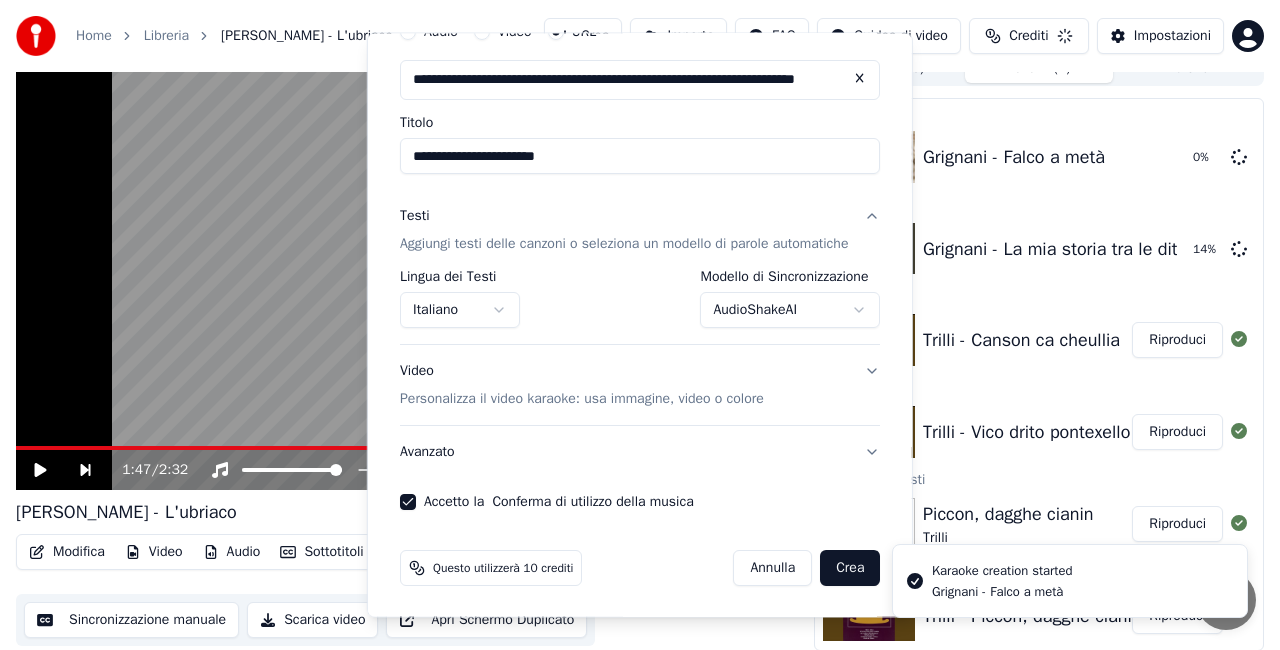 type 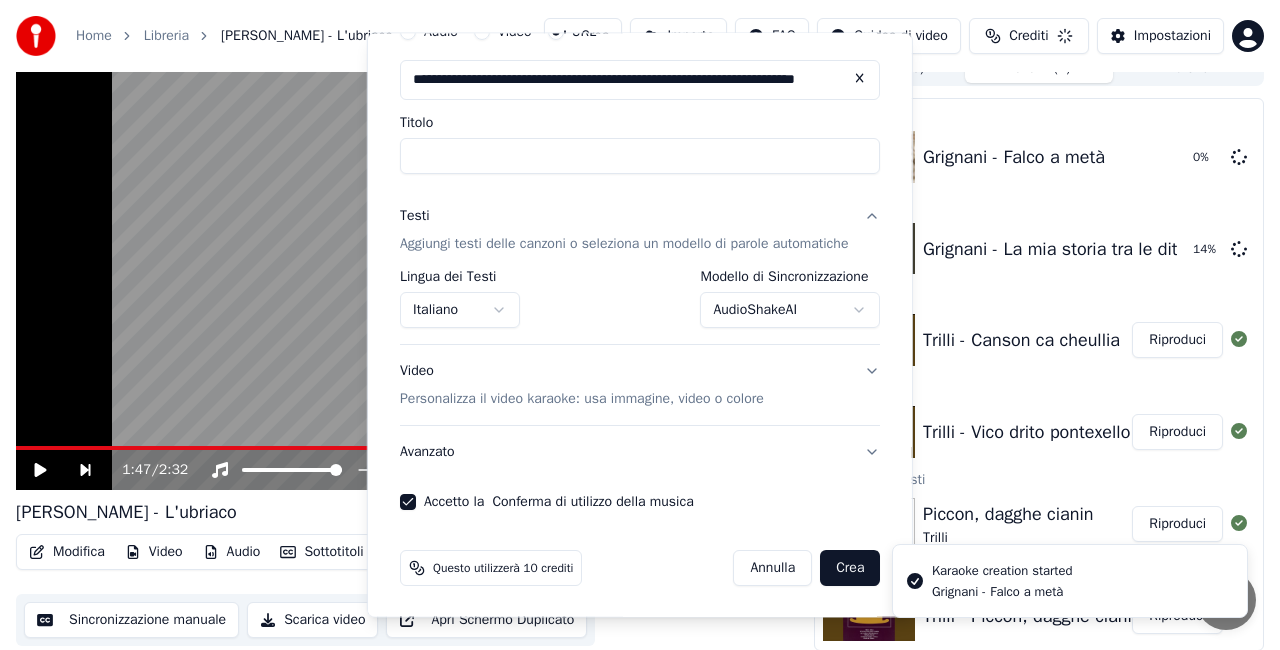 select 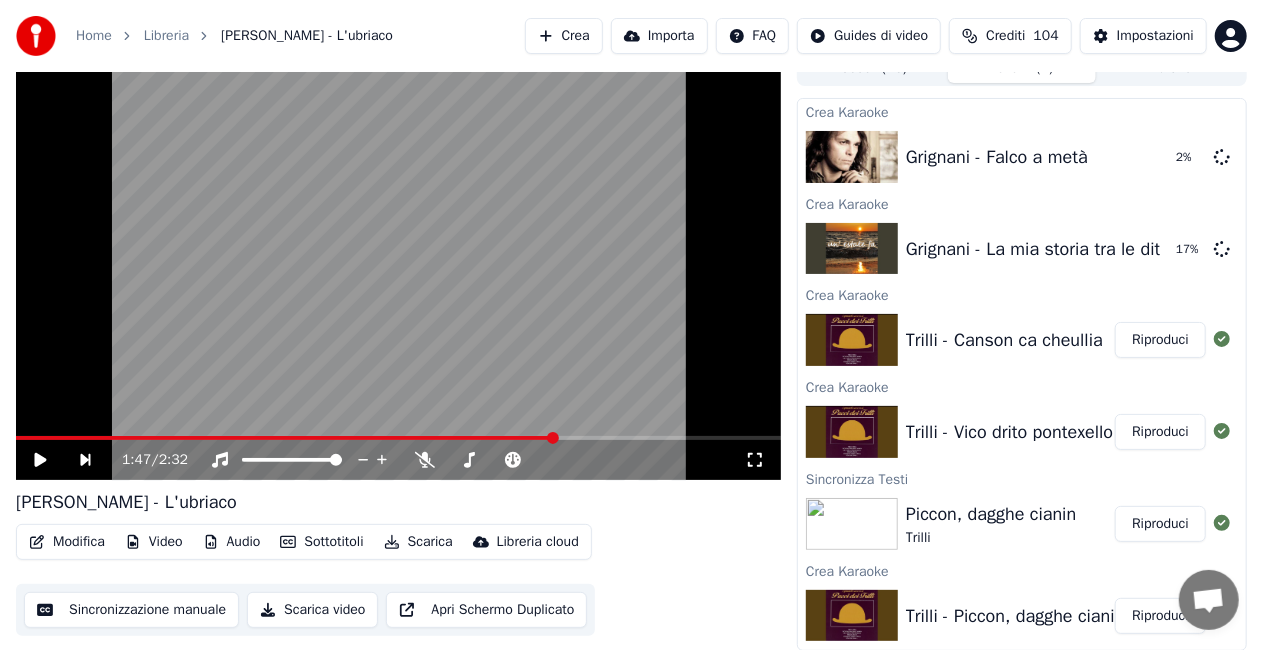 click on "Crea" at bounding box center [564, 36] 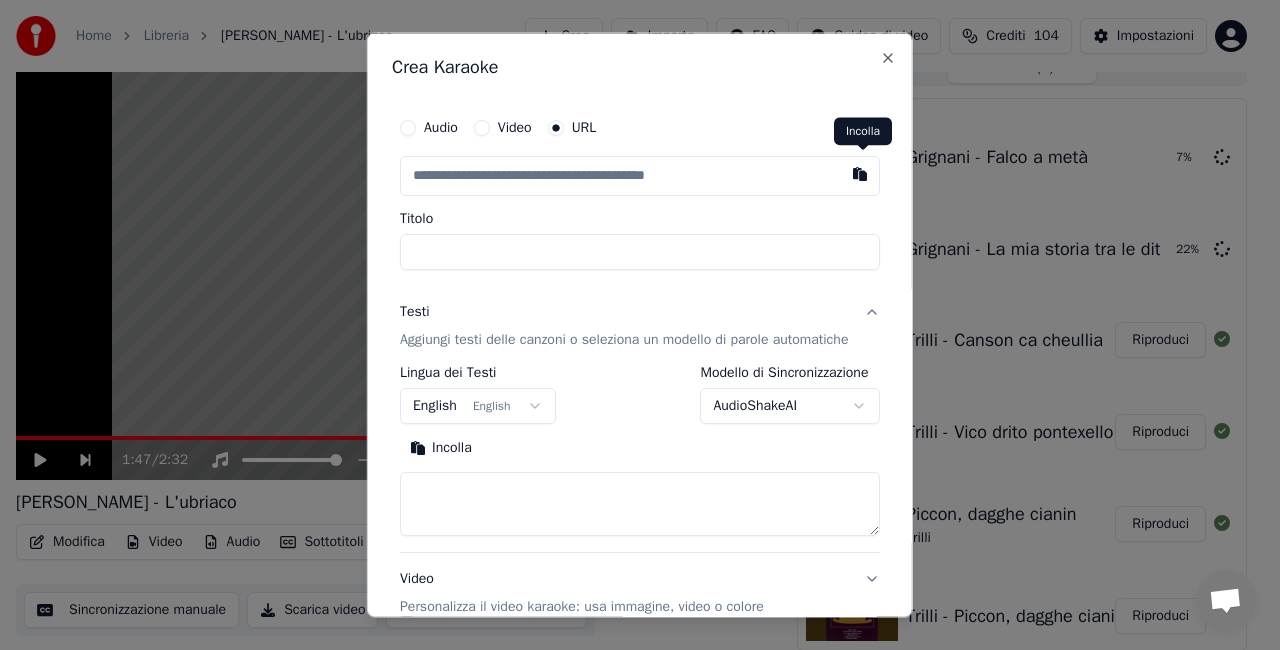 click at bounding box center (860, 174) 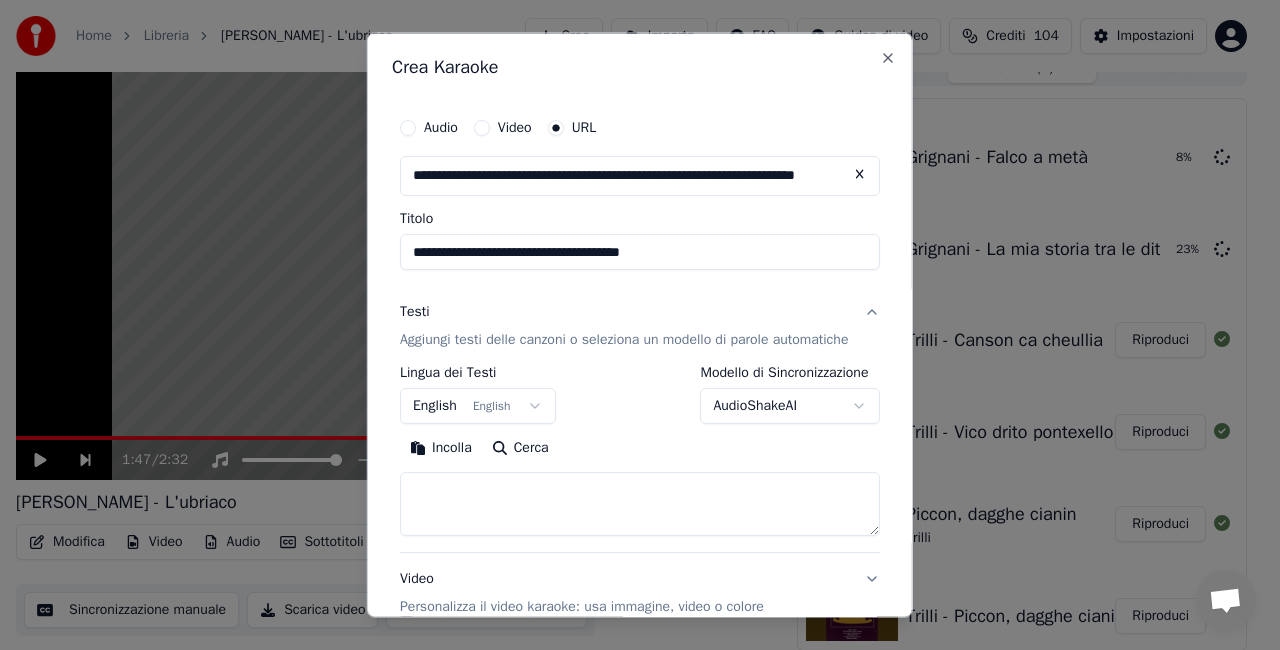 drag, startPoint x: 539, startPoint y: 248, endPoint x: 901, endPoint y: 220, distance: 363.08127 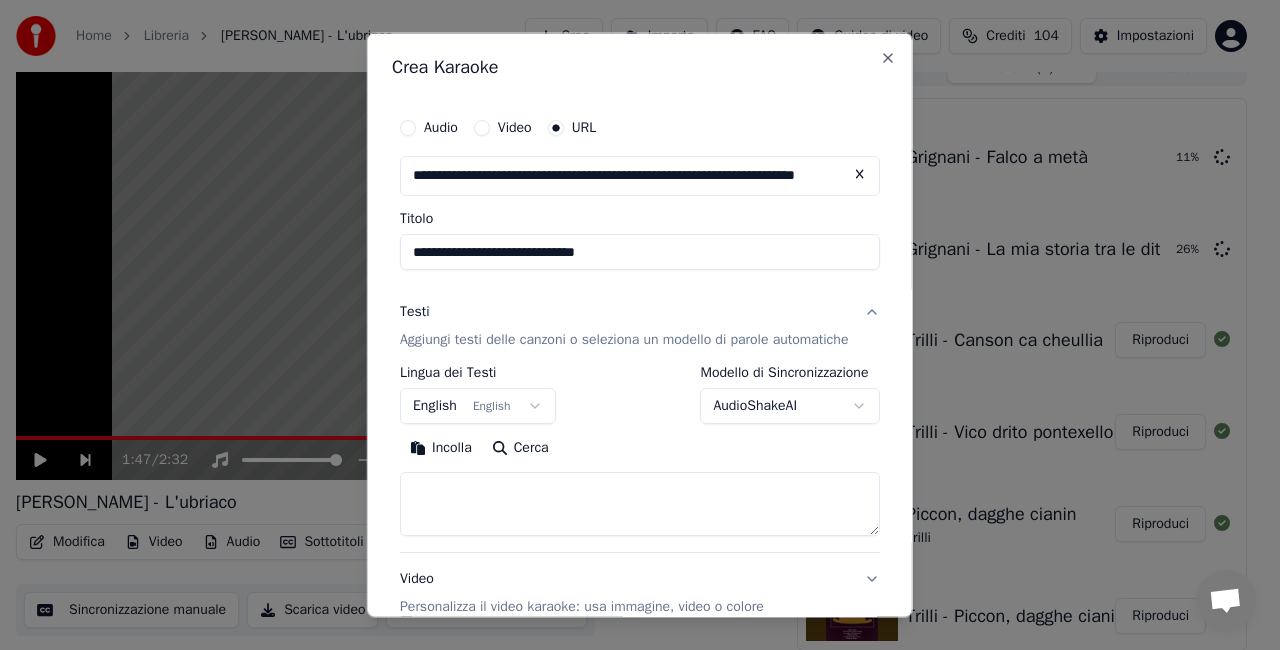 type on "**********" 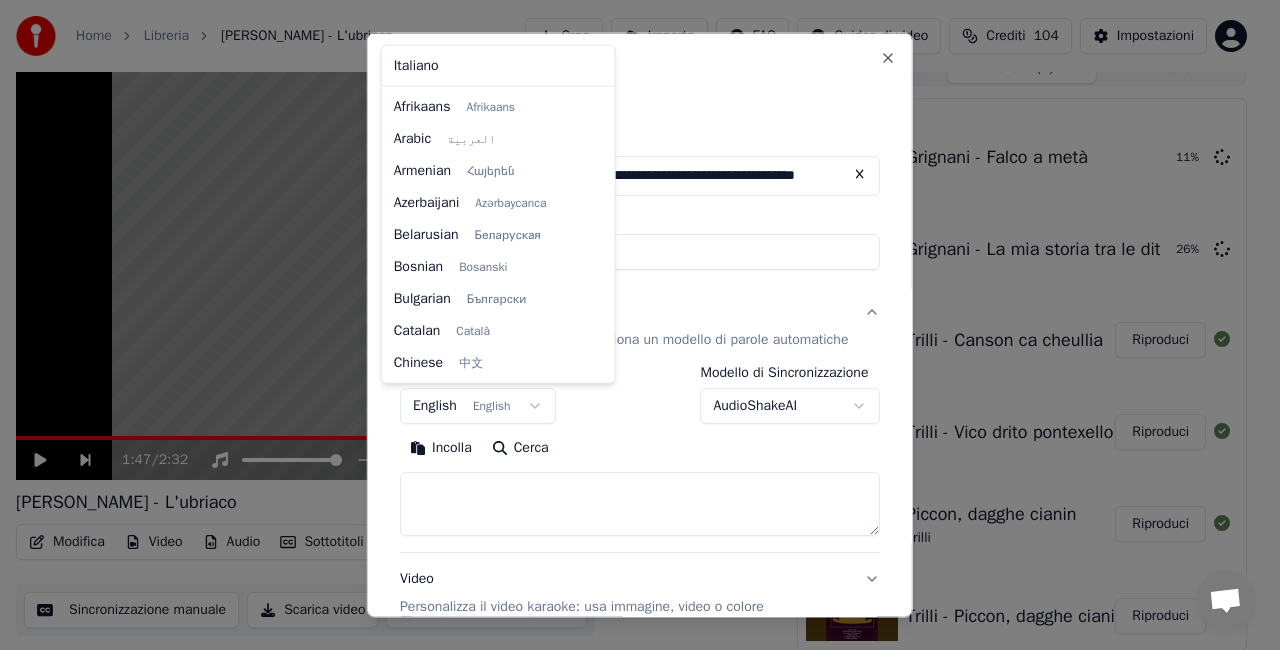 click on "**********" at bounding box center [631, 303] 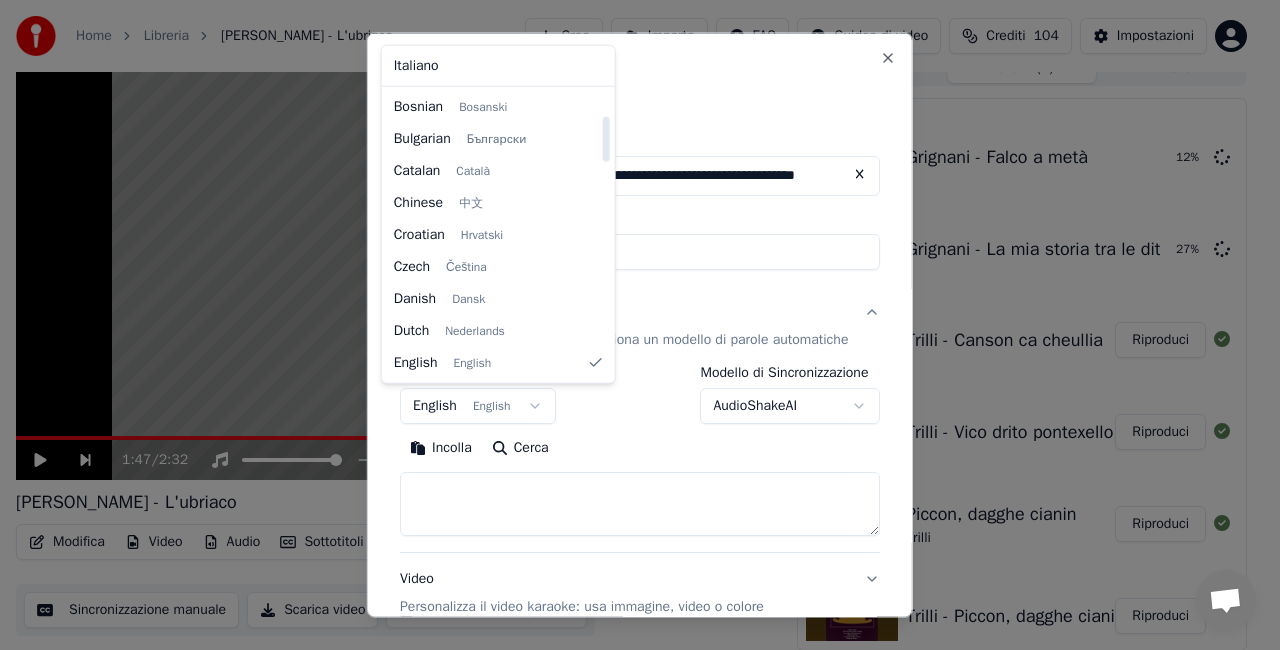 select on "**" 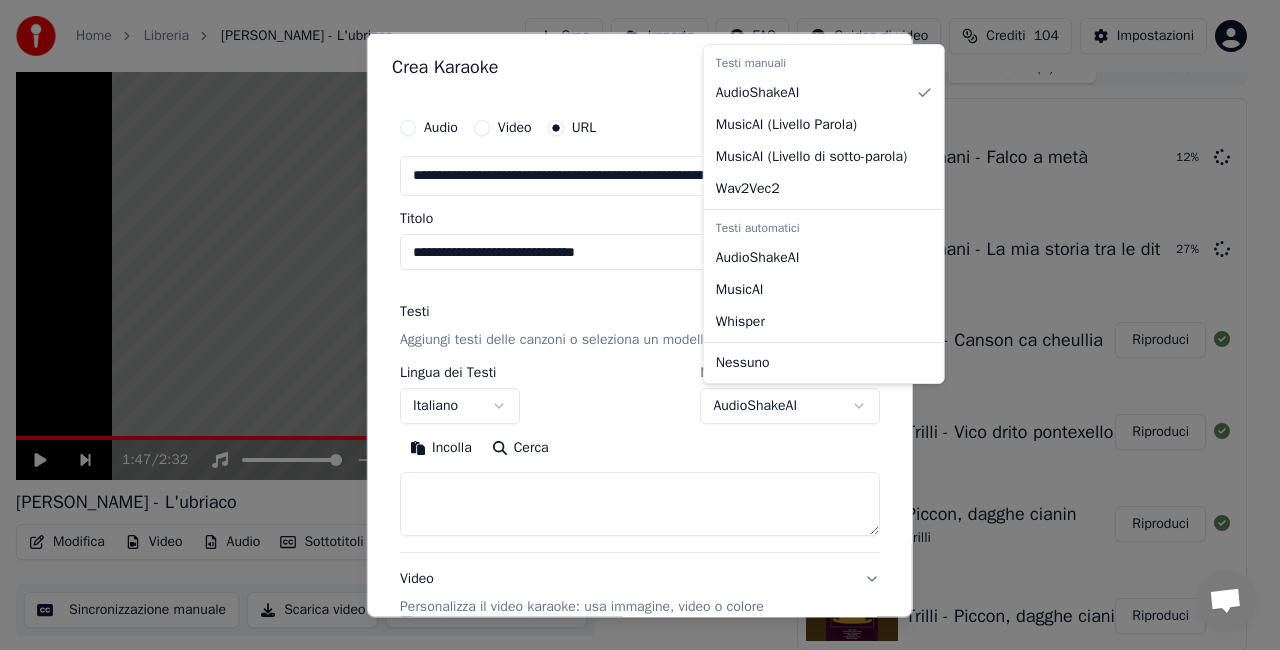 click on "**********" at bounding box center [631, 303] 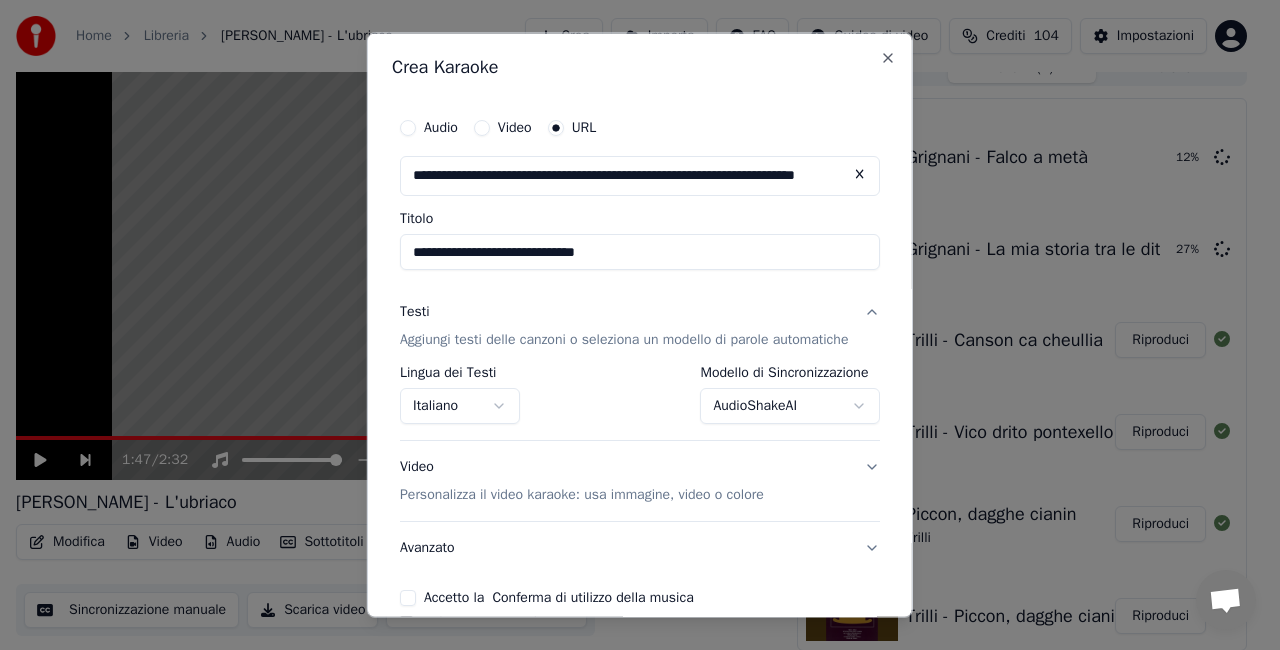 scroll, scrollTop: 95, scrollLeft: 0, axis: vertical 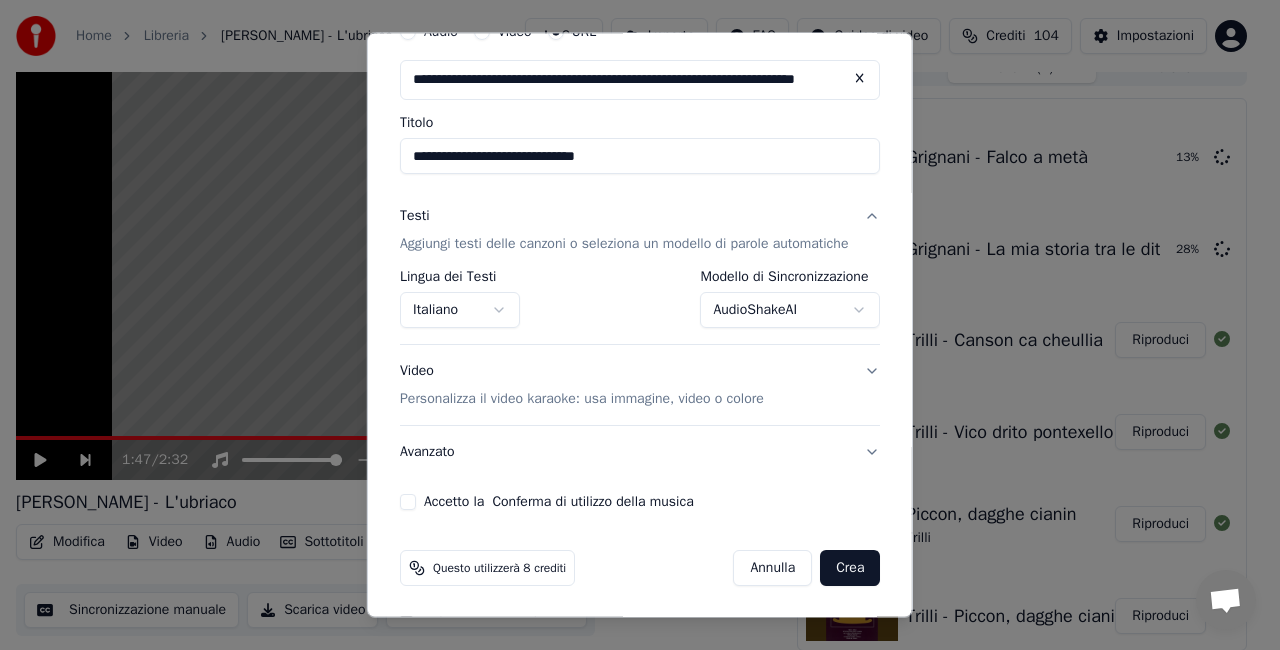 click on "Accetto la   Conferma di utilizzo della musica" at bounding box center [408, 502] 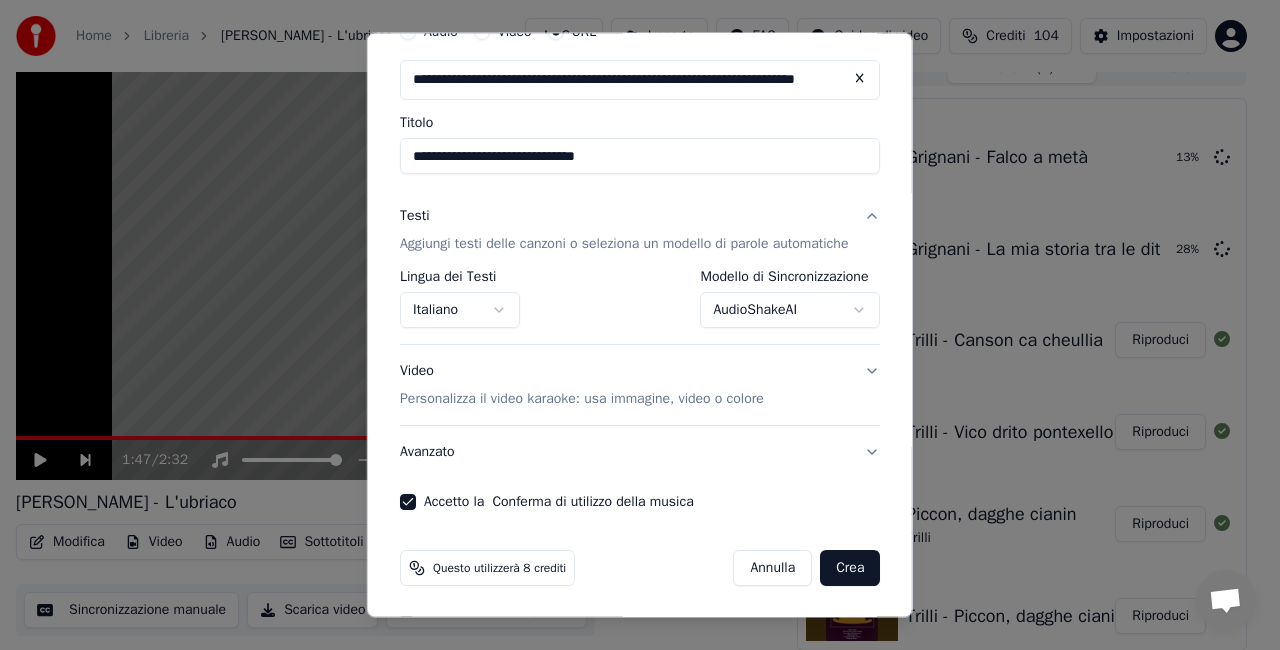click on "Crea" at bounding box center (850, 568) 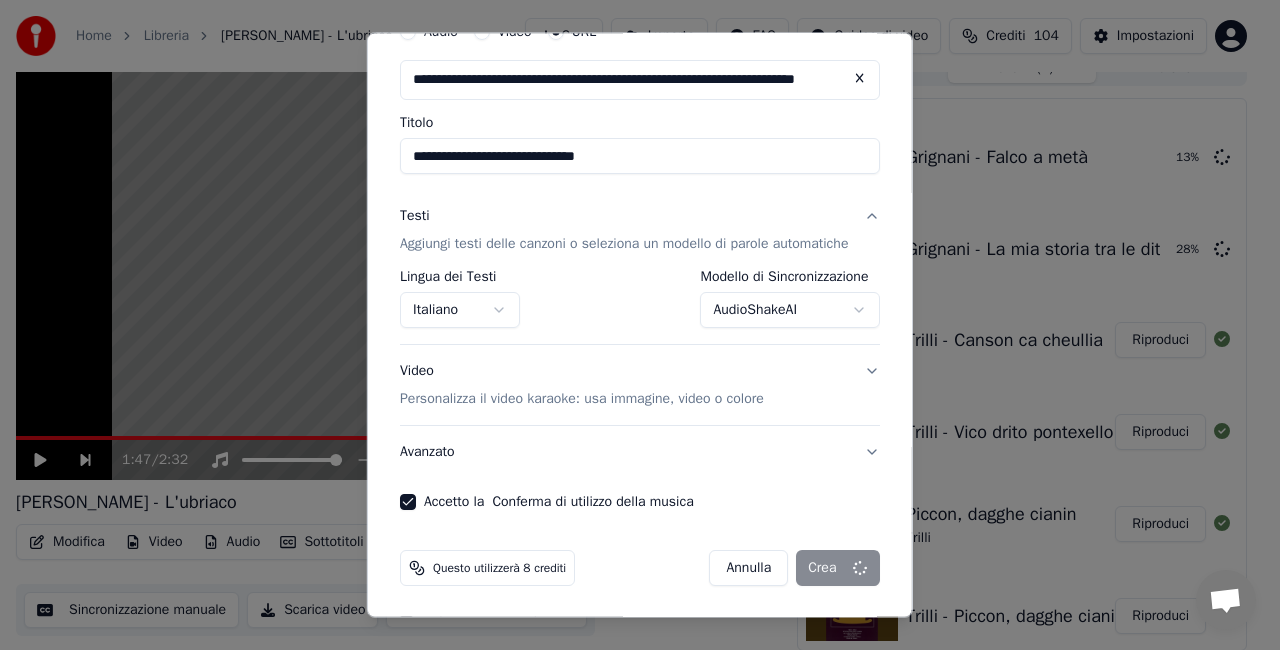 select on "**********" 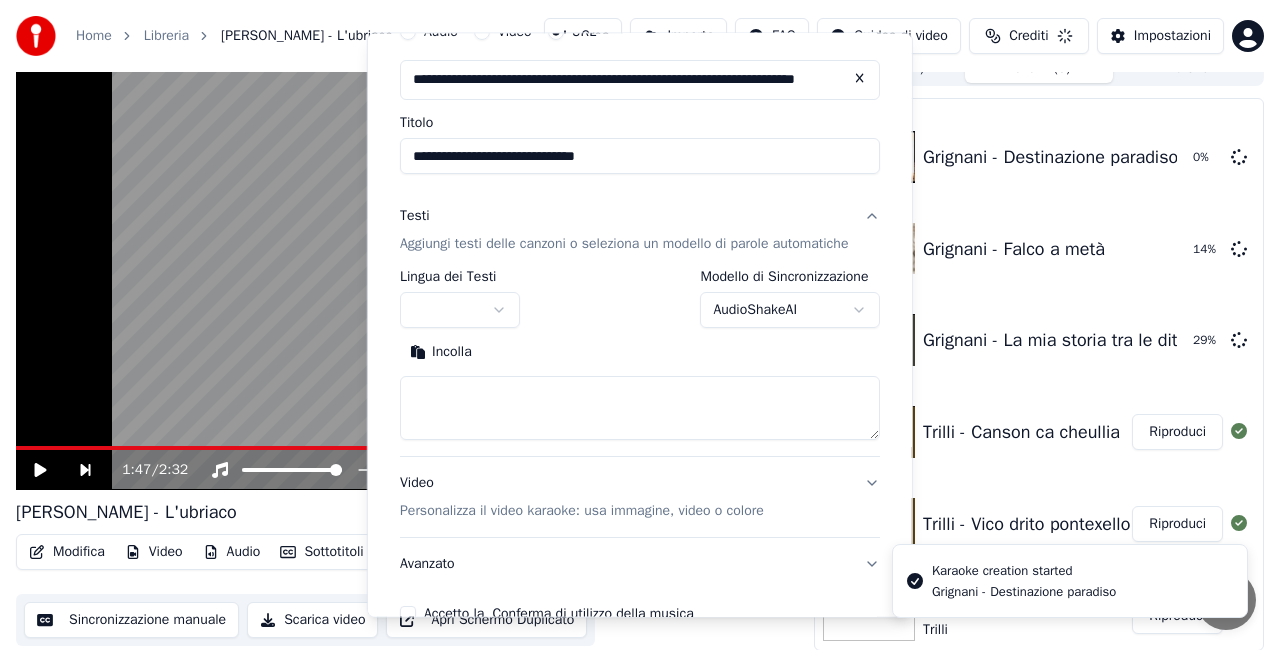 type 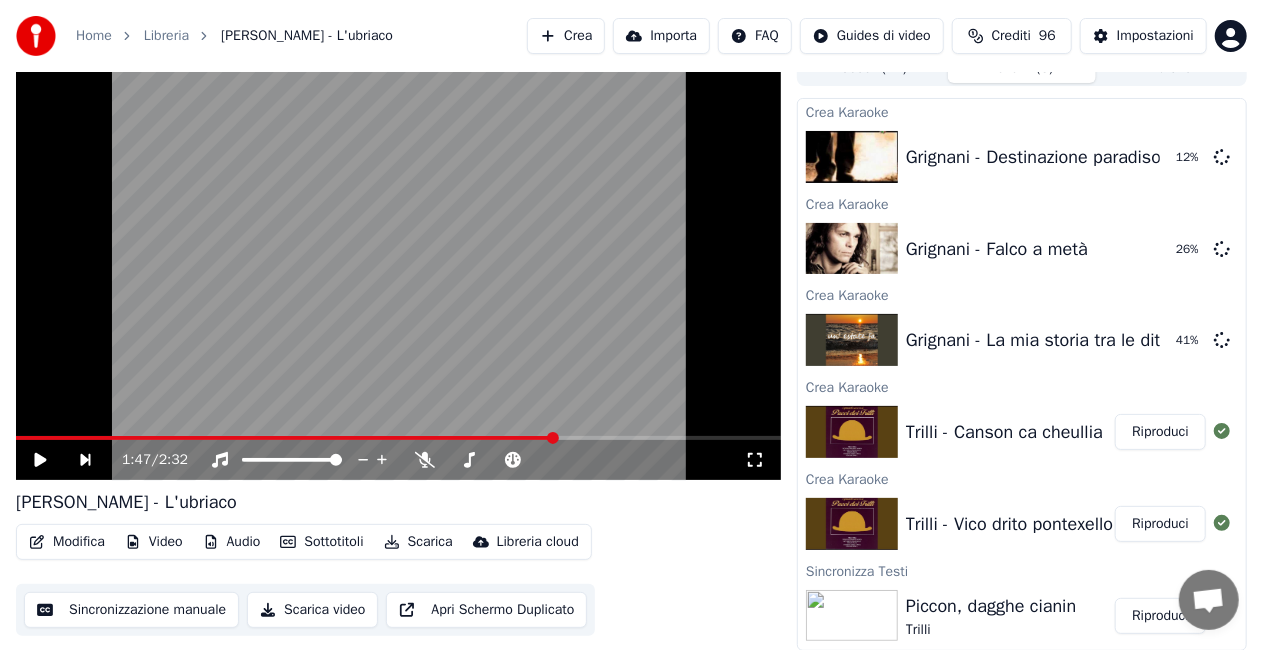 click on "Crea" at bounding box center [566, 36] 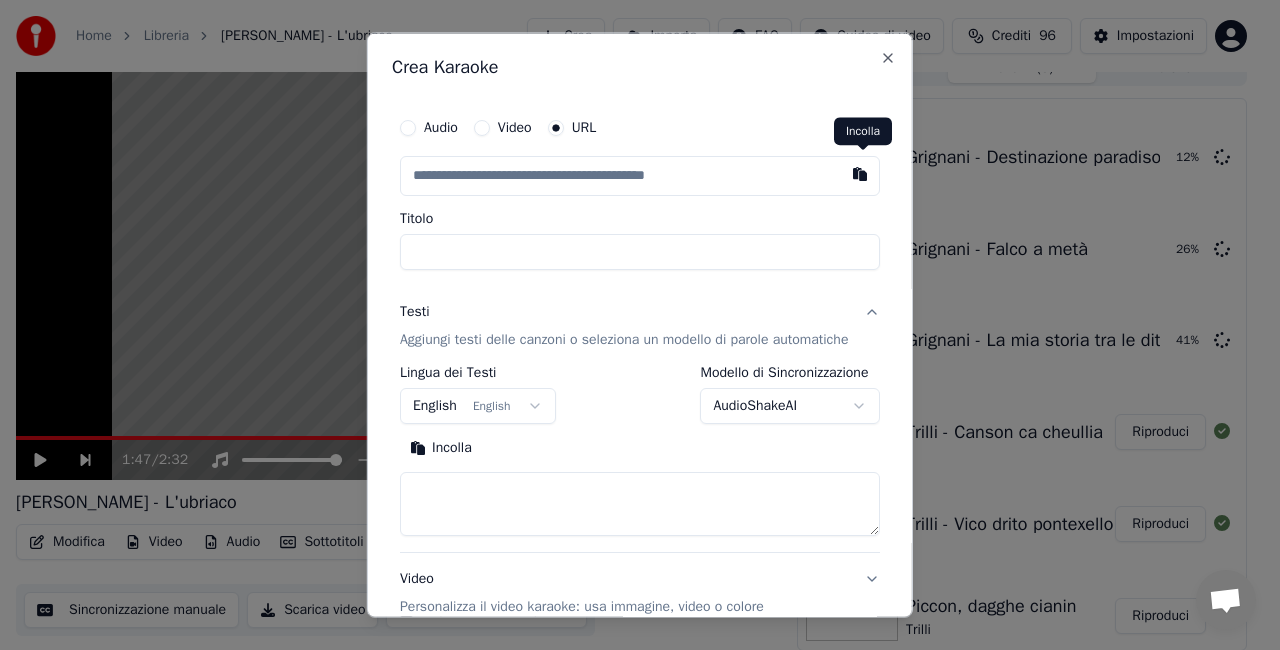 click at bounding box center [860, 174] 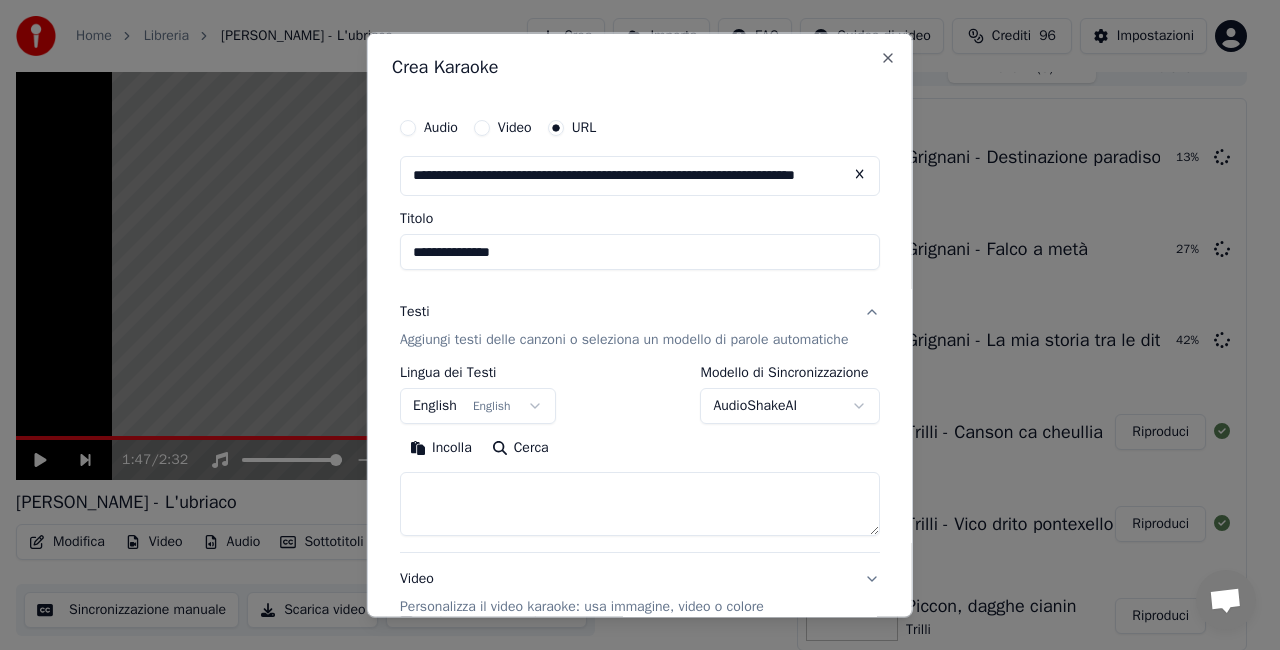 click on "**********" at bounding box center (640, 252) 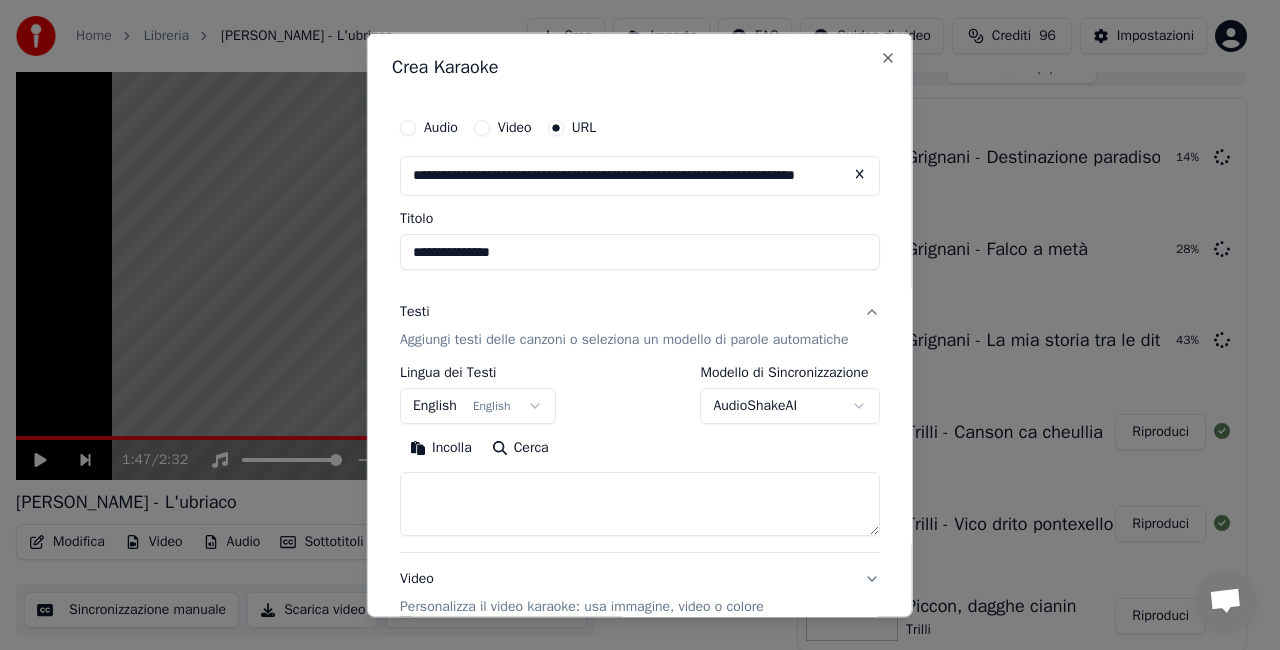 click on "**********" at bounding box center [640, 252] 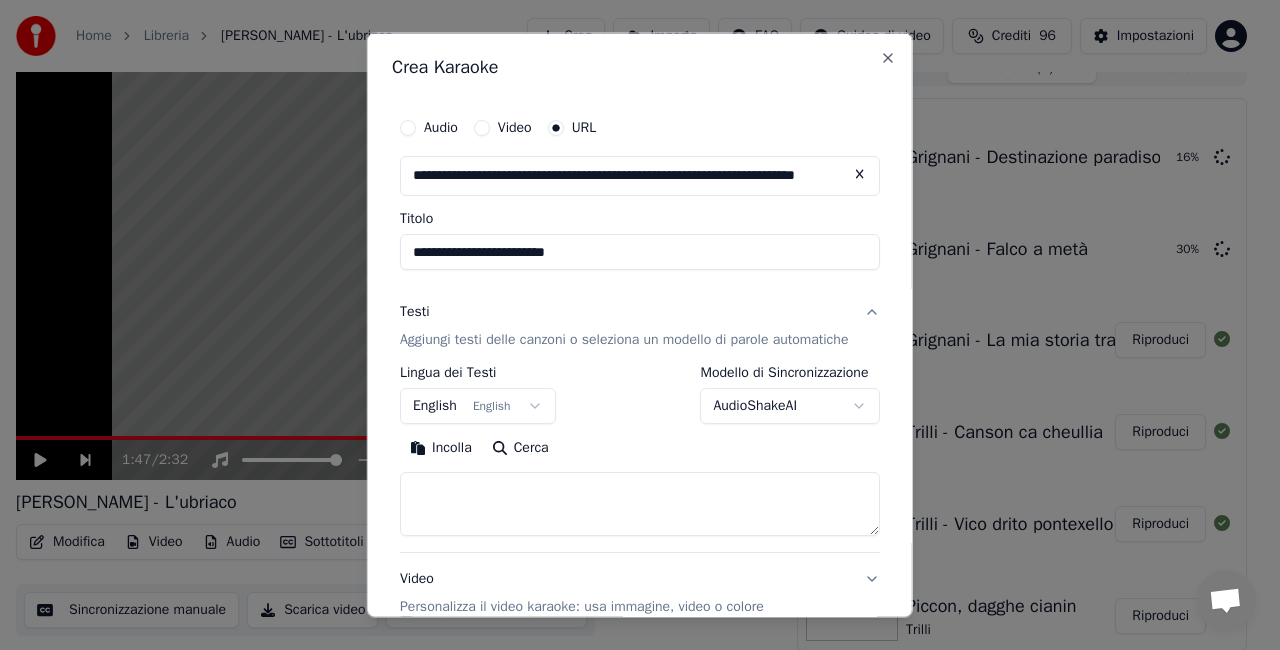 scroll, scrollTop: 200, scrollLeft: 0, axis: vertical 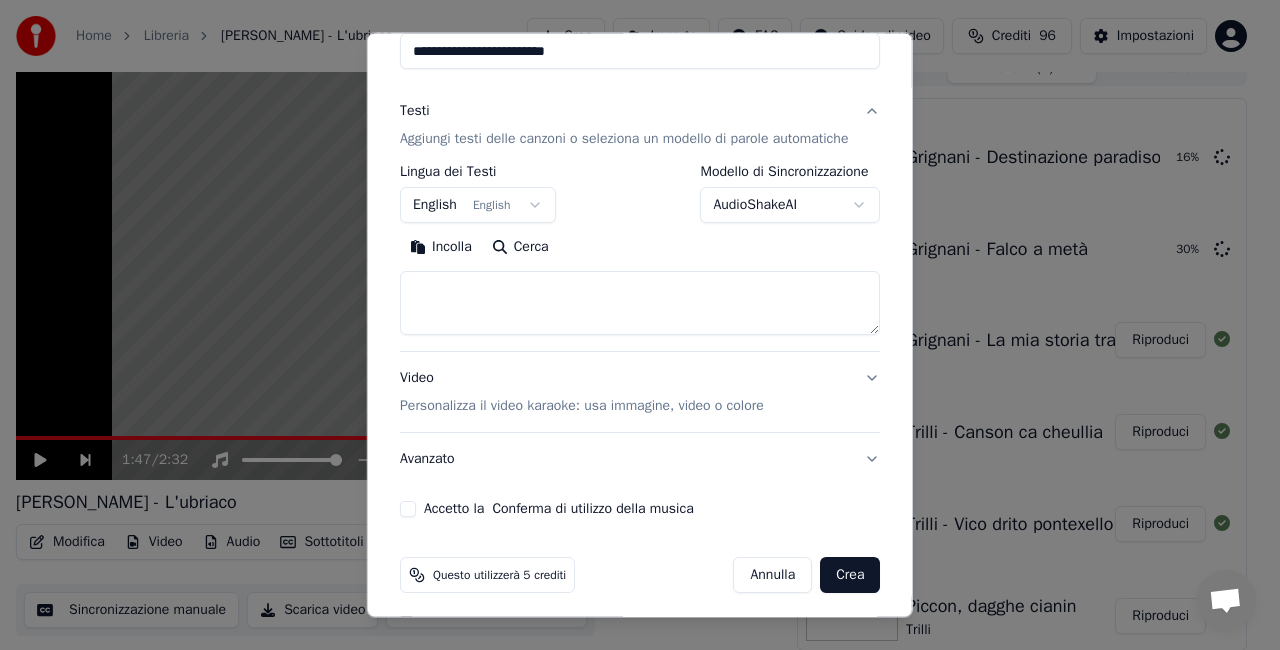 type on "**********" 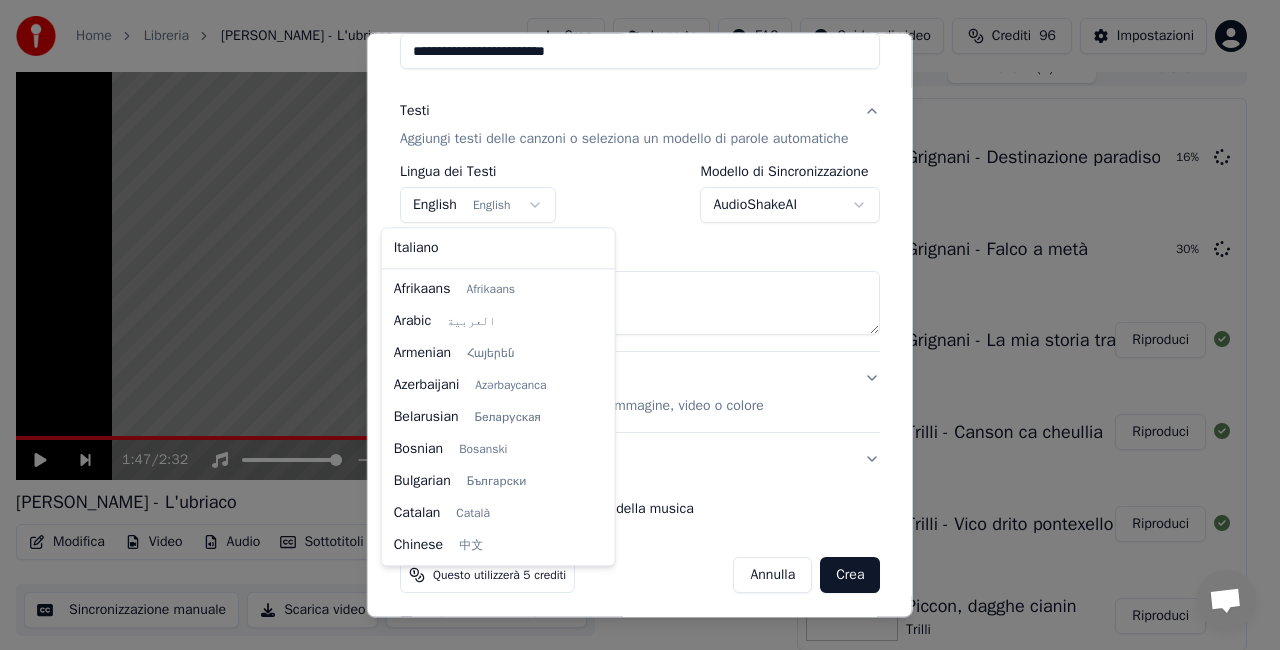 click on "**********" at bounding box center (631, 303) 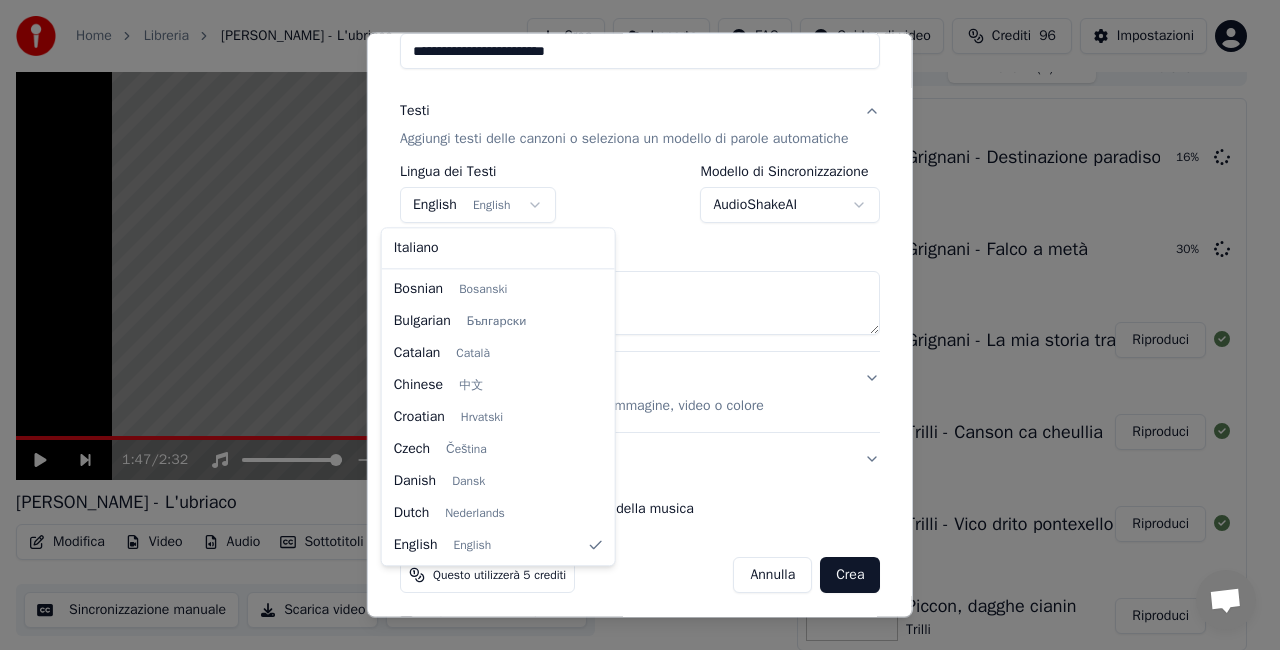 select on "**" 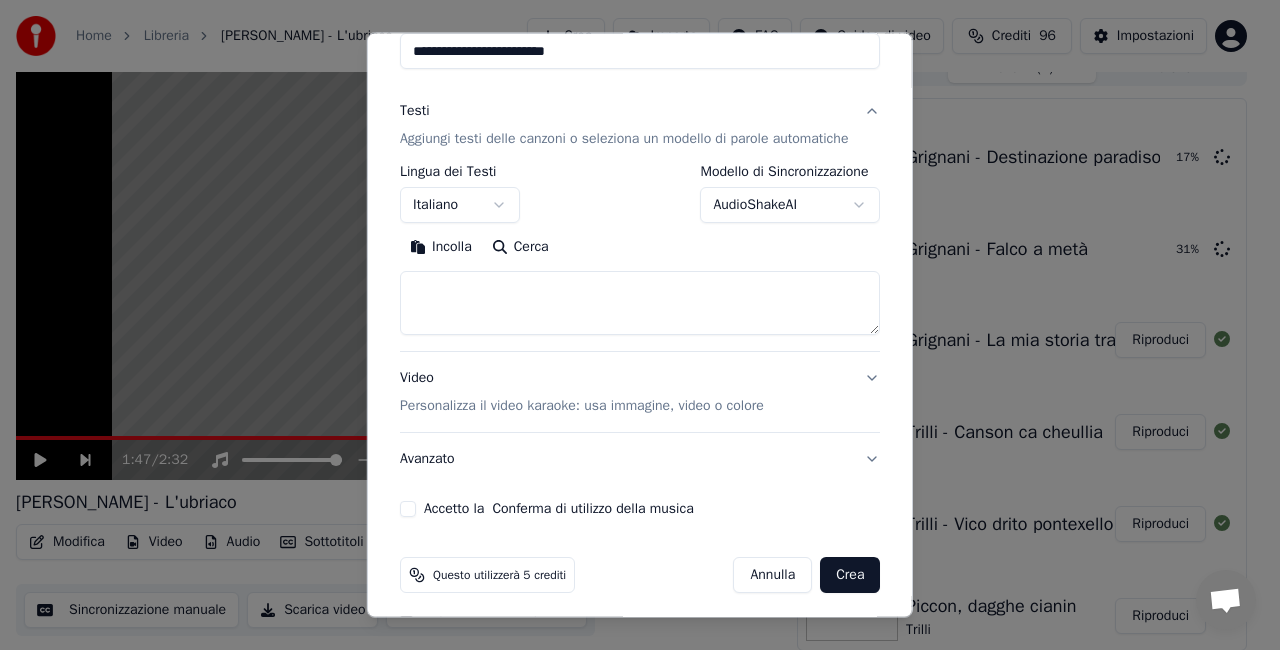 click on "**********" at bounding box center [631, 303] 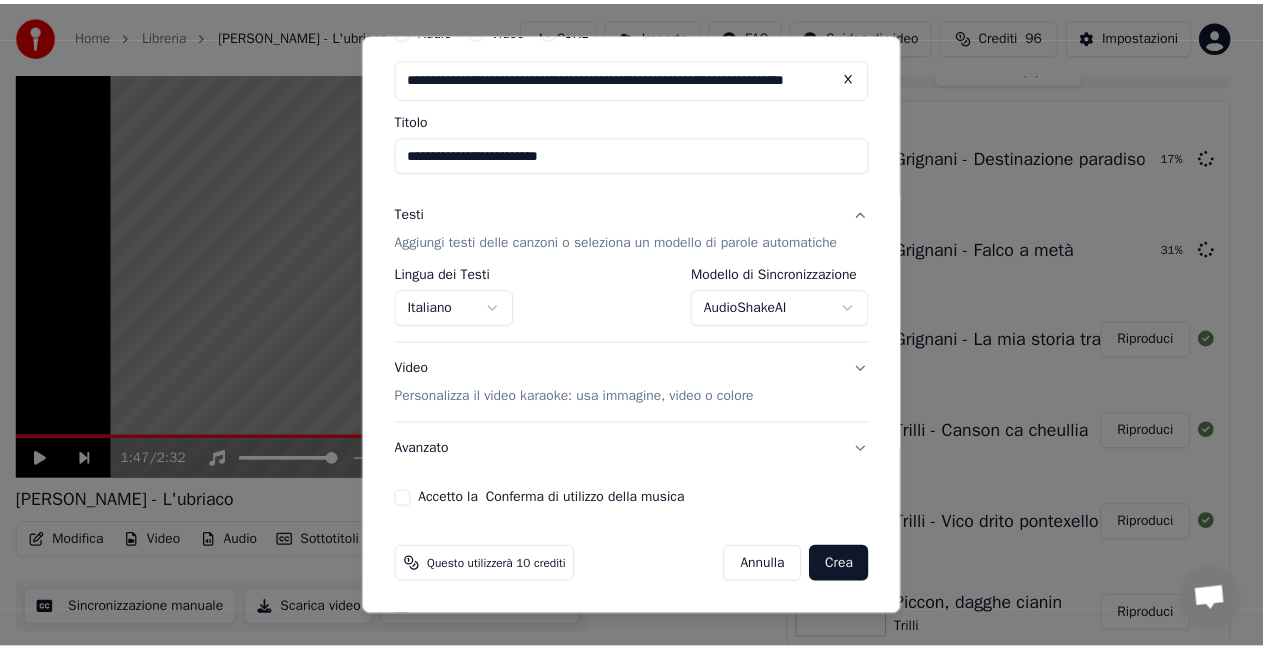 scroll, scrollTop: 95, scrollLeft: 0, axis: vertical 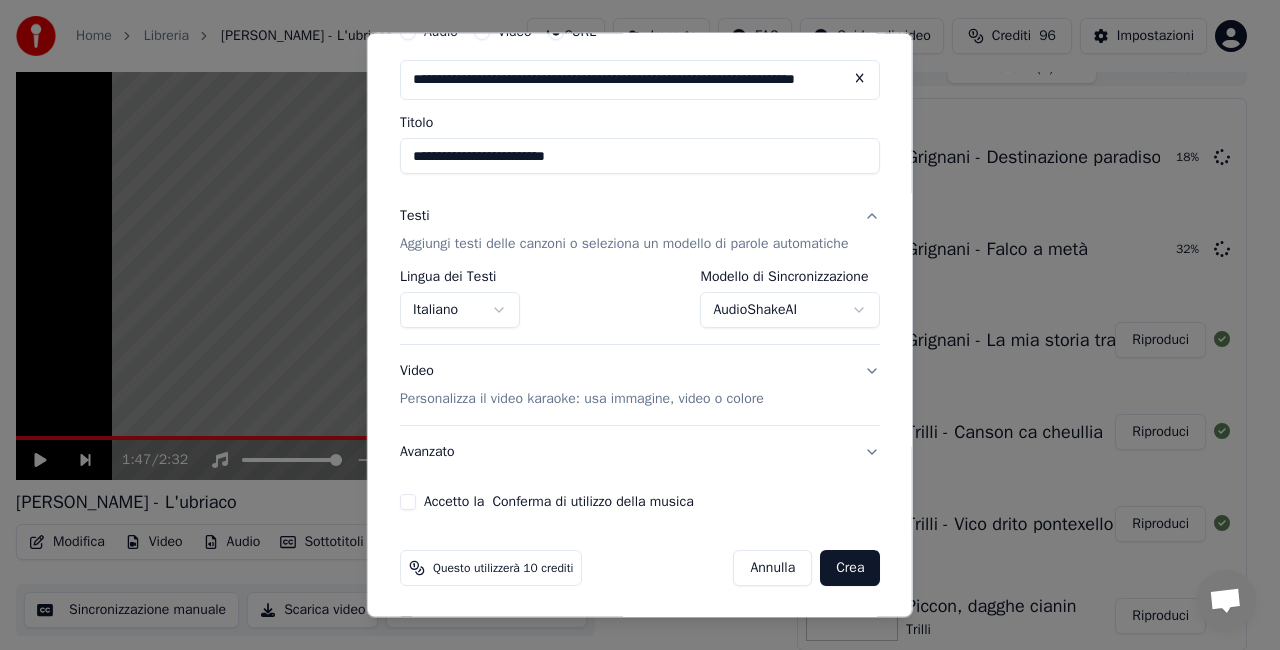 click on "Accetto la   Conferma di utilizzo della musica" at bounding box center (408, 502) 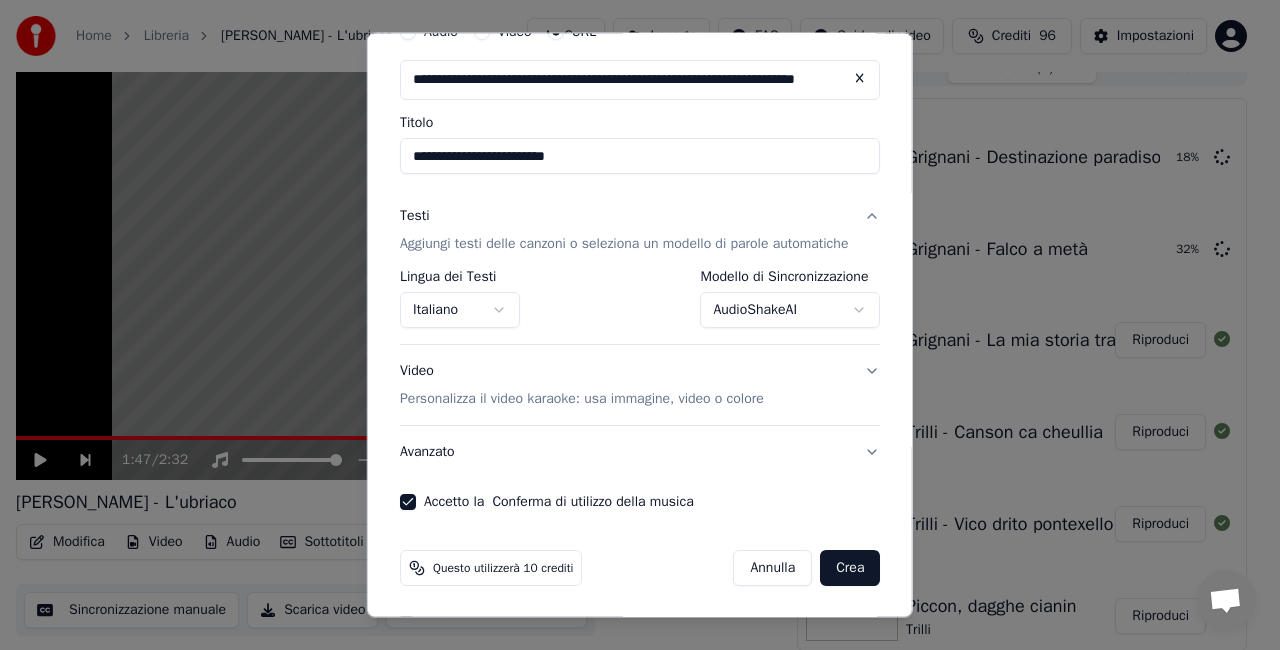 click on "Crea" at bounding box center [850, 568] 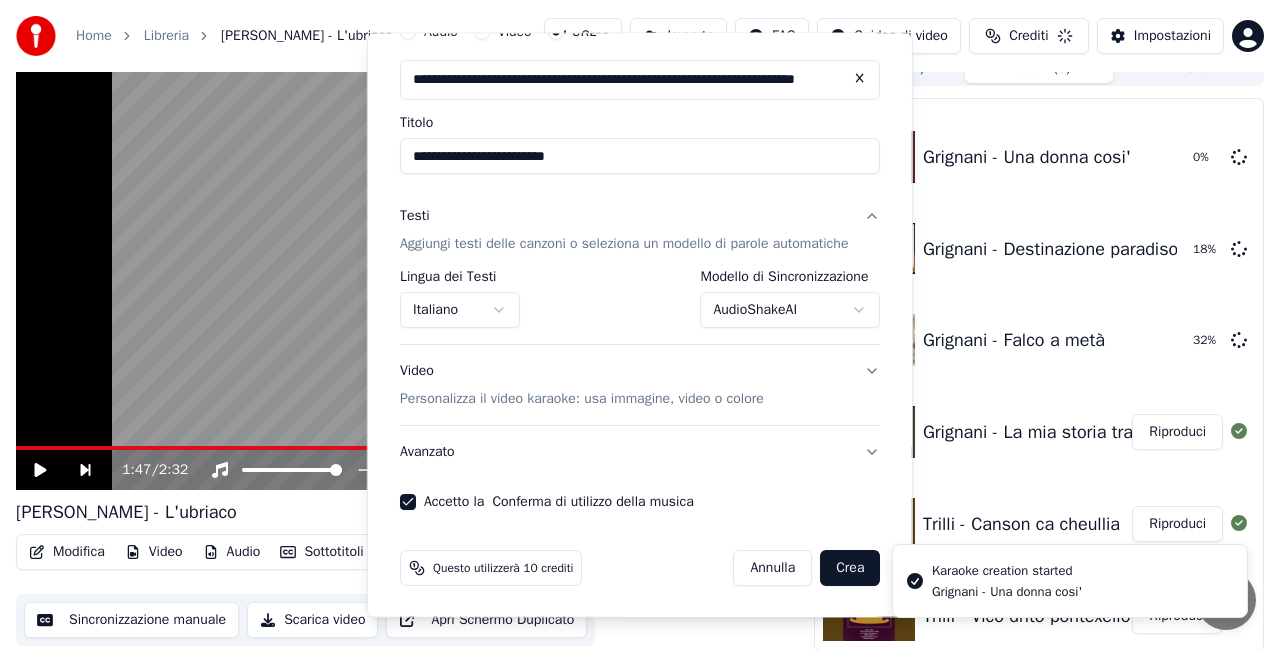 select on "**********" 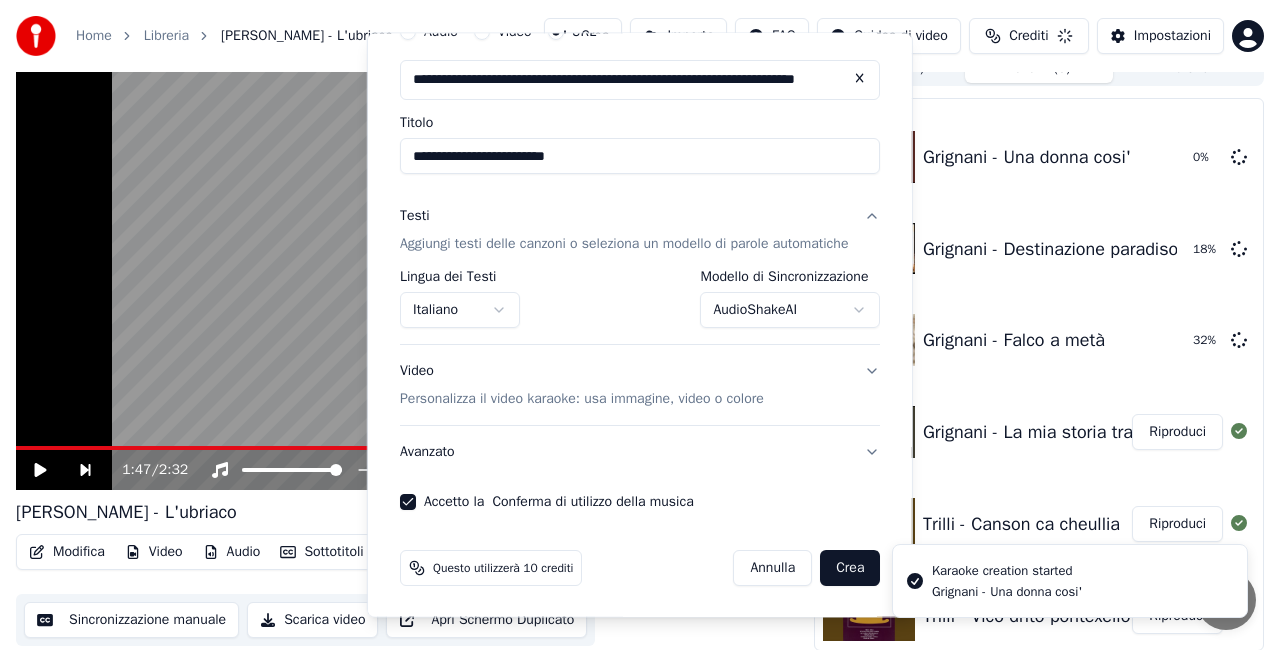 type 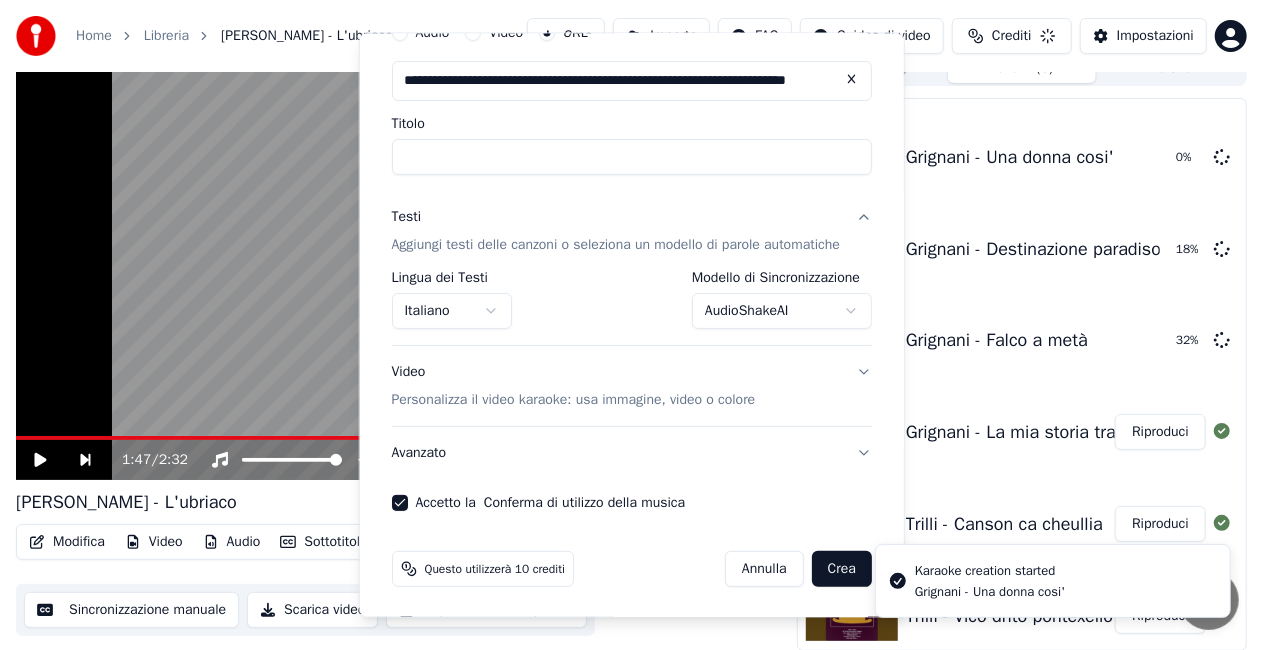 select 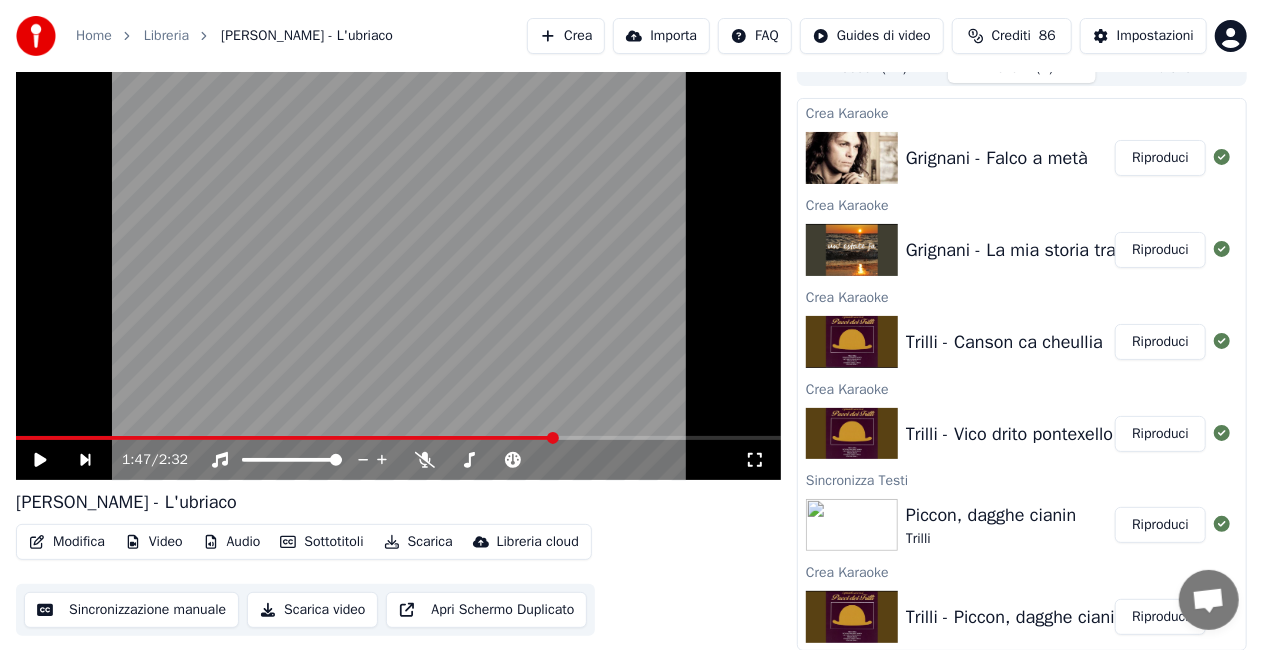 scroll, scrollTop: 0, scrollLeft: 0, axis: both 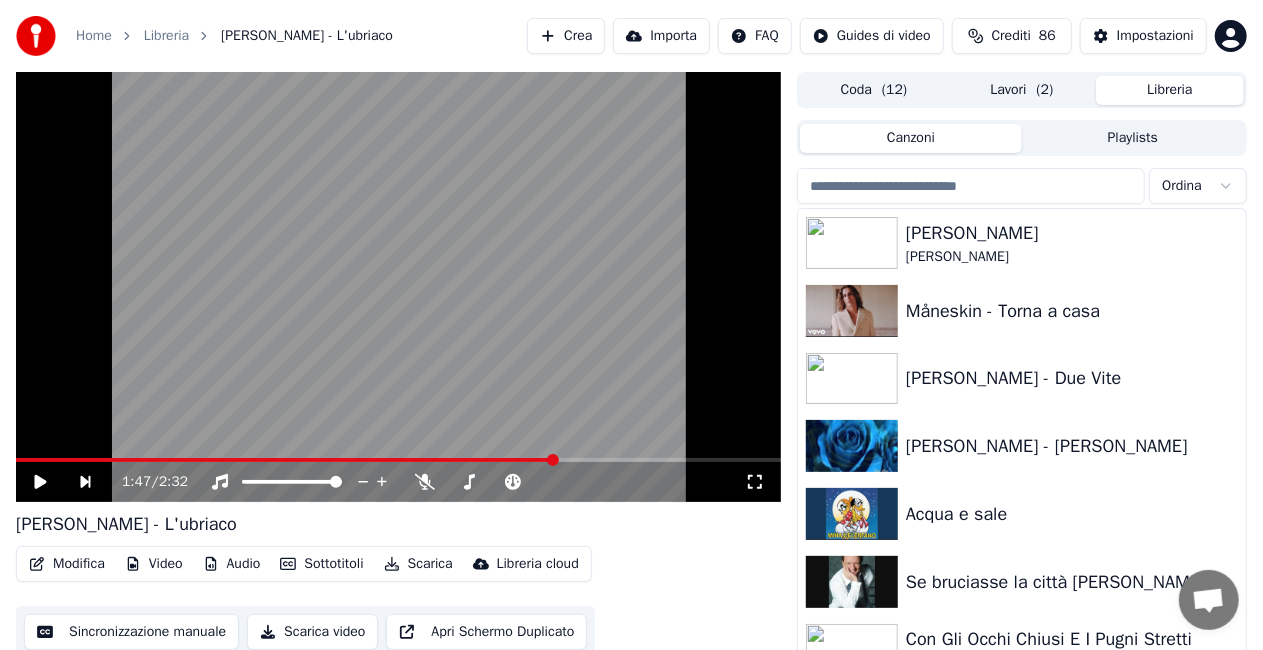click on "Libreria" at bounding box center [1170, 90] 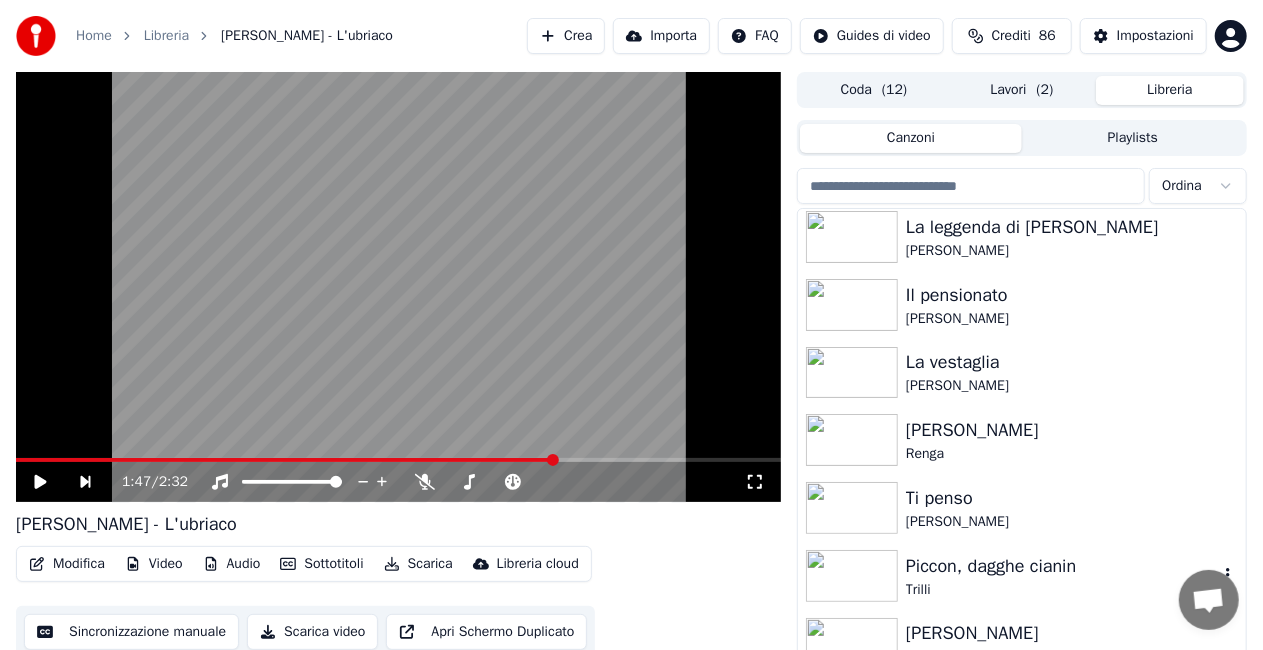 scroll, scrollTop: 26847, scrollLeft: 0, axis: vertical 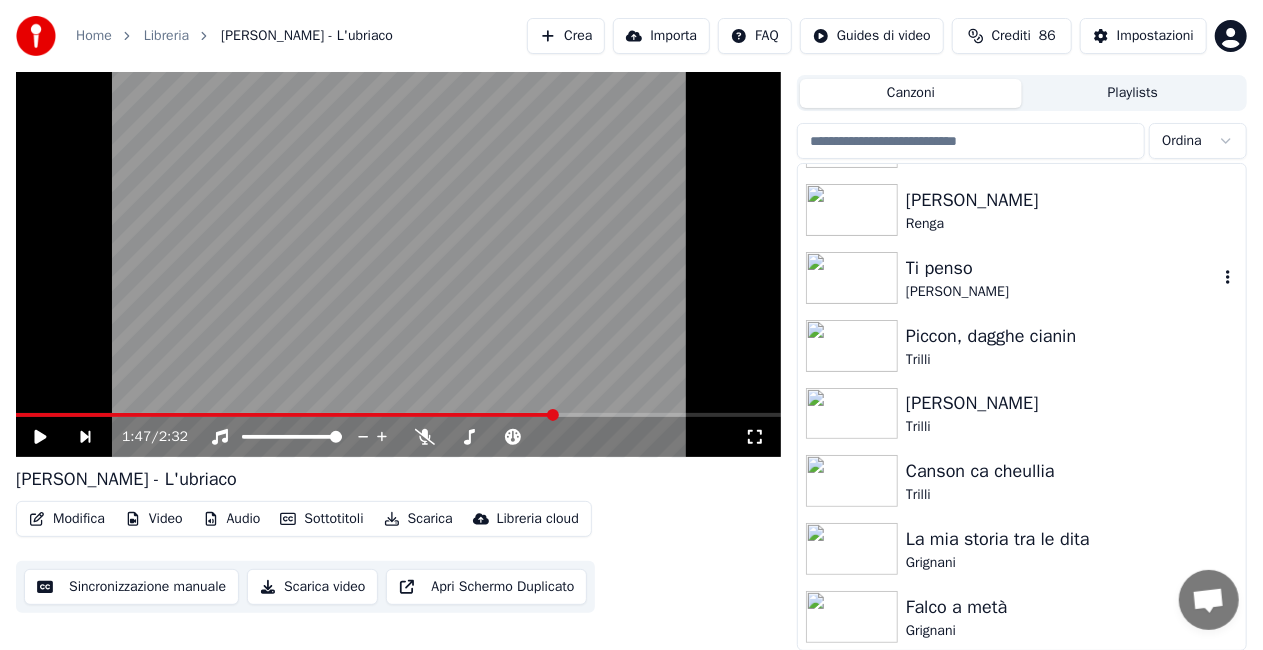 click on "Ti penso" at bounding box center [1062, 268] 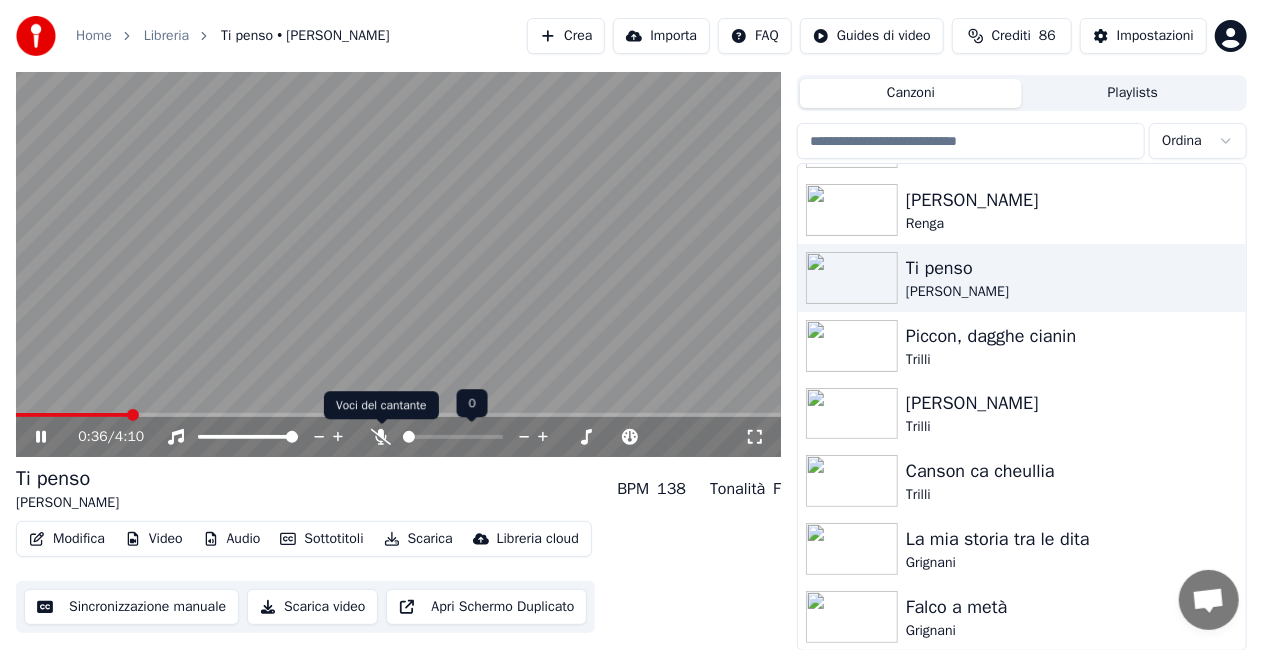 click 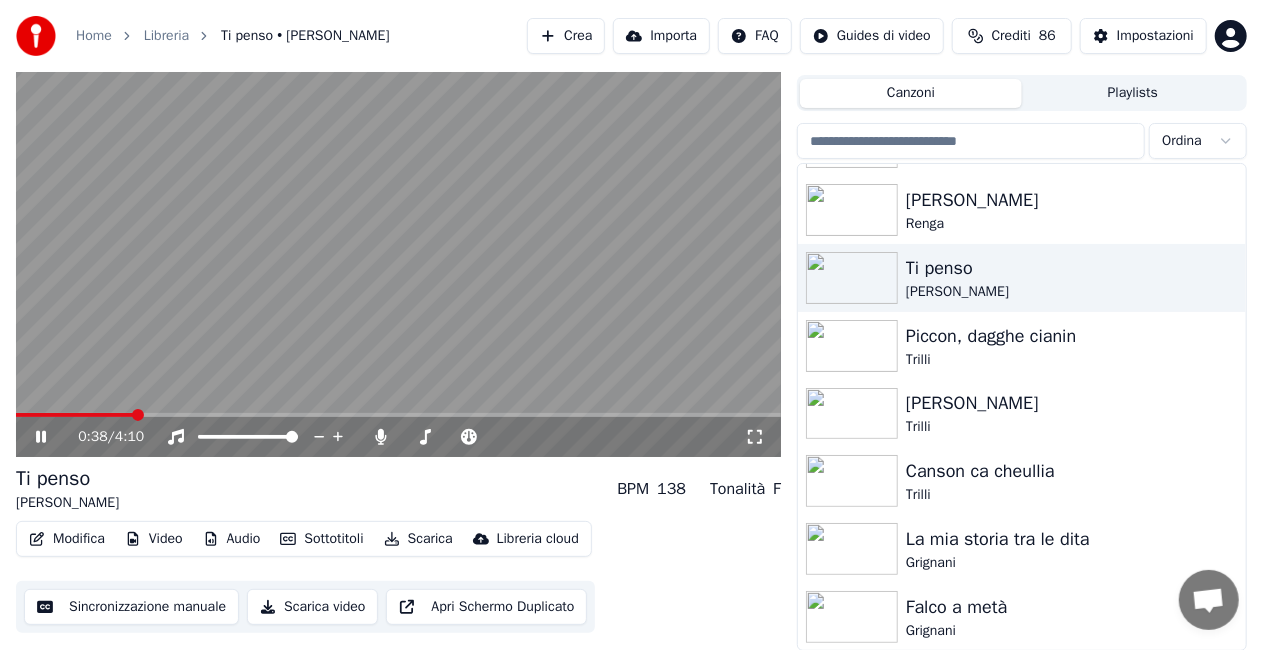 drag, startPoint x: 71, startPoint y: 410, endPoint x: 51, endPoint y: 416, distance: 20.880613 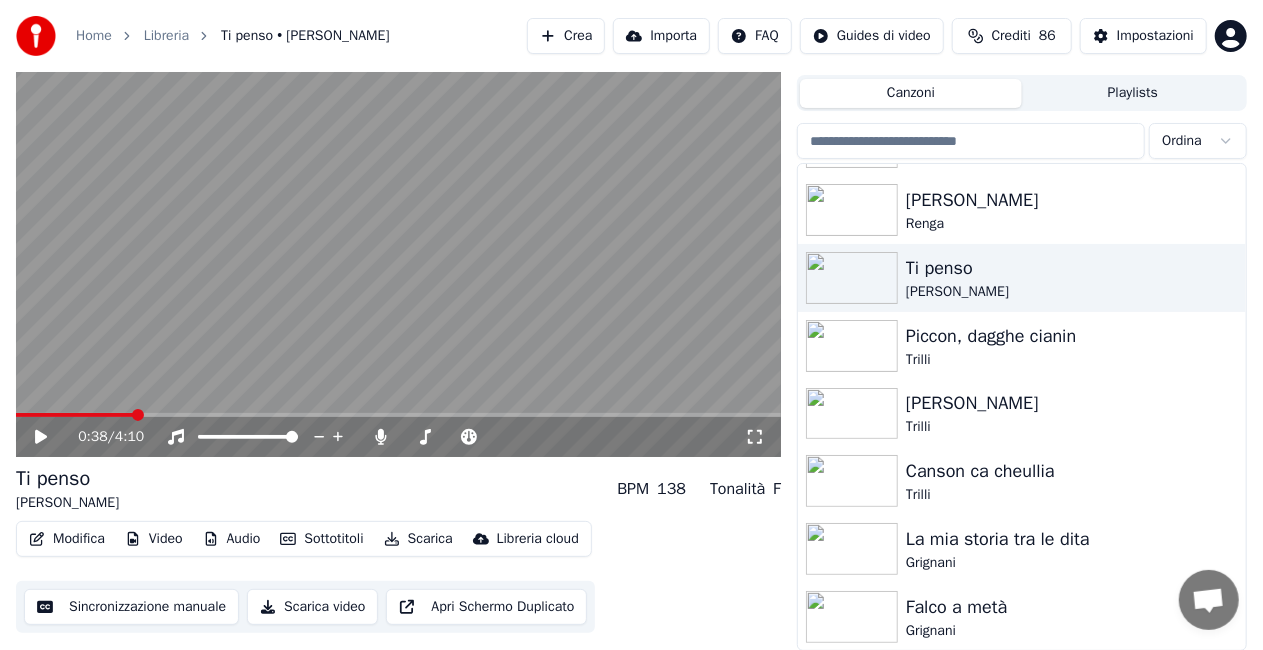 click at bounding box center (75, 415) 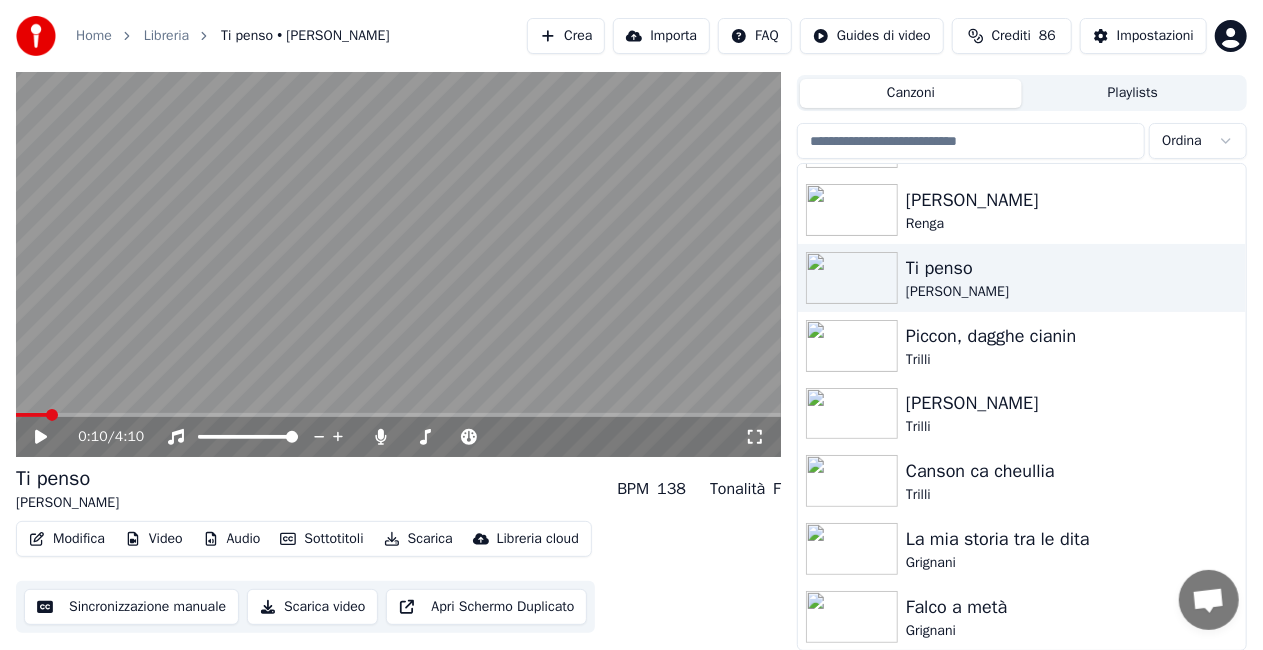 click 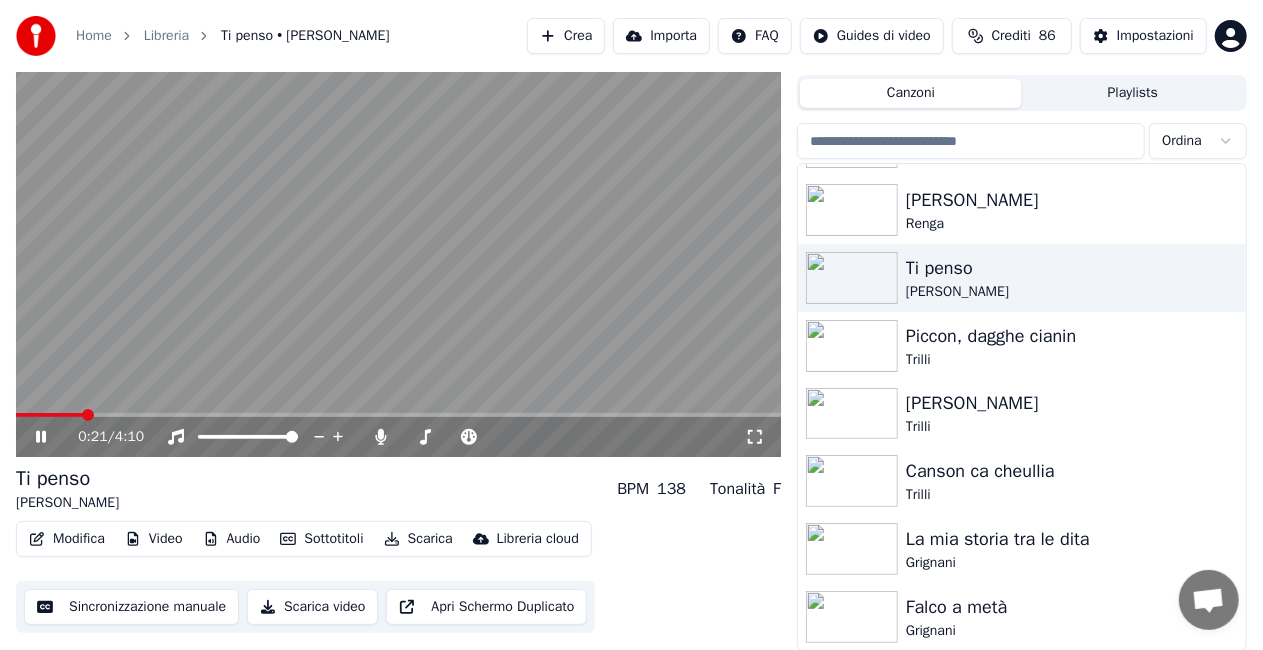 click on "Home Libreria Ti penso • [PERSON_NAME] Importa FAQ Guides di video Crediti 86 Impostazioni" at bounding box center (631, 36) 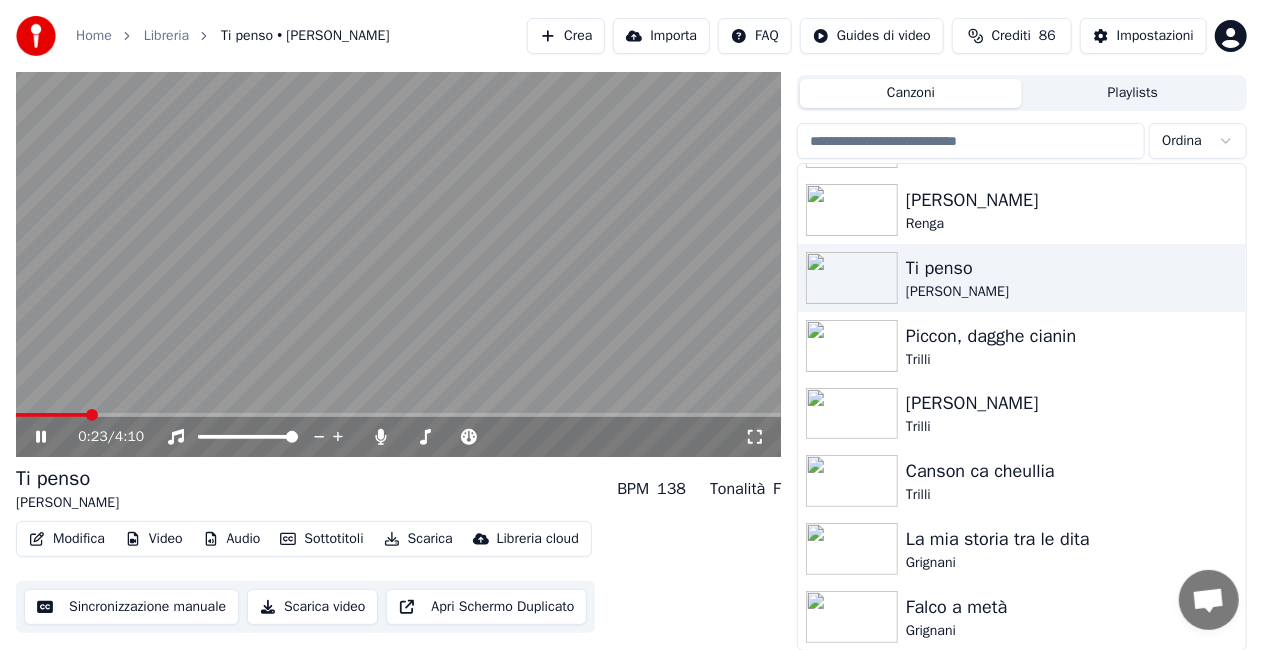 click on "Crea" at bounding box center (566, 36) 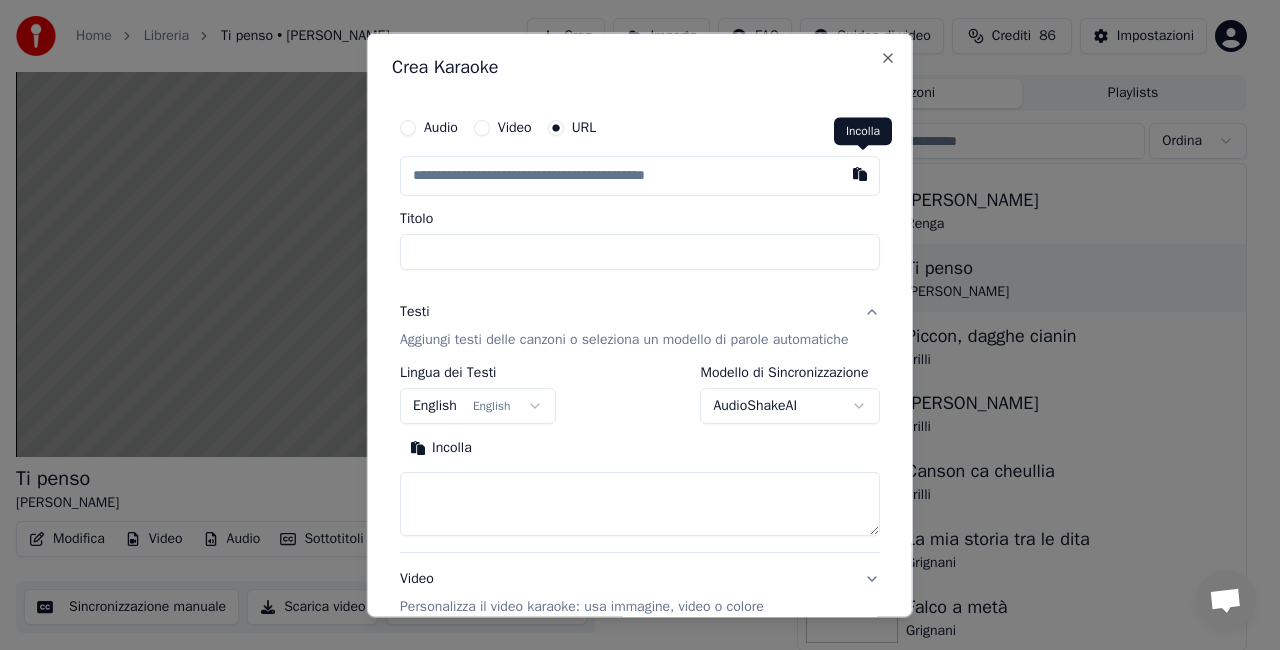 click at bounding box center [860, 174] 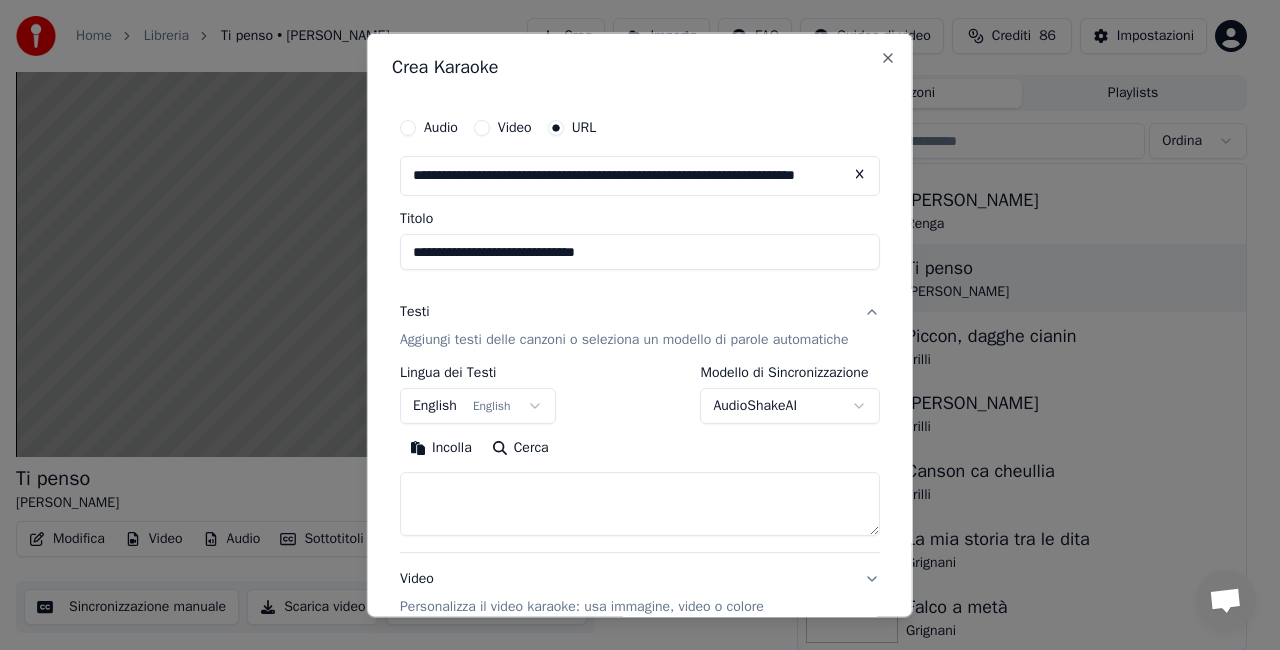 drag, startPoint x: 435, startPoint y: 252, endPoint x: 213, endPoint y: 296, distance: 226.31836 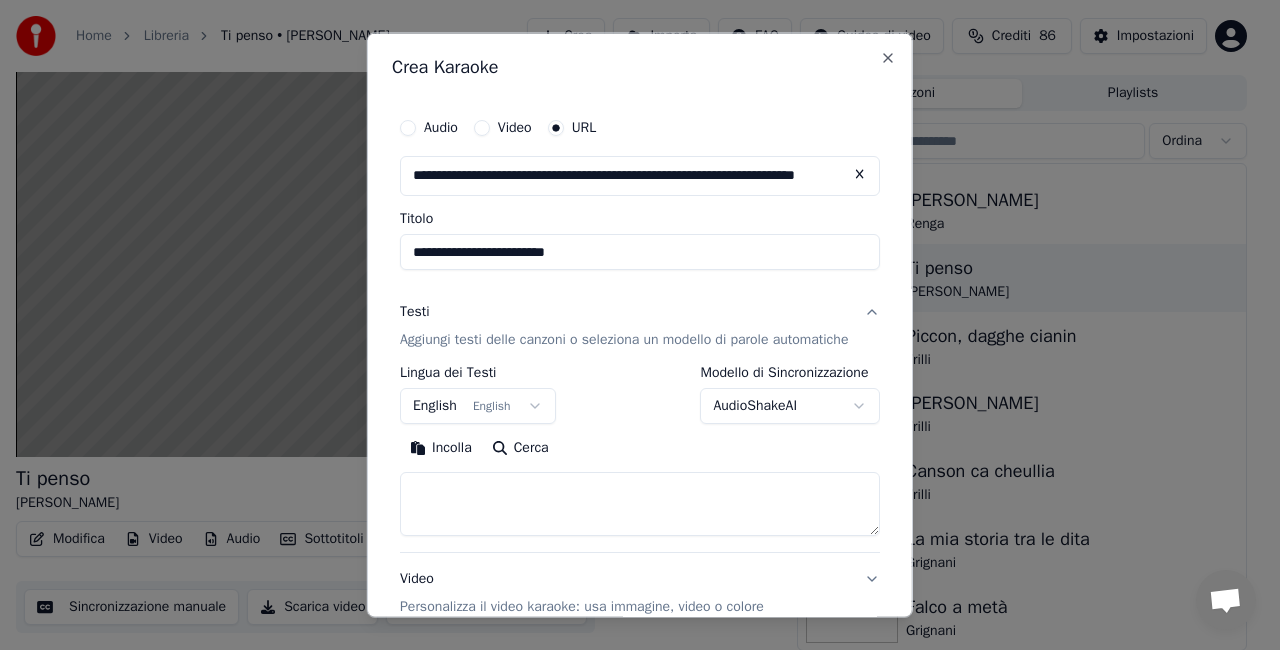 type on "**********" 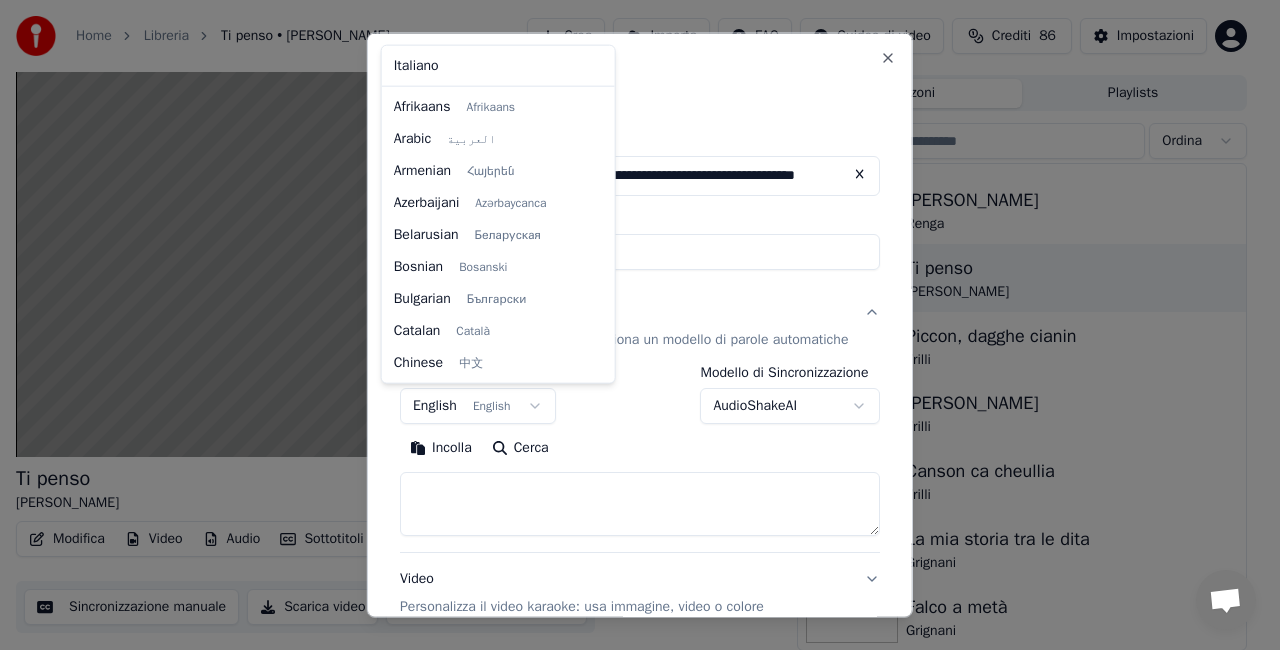 click on "**********" at bounding box center [631, 280] 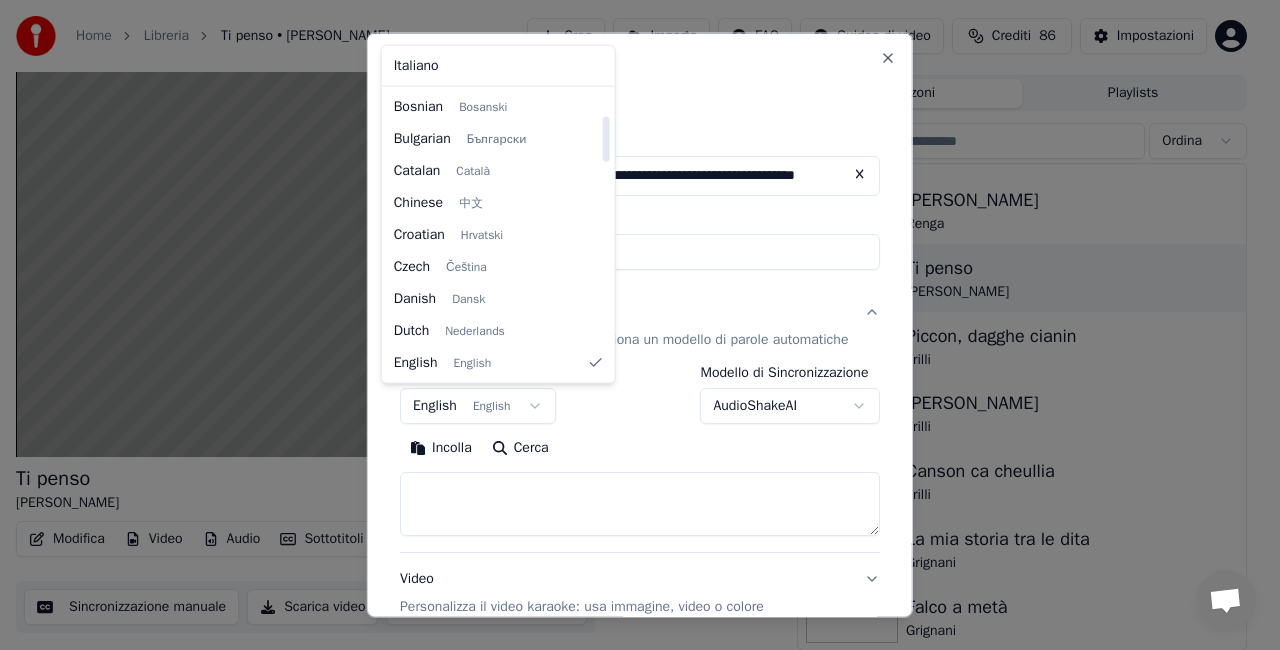 select on "**" 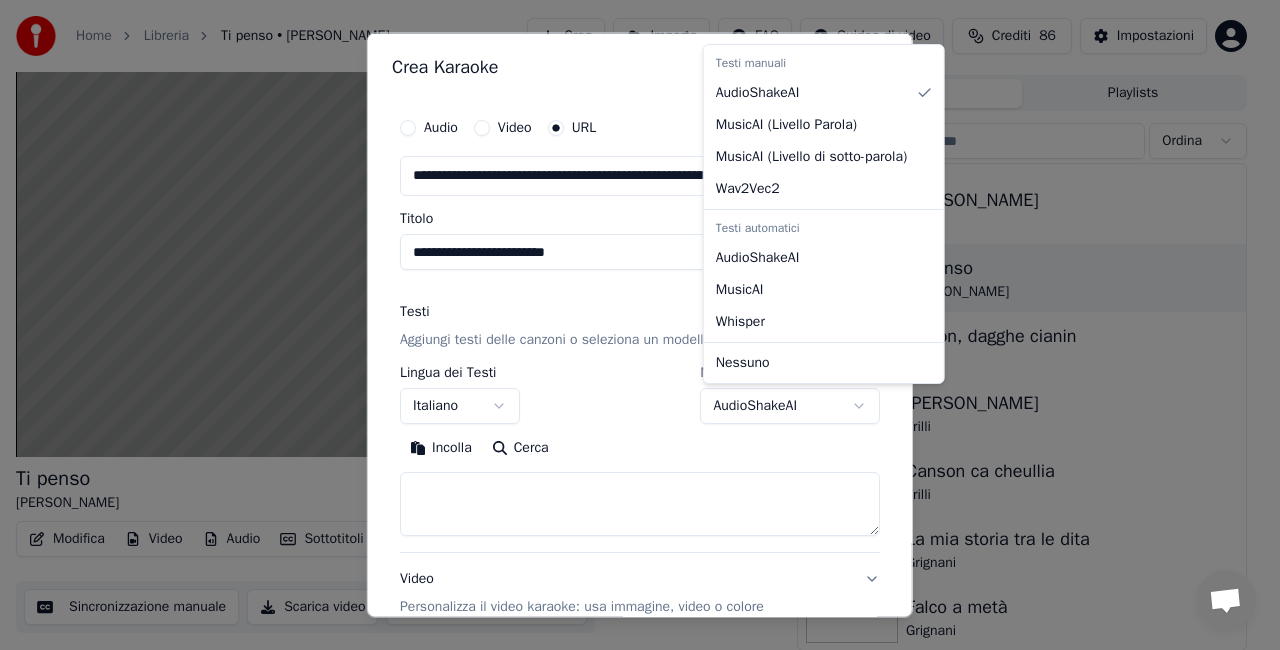 click on "**********" at bounding box center [631, 280] 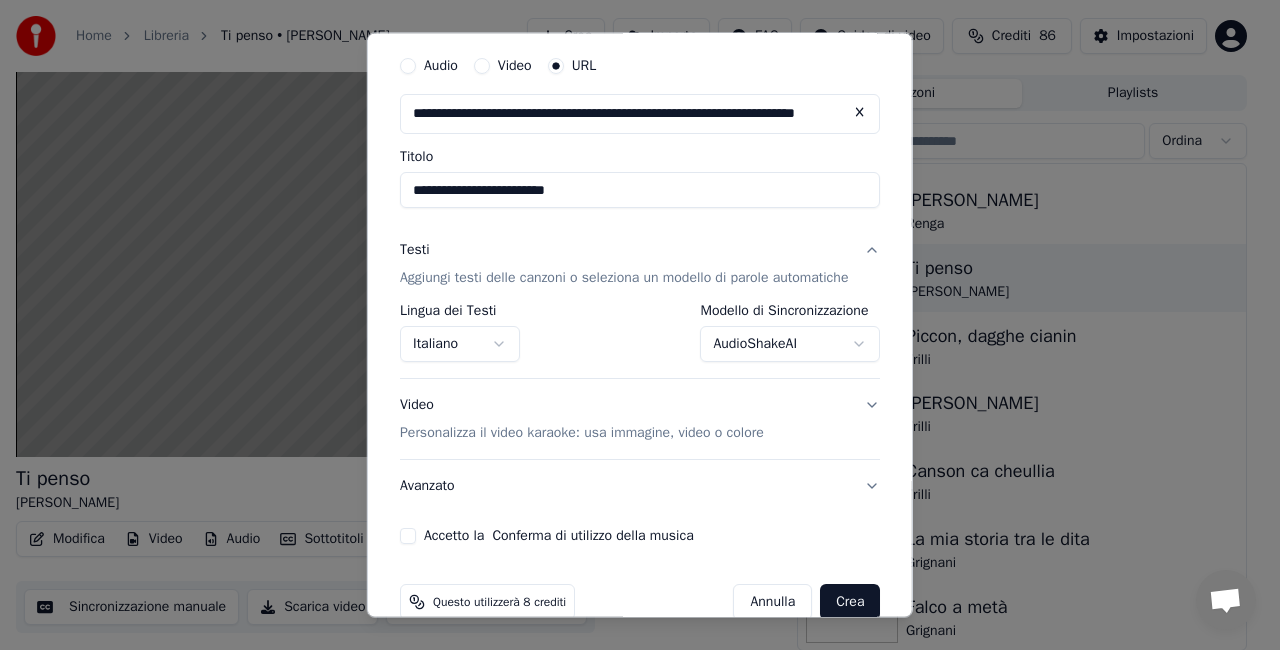 scroll, scrollTop: 95, scrollLeft: 0, axis: vertical 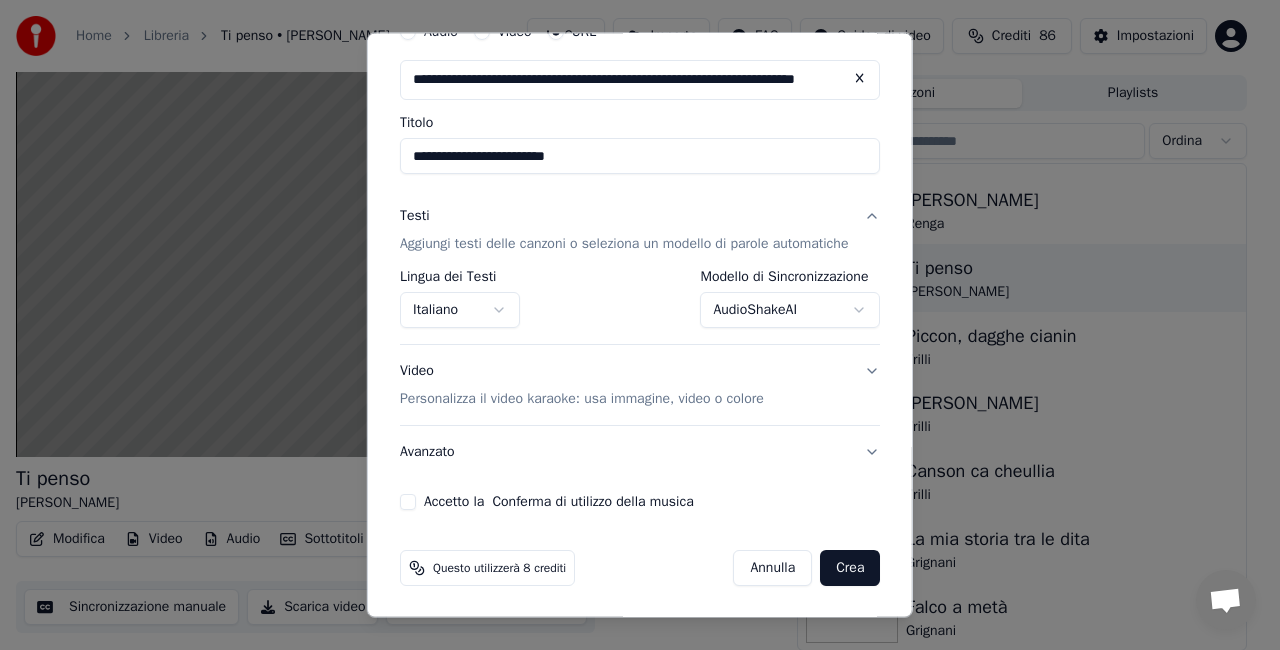click on "Accetto la   Conferma di utilizzo della musica" at bounding box center (408, 502) 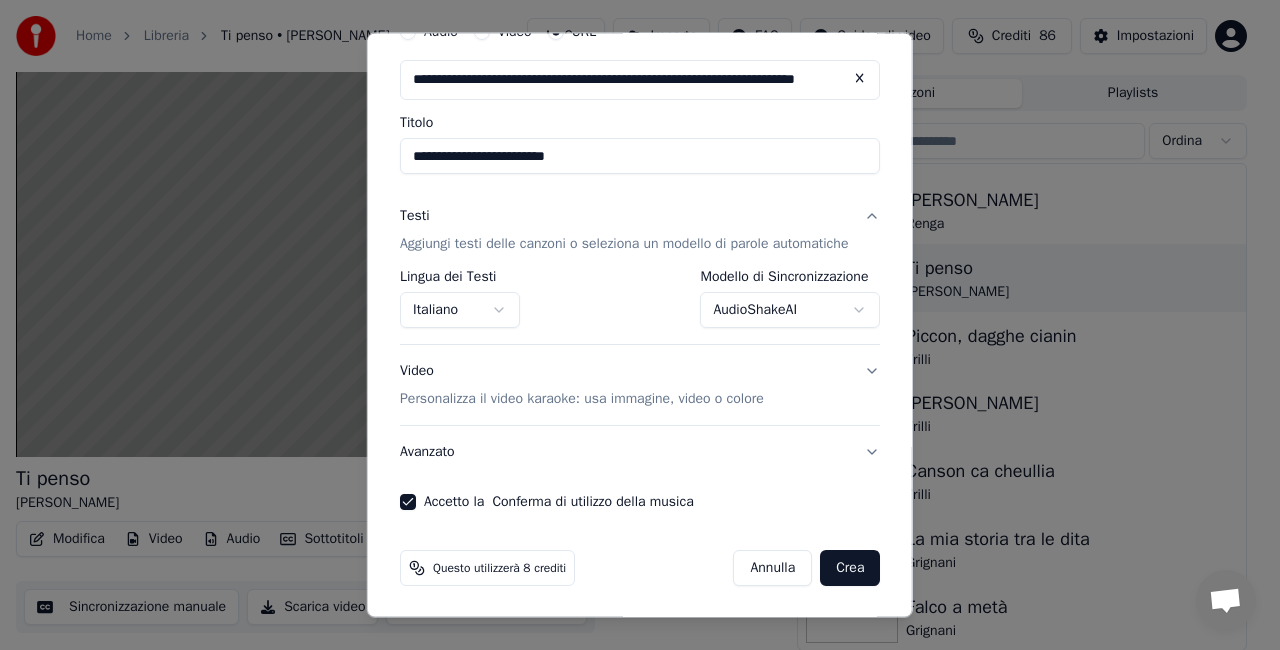 click on "Crea" at bounding box center (850, 568) 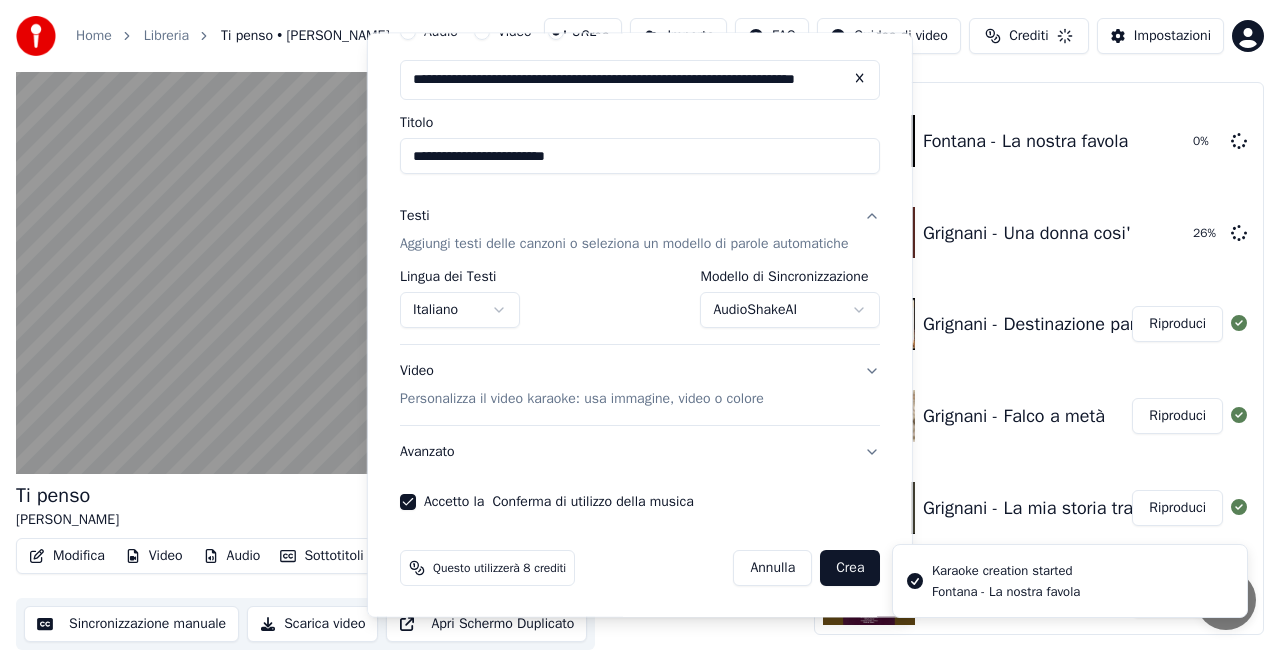 select on "**********" 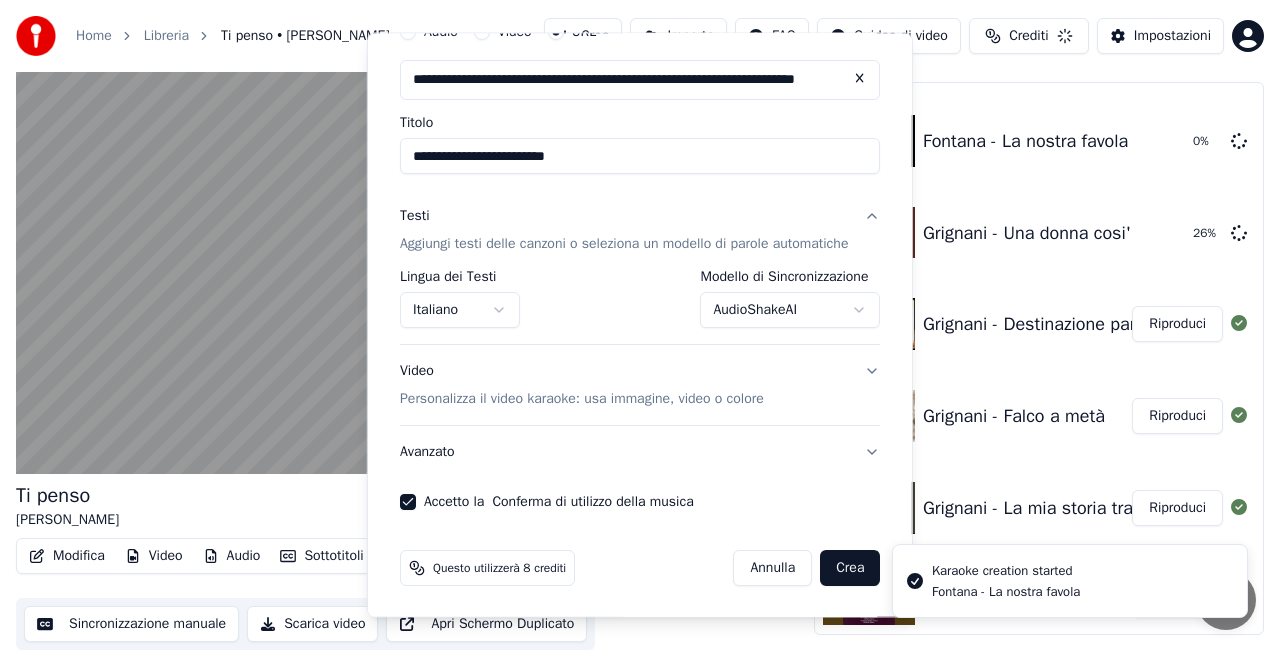 type 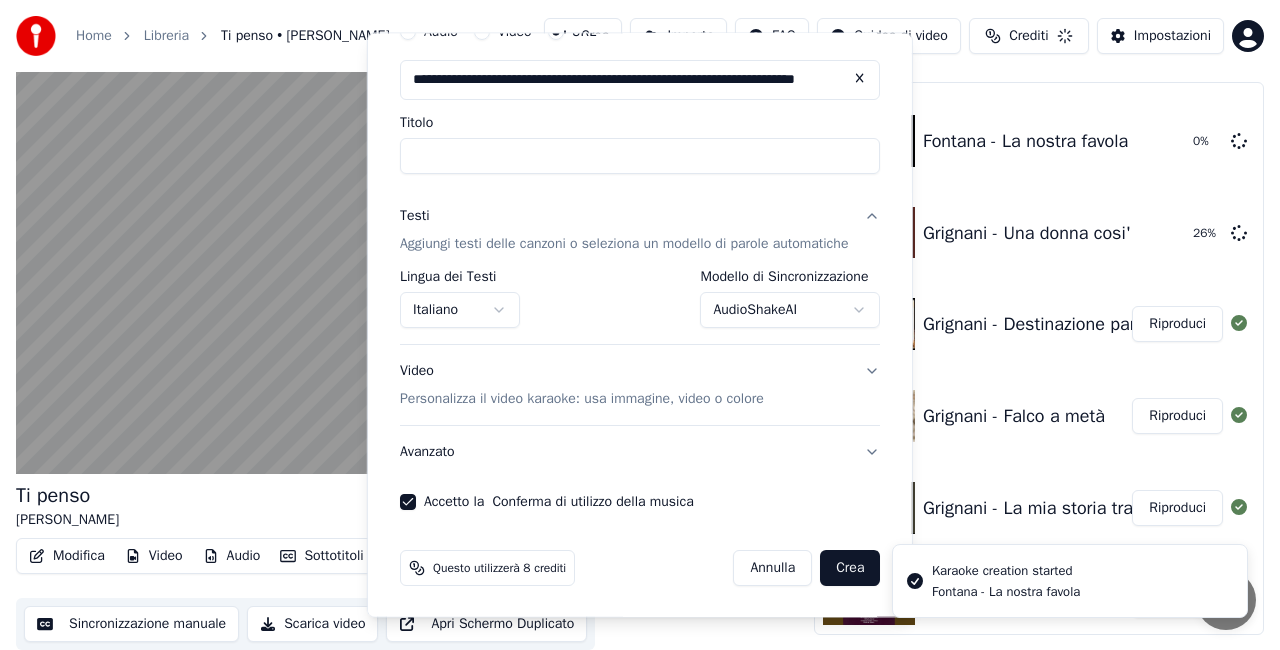 select 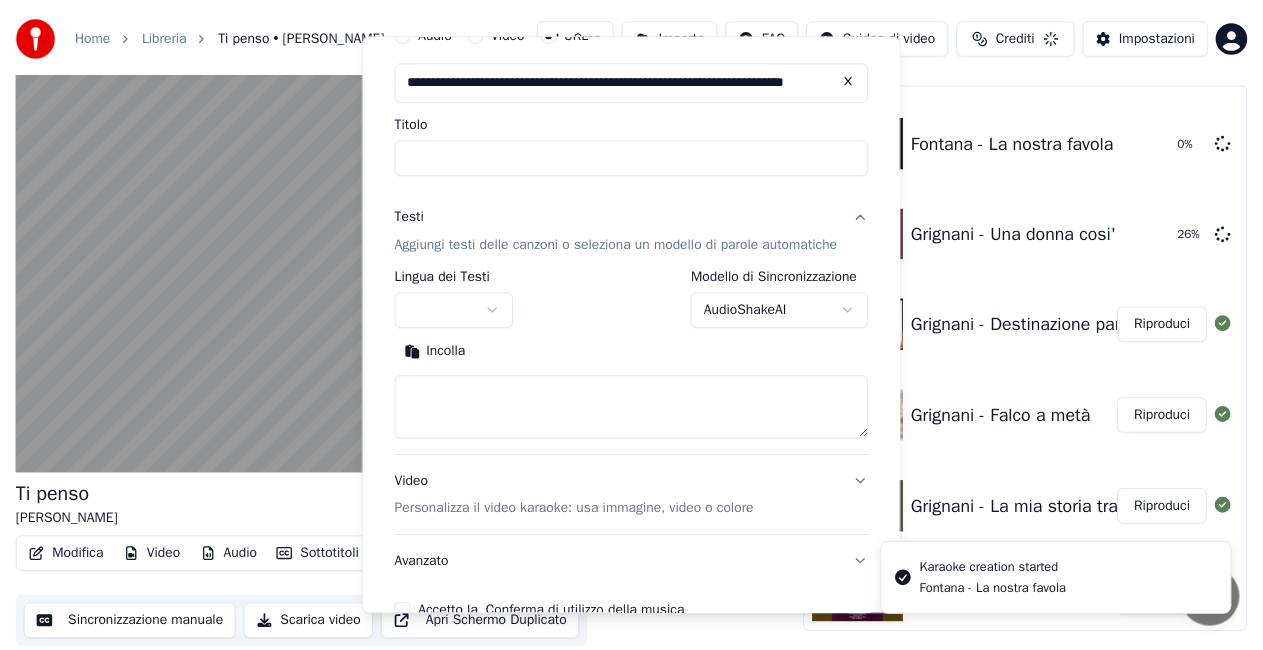 scroll, scrollTop: 28, scrollLeft: 0, axis: vertical 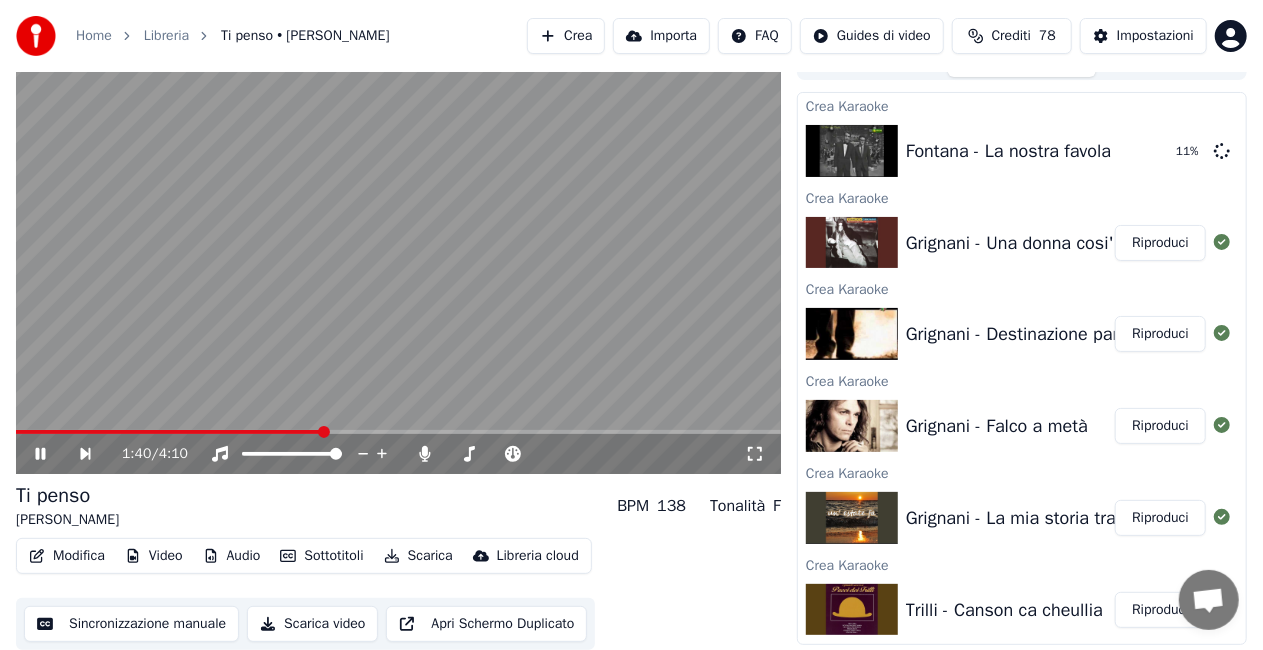 click at bounding box center (169, 432) 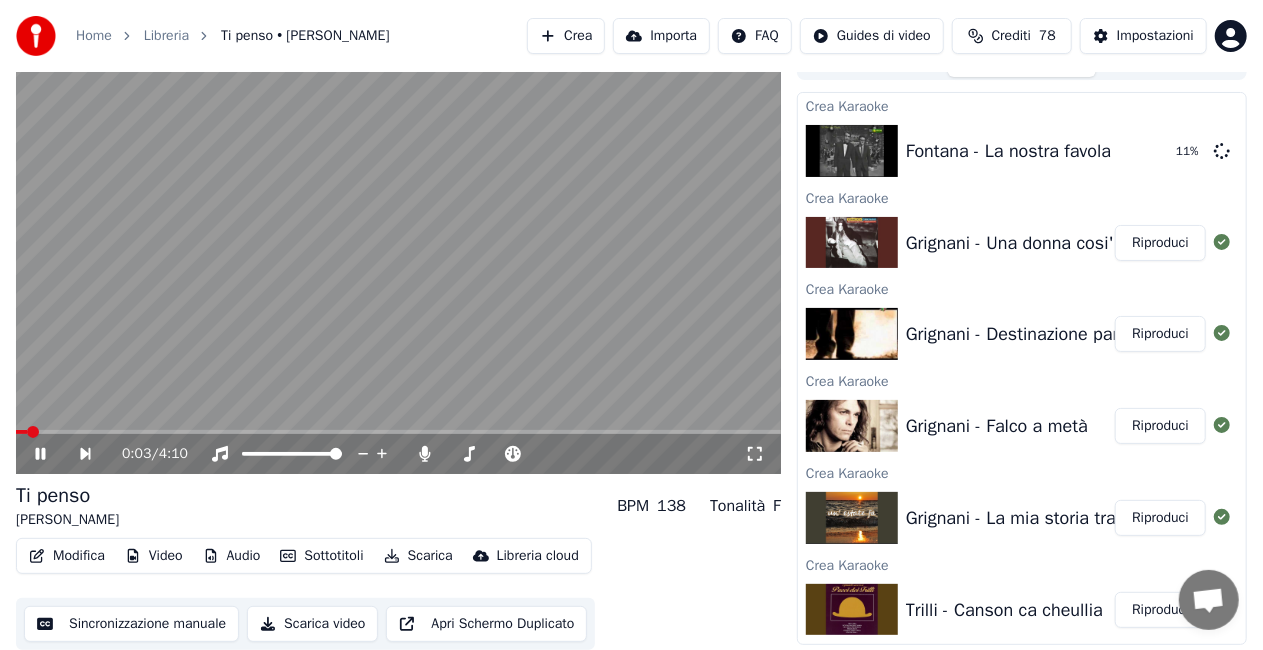 click 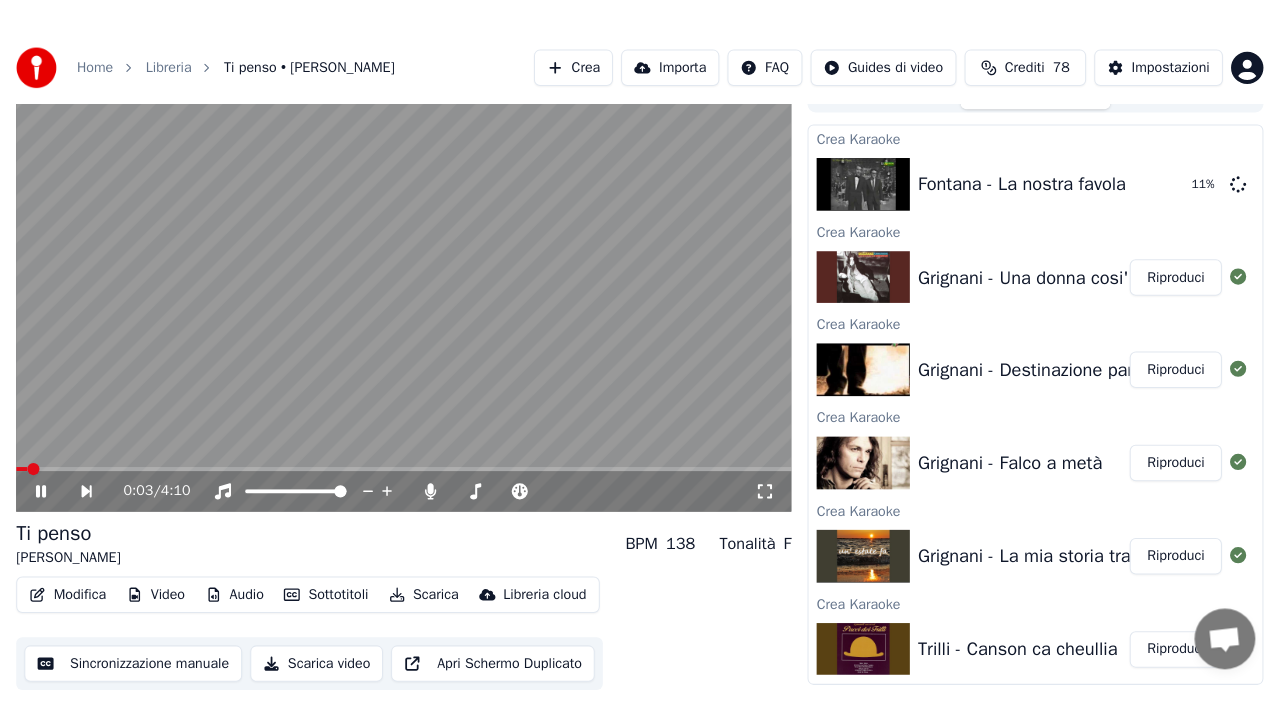 scroll, scrollTop: 12, scrollLeft: 0, axis: vertical 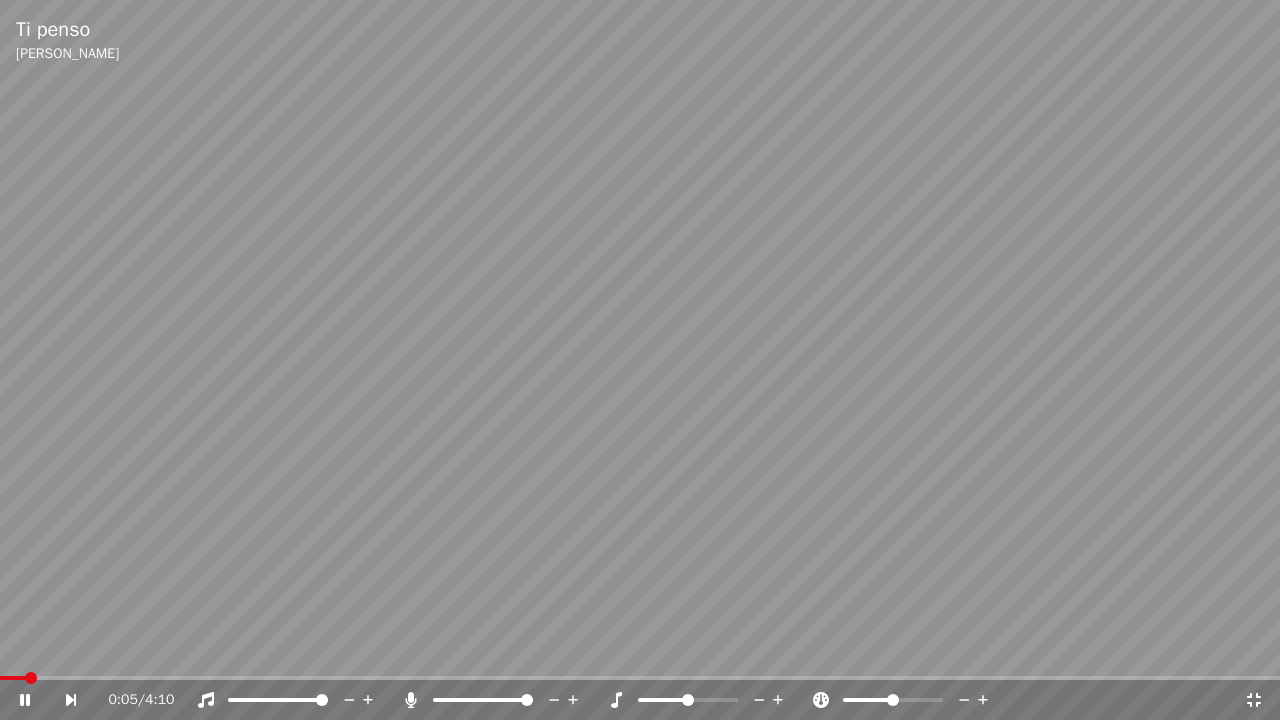 click 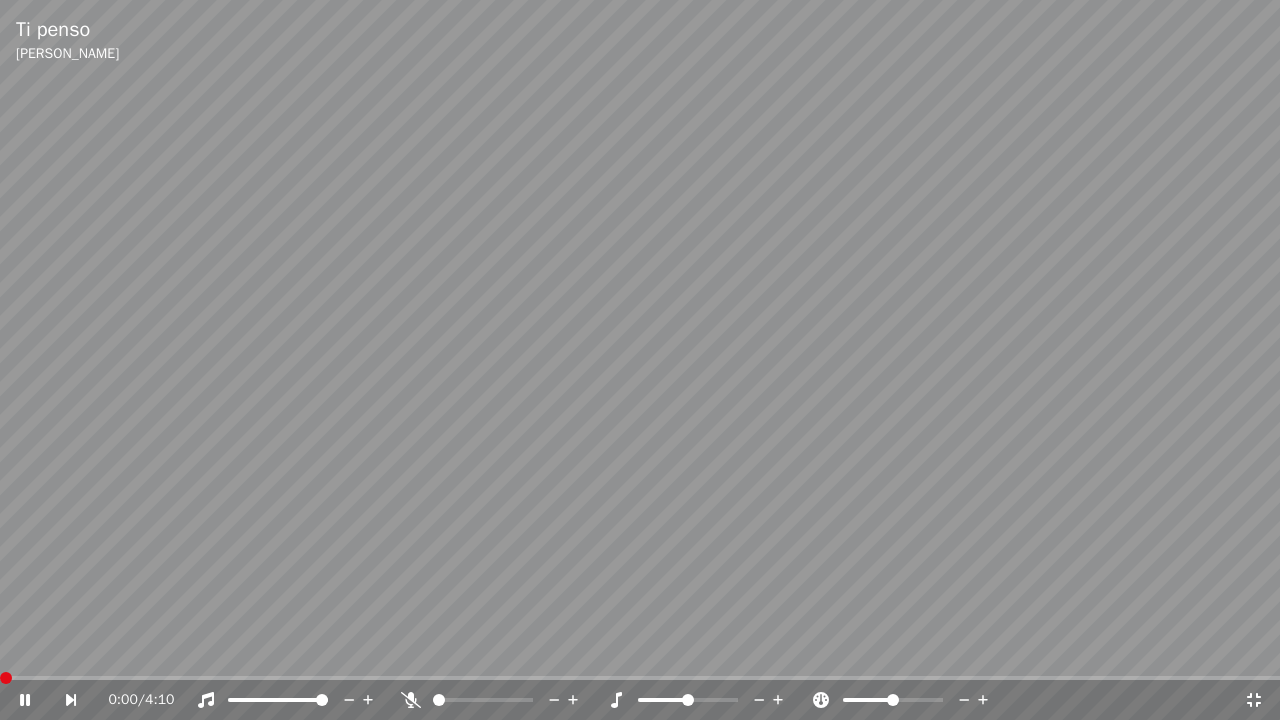 click at bounding box center (0, 678) 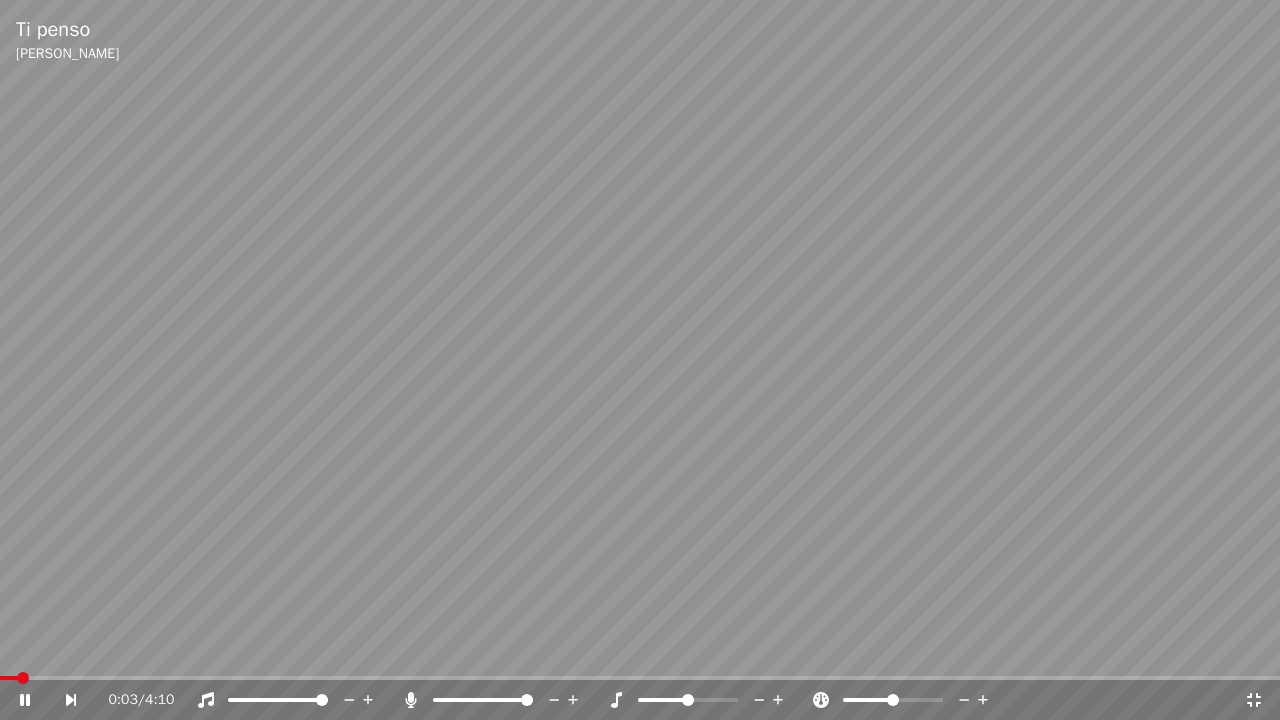 click at bounding box center [527, 700] 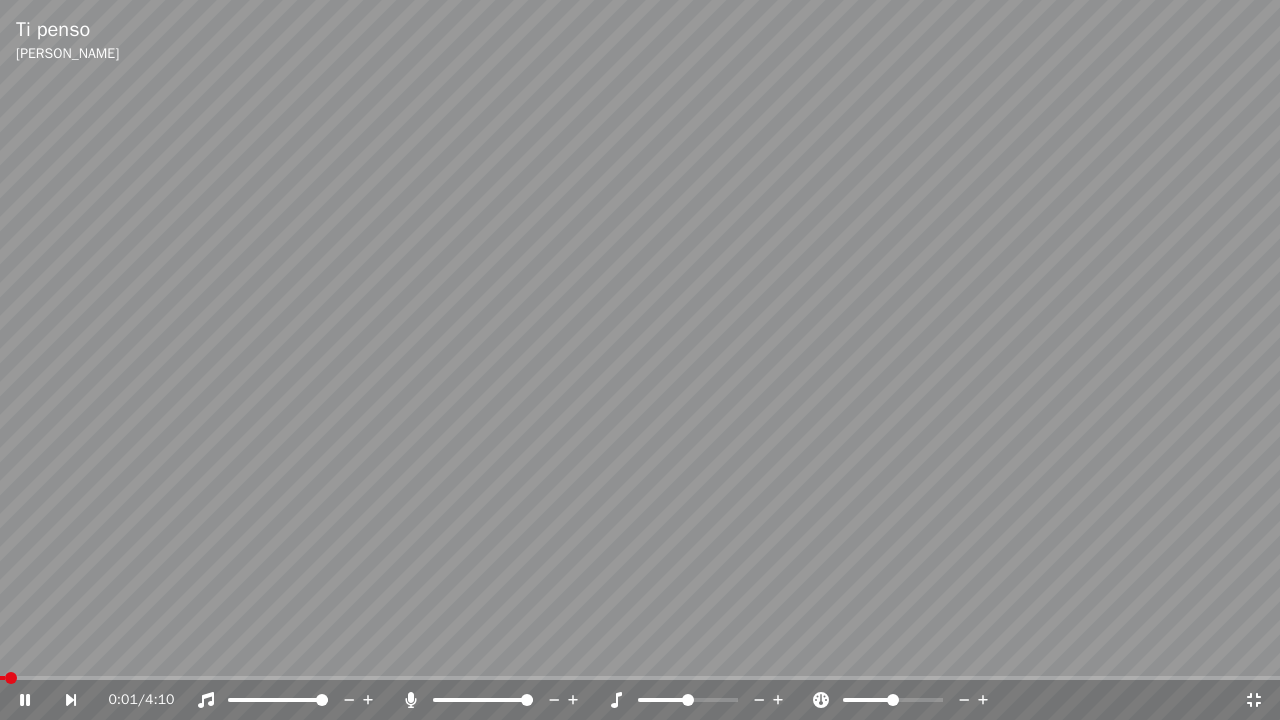 click at bounding box center [2, 678] 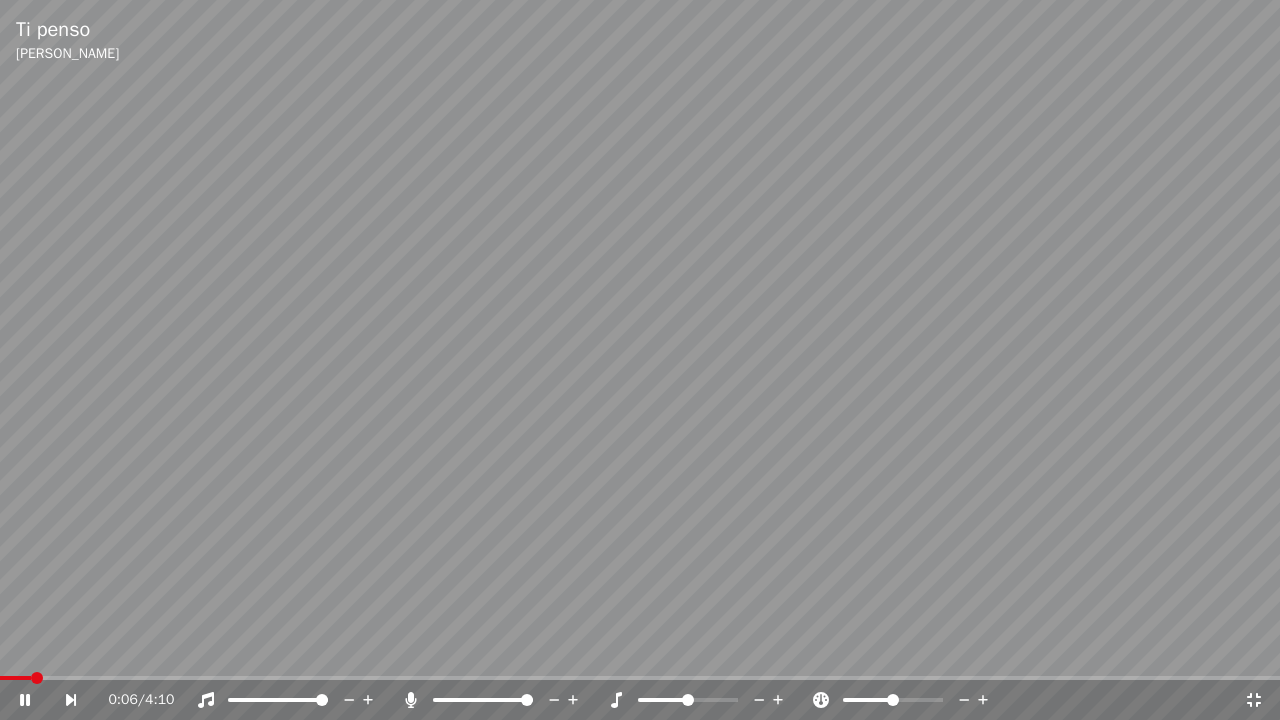 click 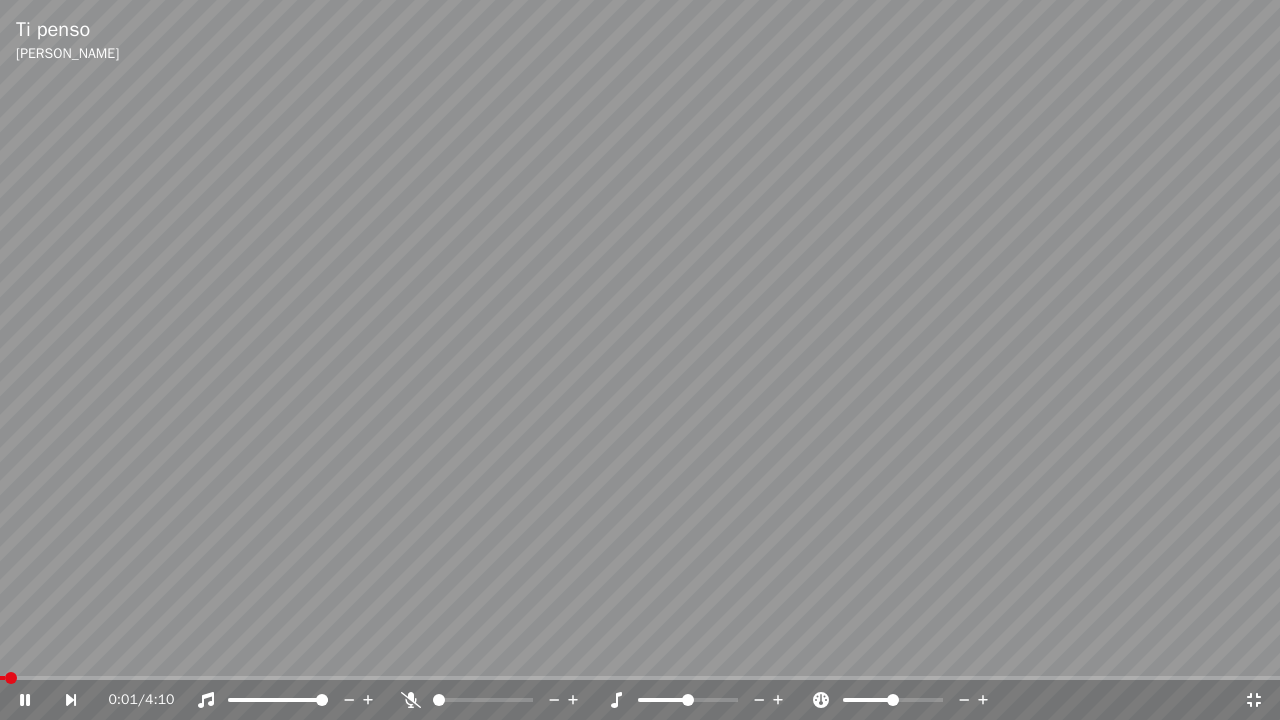 click at bounding box center (2, 678) 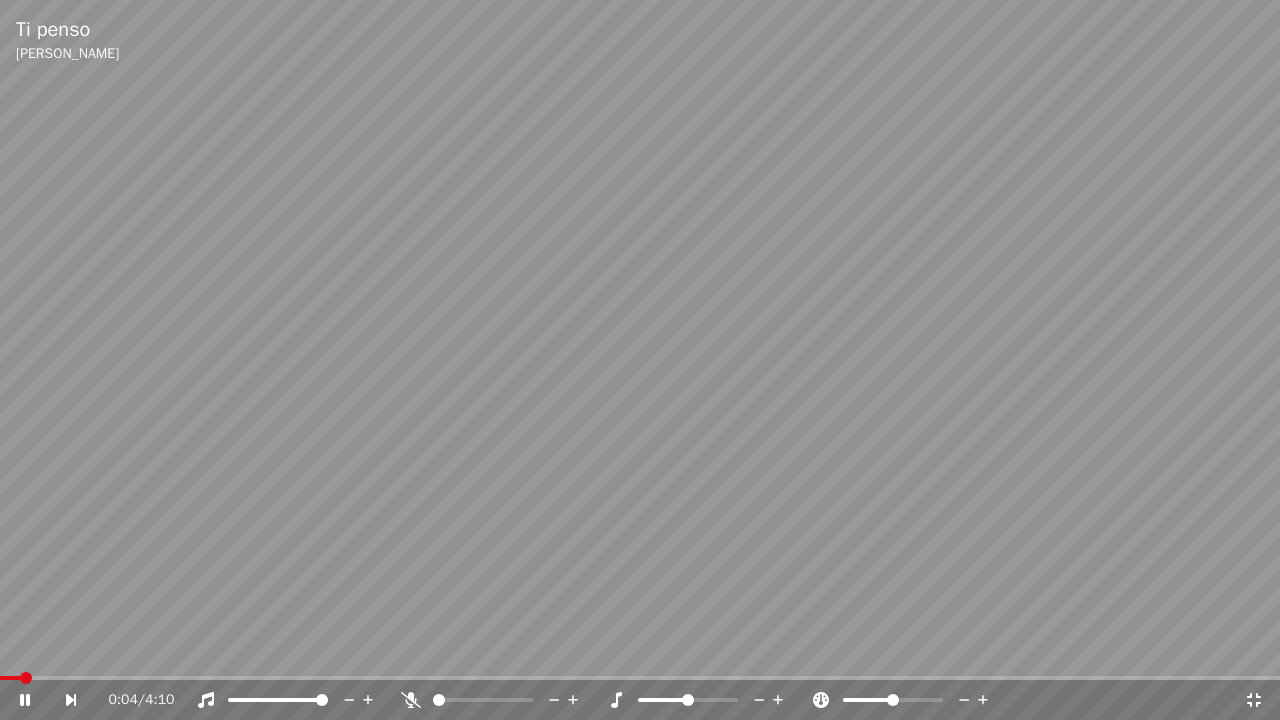 click at bounding box center [10, 678] 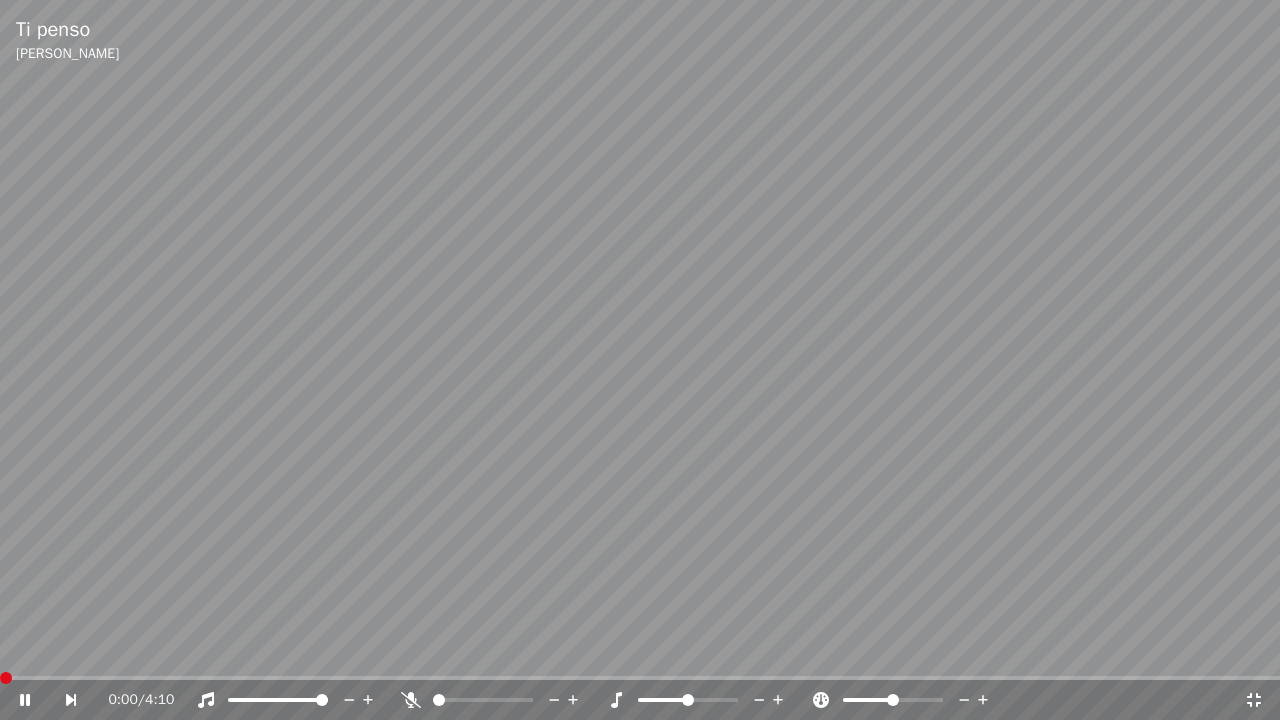 click at bounding box center [0, 678] 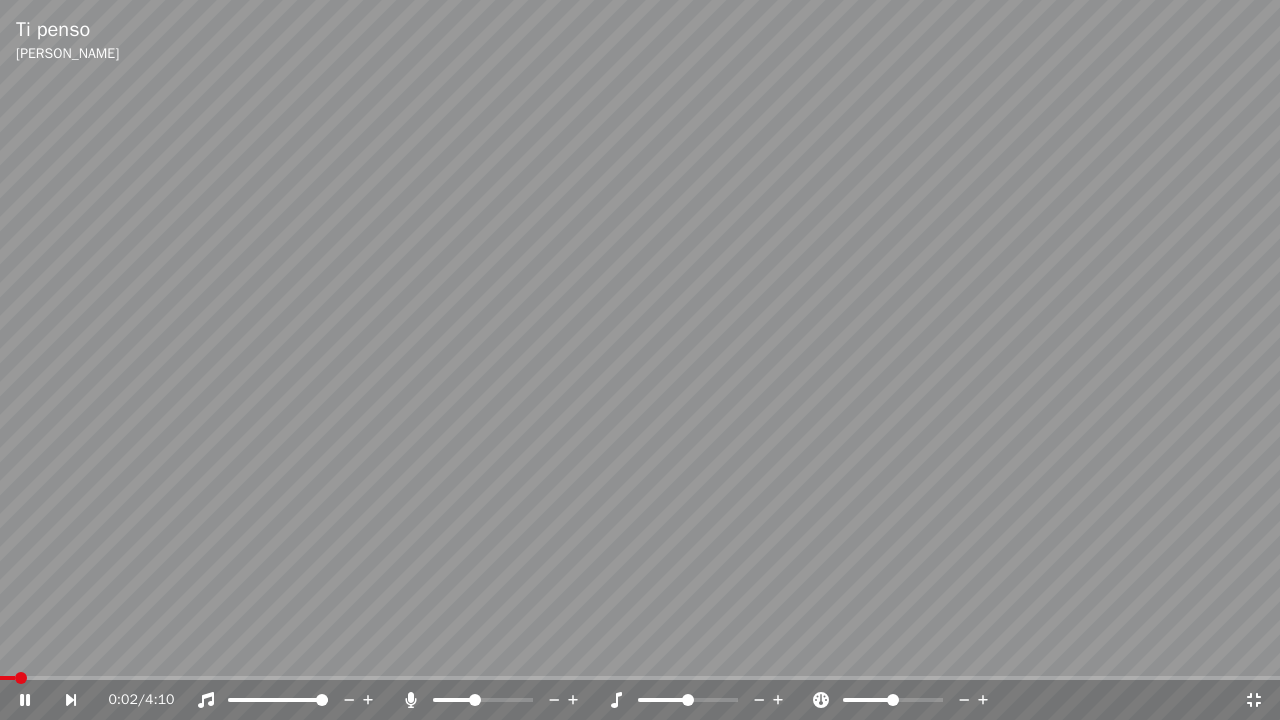 click at bounding box center [475, 700] 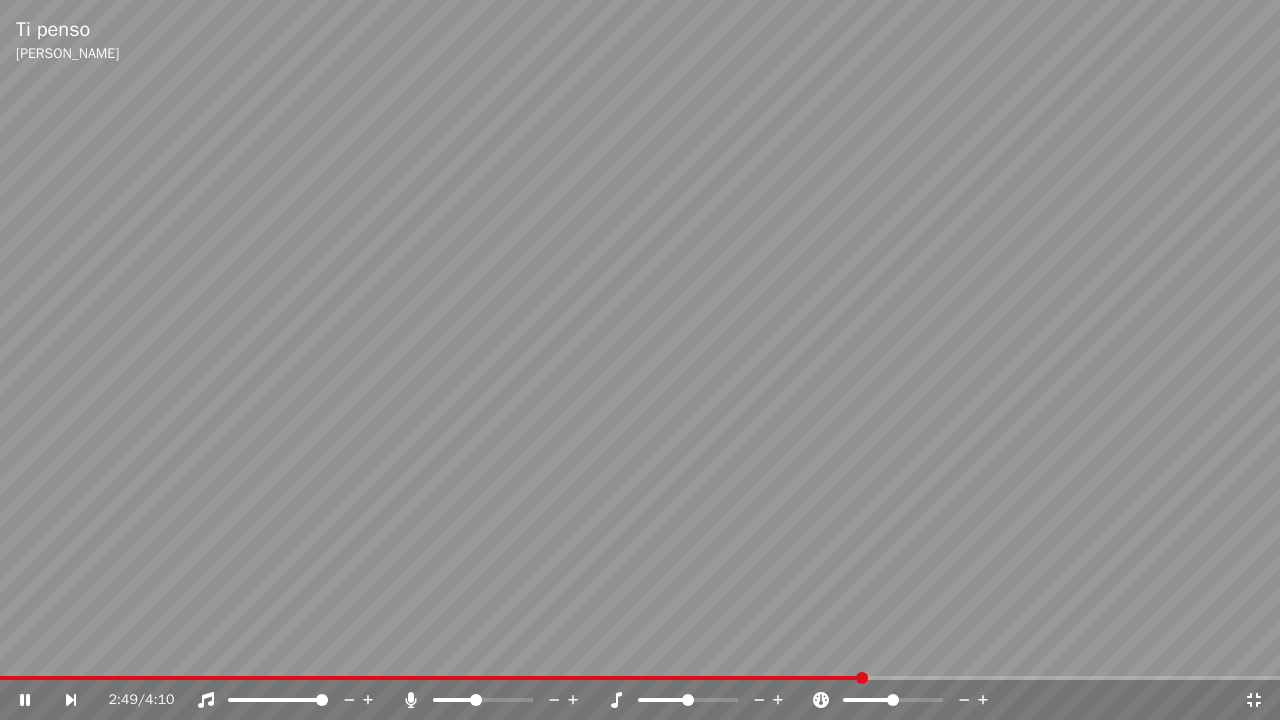 click at bounding box center [640, 360] 